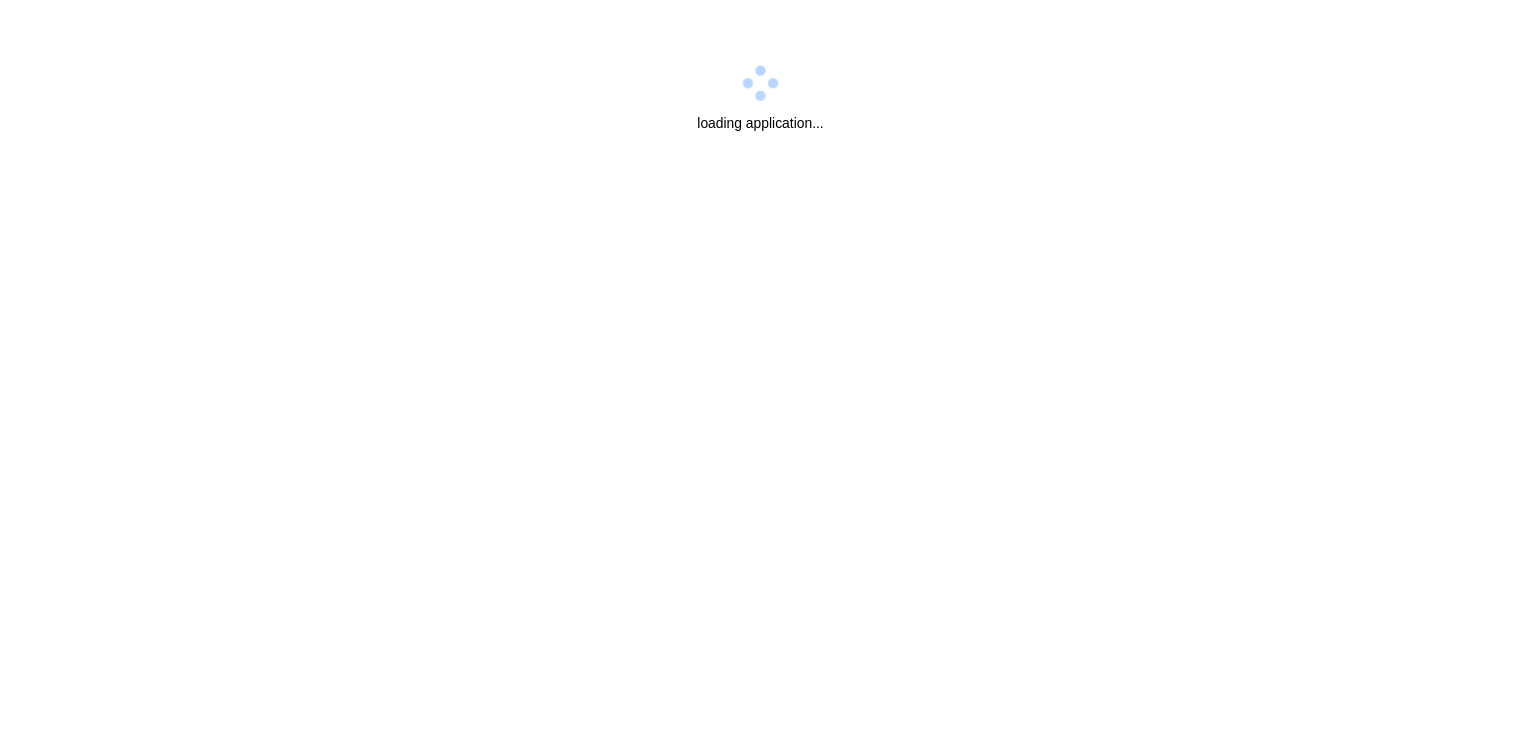scroll, scrollTop: 0, scrollLeft: 0, axis: both 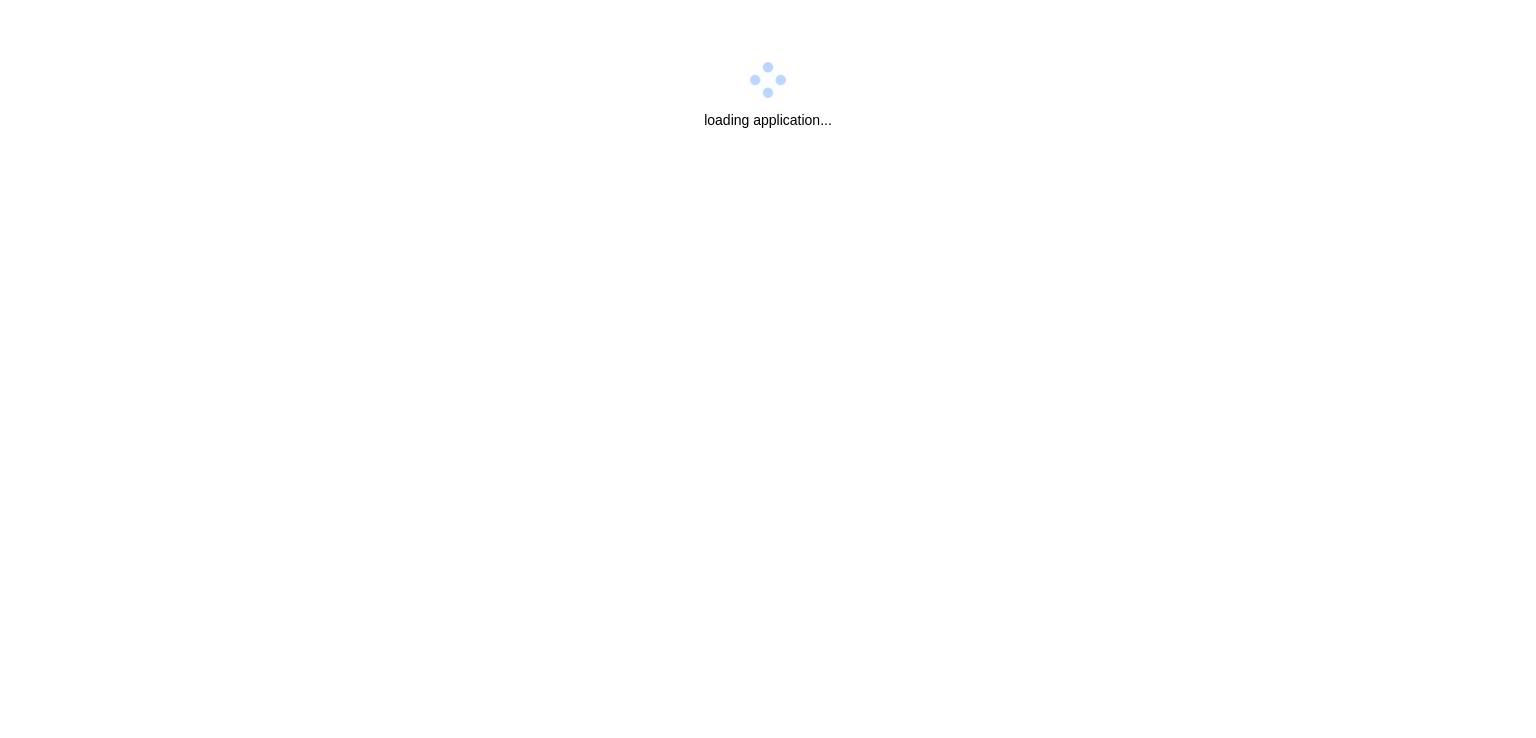 click on "loading application..." at bounding box center (768, 72) 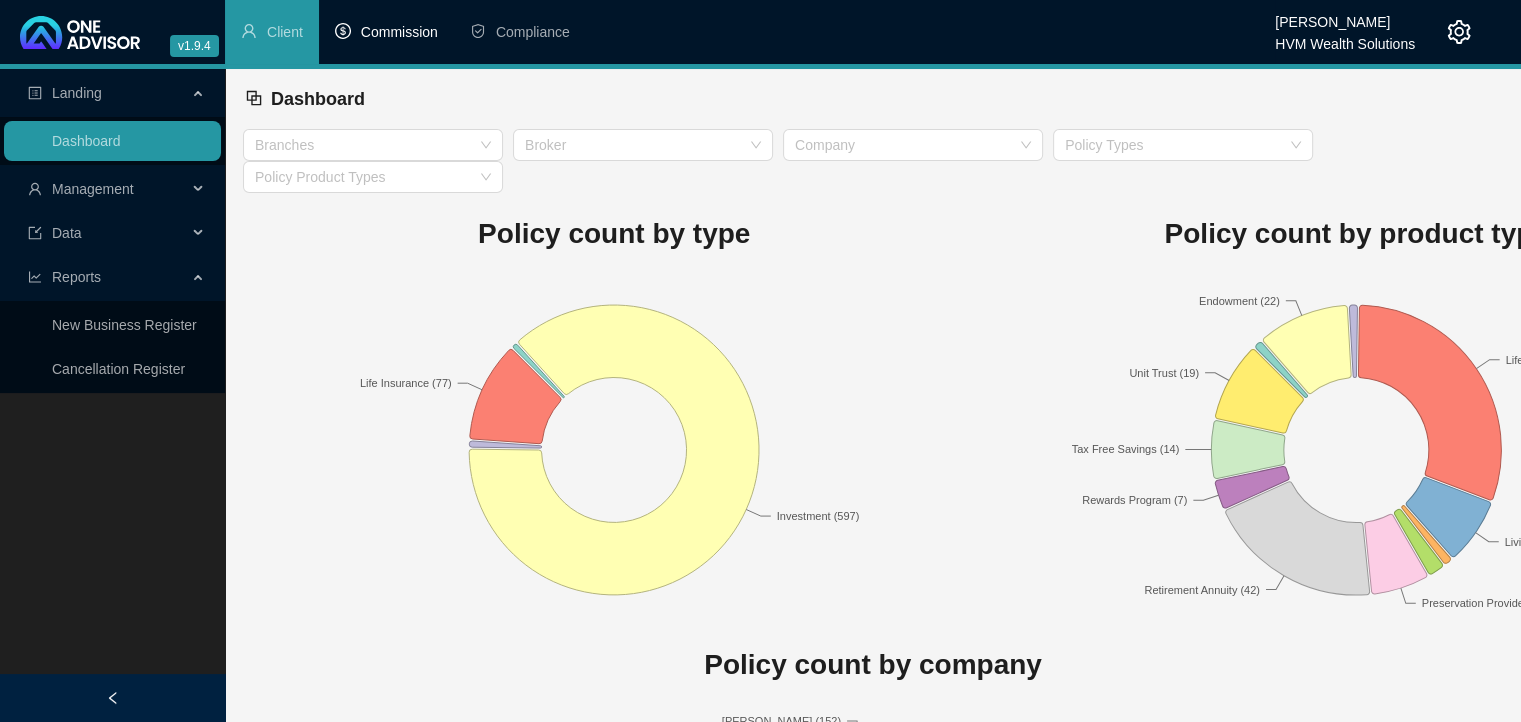 click on "Commission" at bounding box center (399, 32) 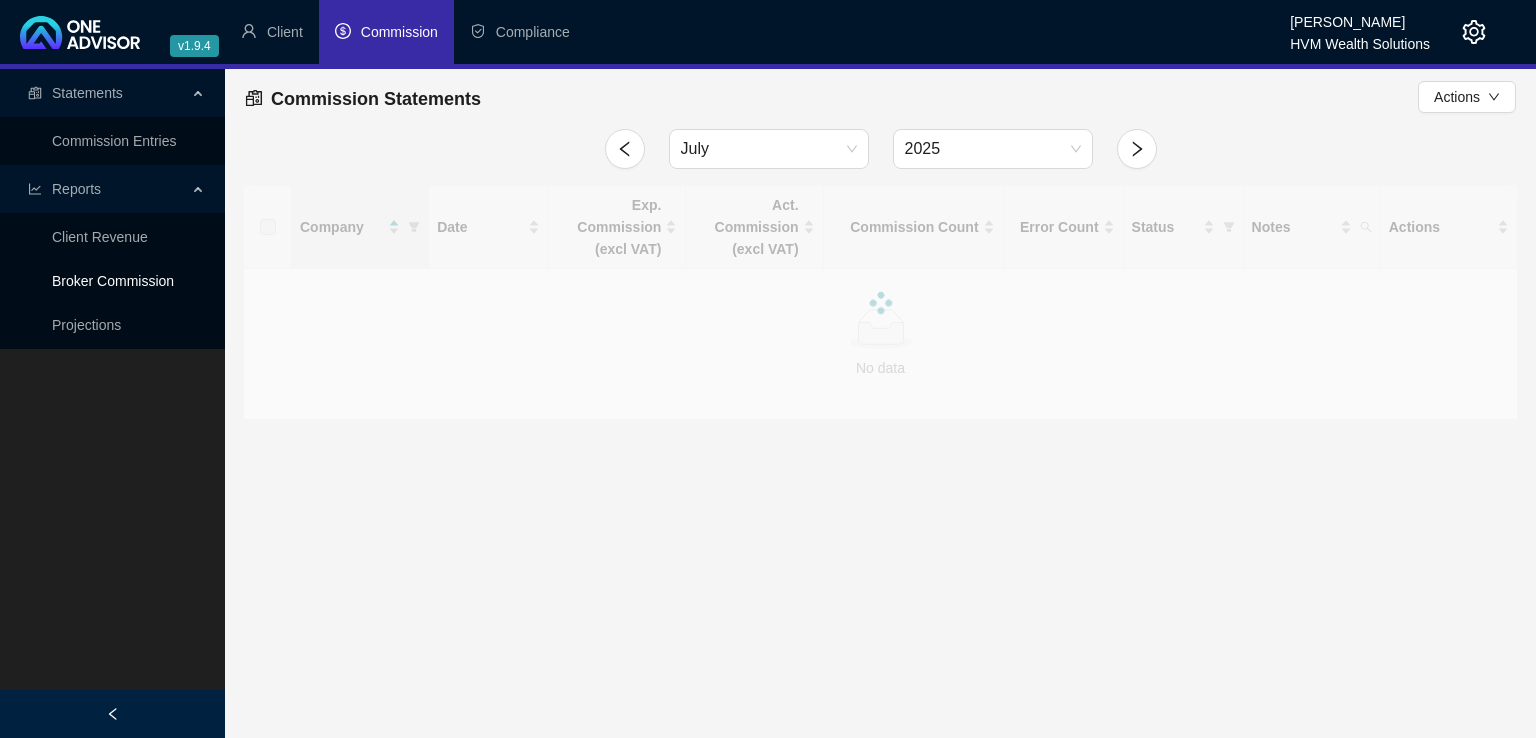 click on "Broker Commission" at bounding box center (113, 281) 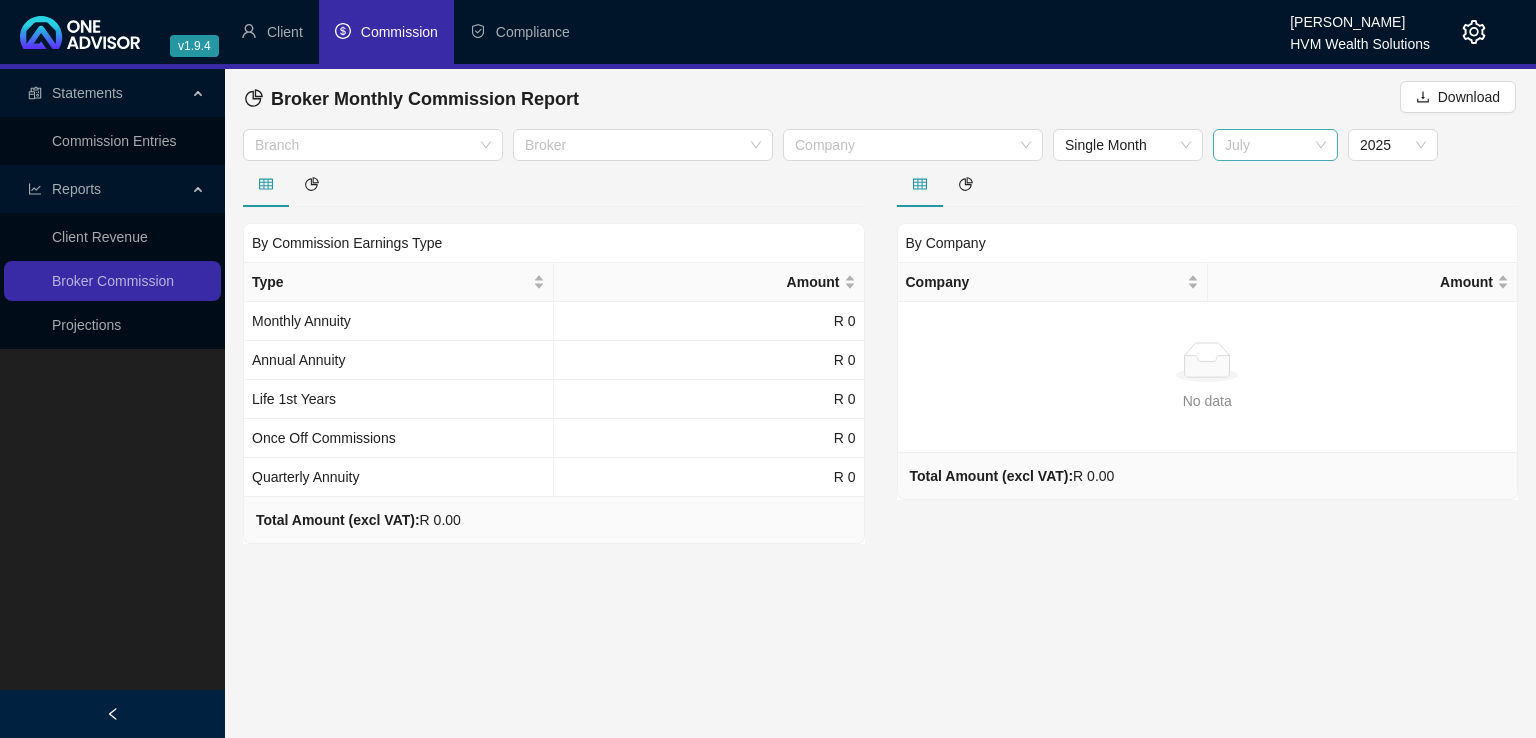 click on "July" at bounding box center [1275, 145] 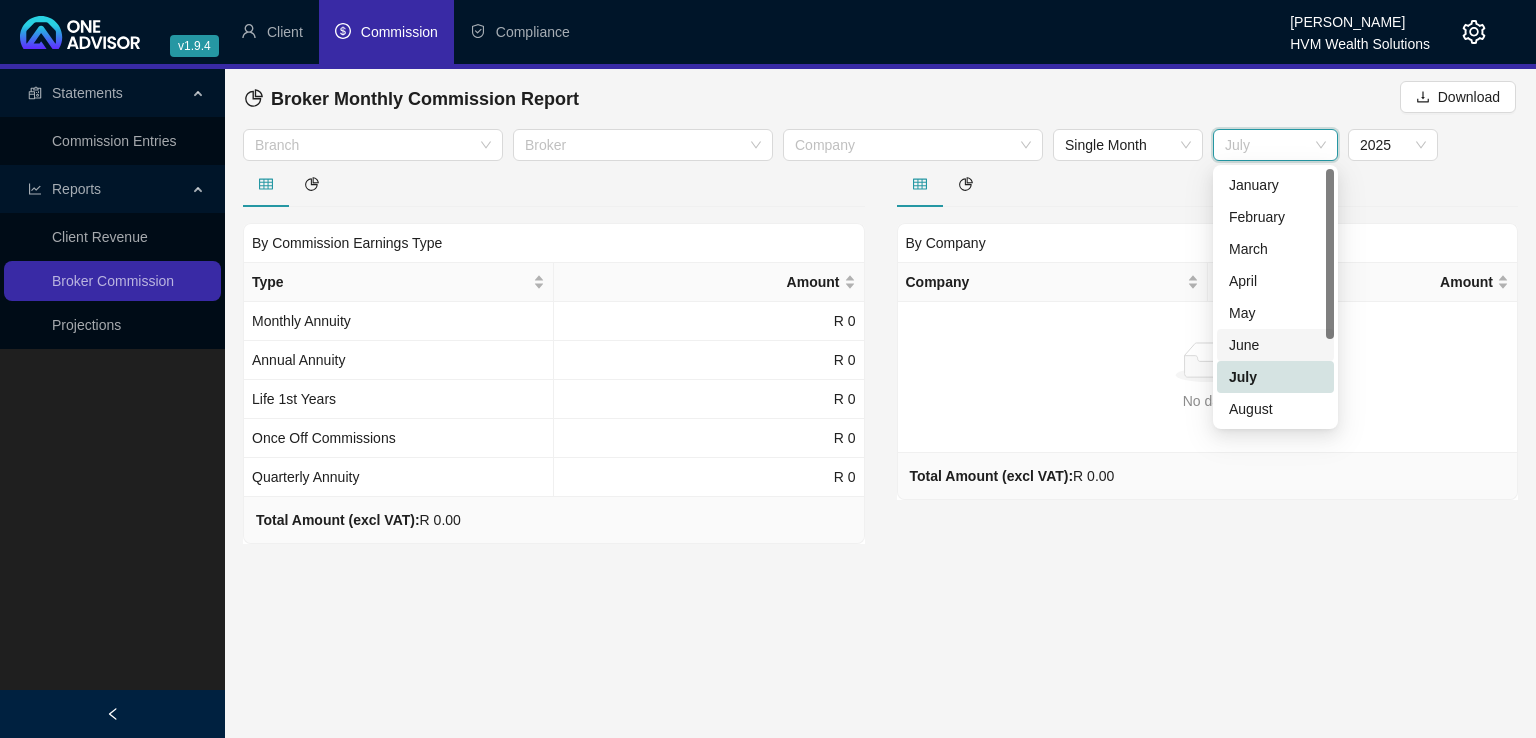 click on "June" at bounding box center [1275, 345] 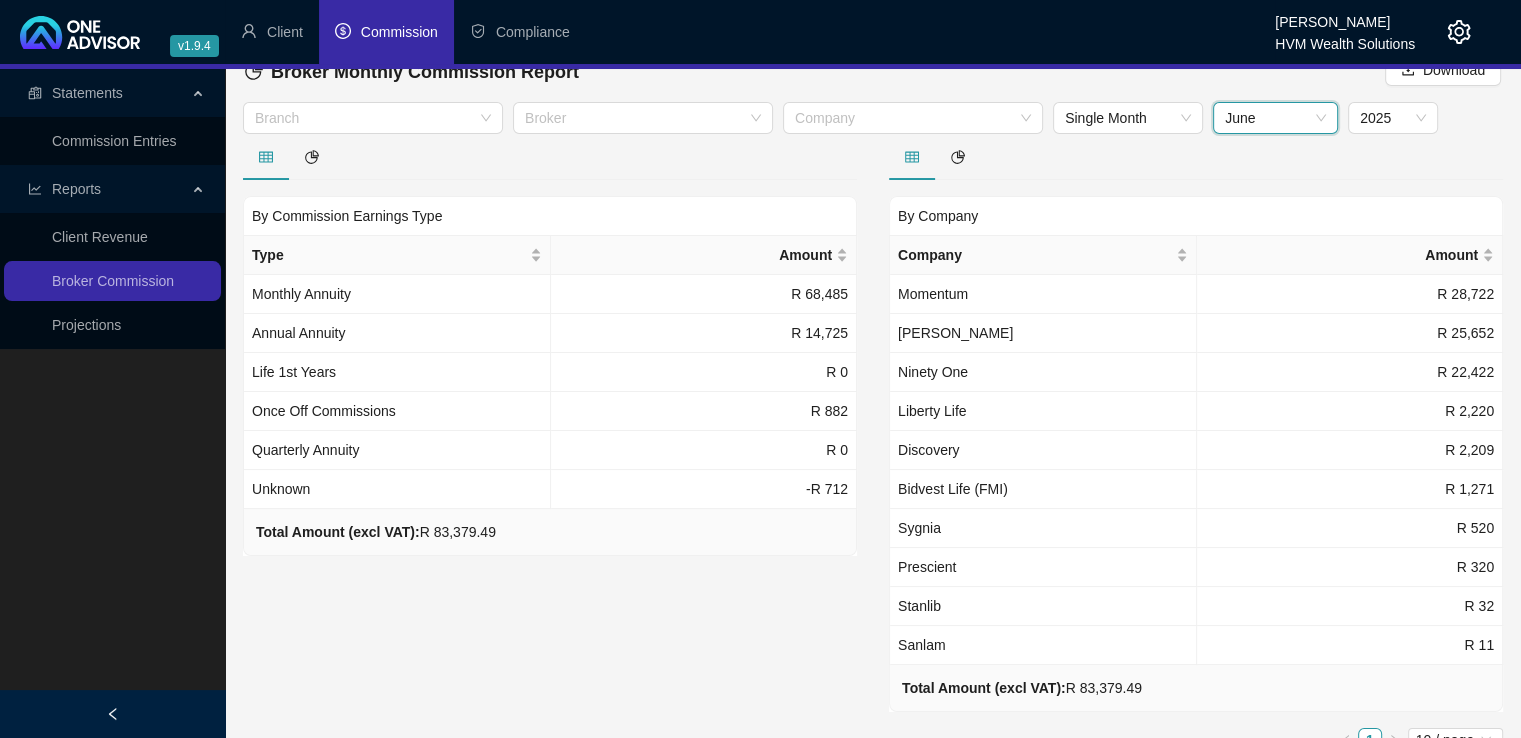 scroll, scrollTop: 31, scrollLeft: 0, axis: vertical 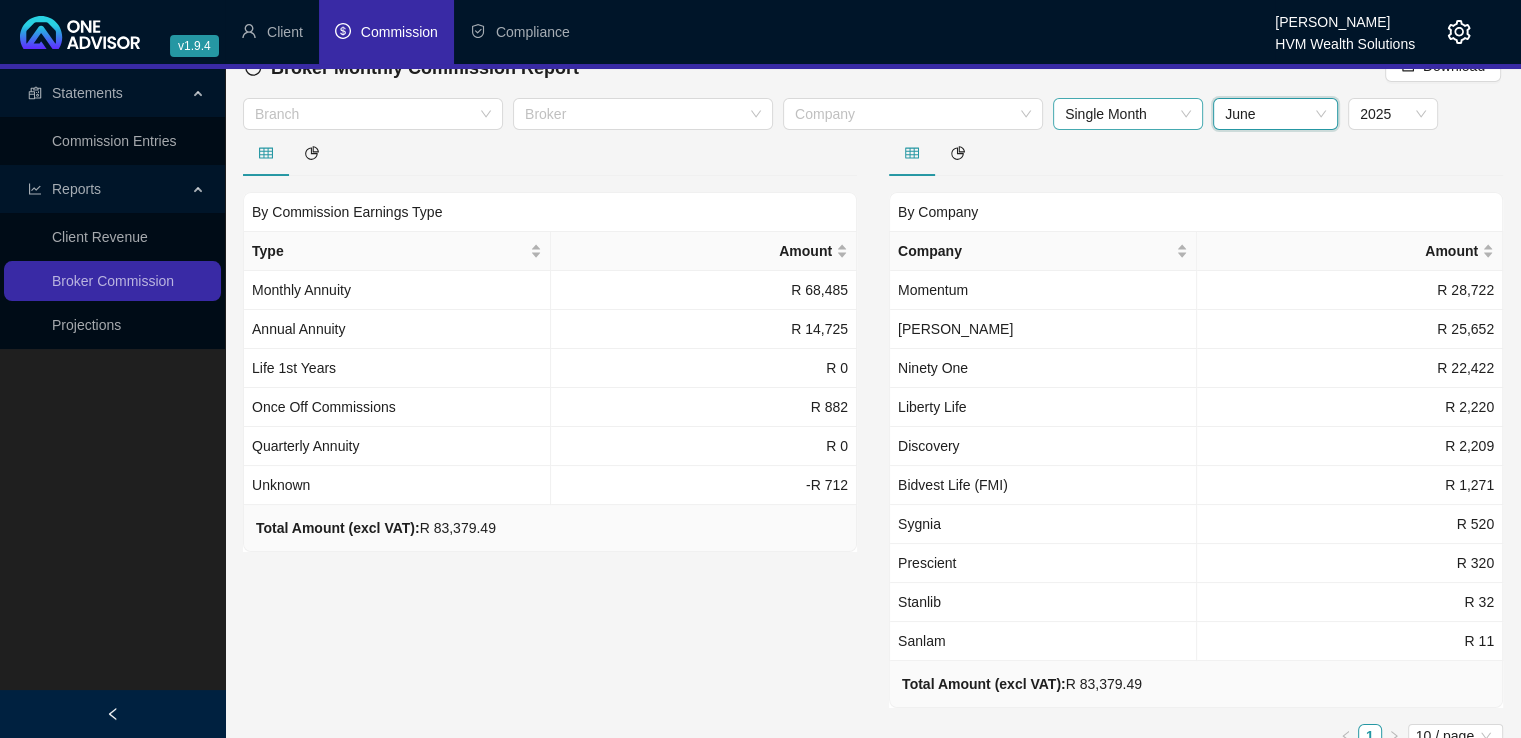 click on "Single Month" at bounding box center [1128, 114] 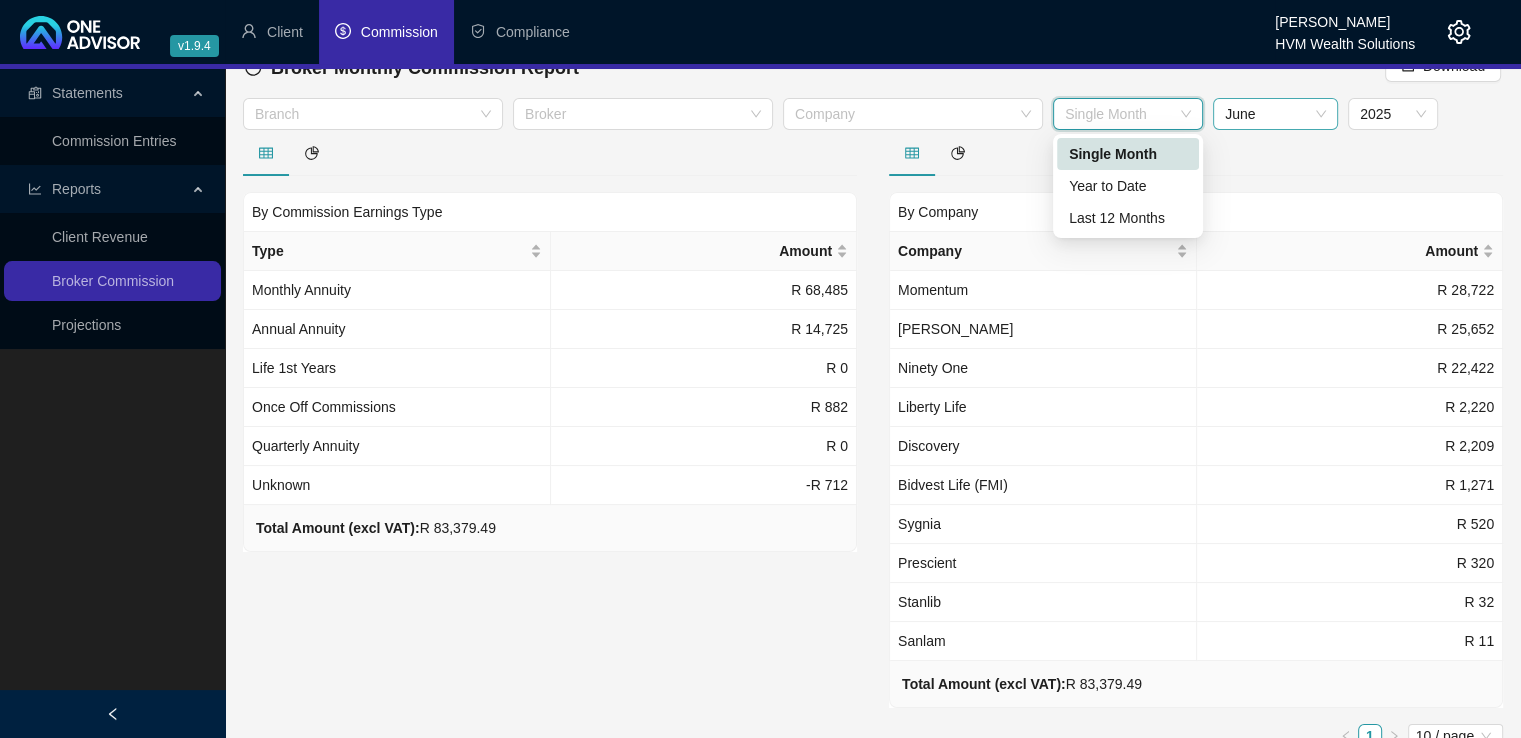 click on "June" at bounding box center [1275, 114] 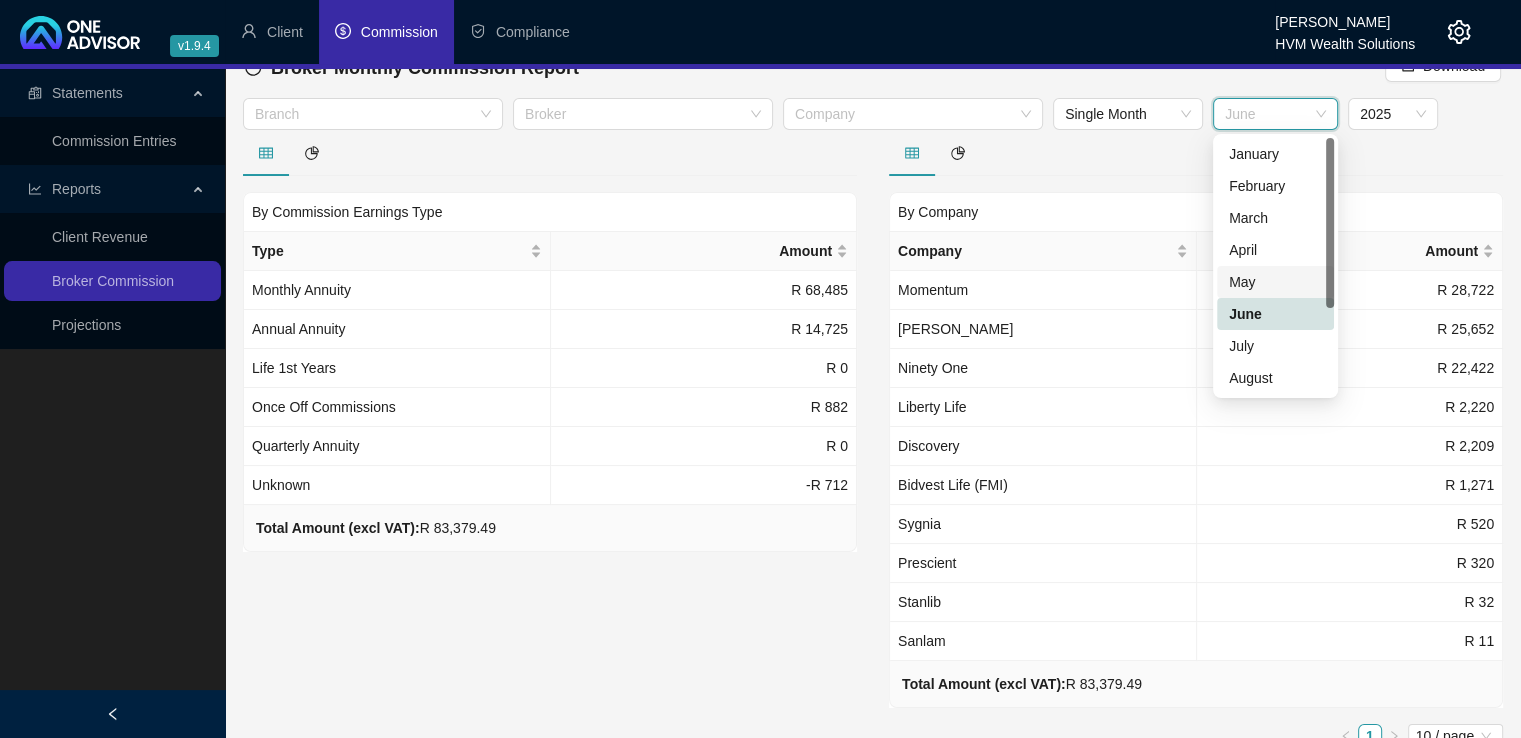 click on "May" at bounding box center (1275, 282) 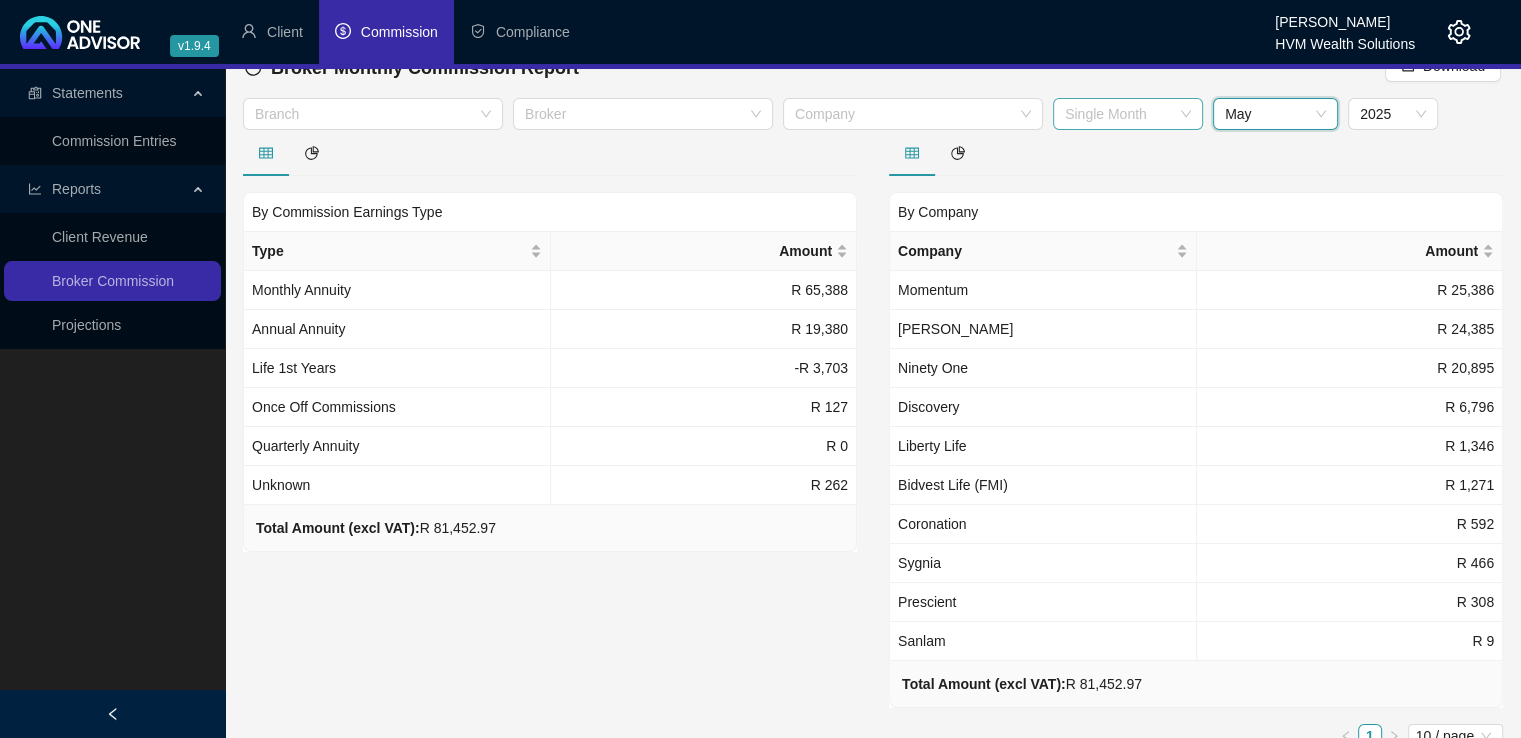 click on "Single Month" at bounding box center [1128, 114] 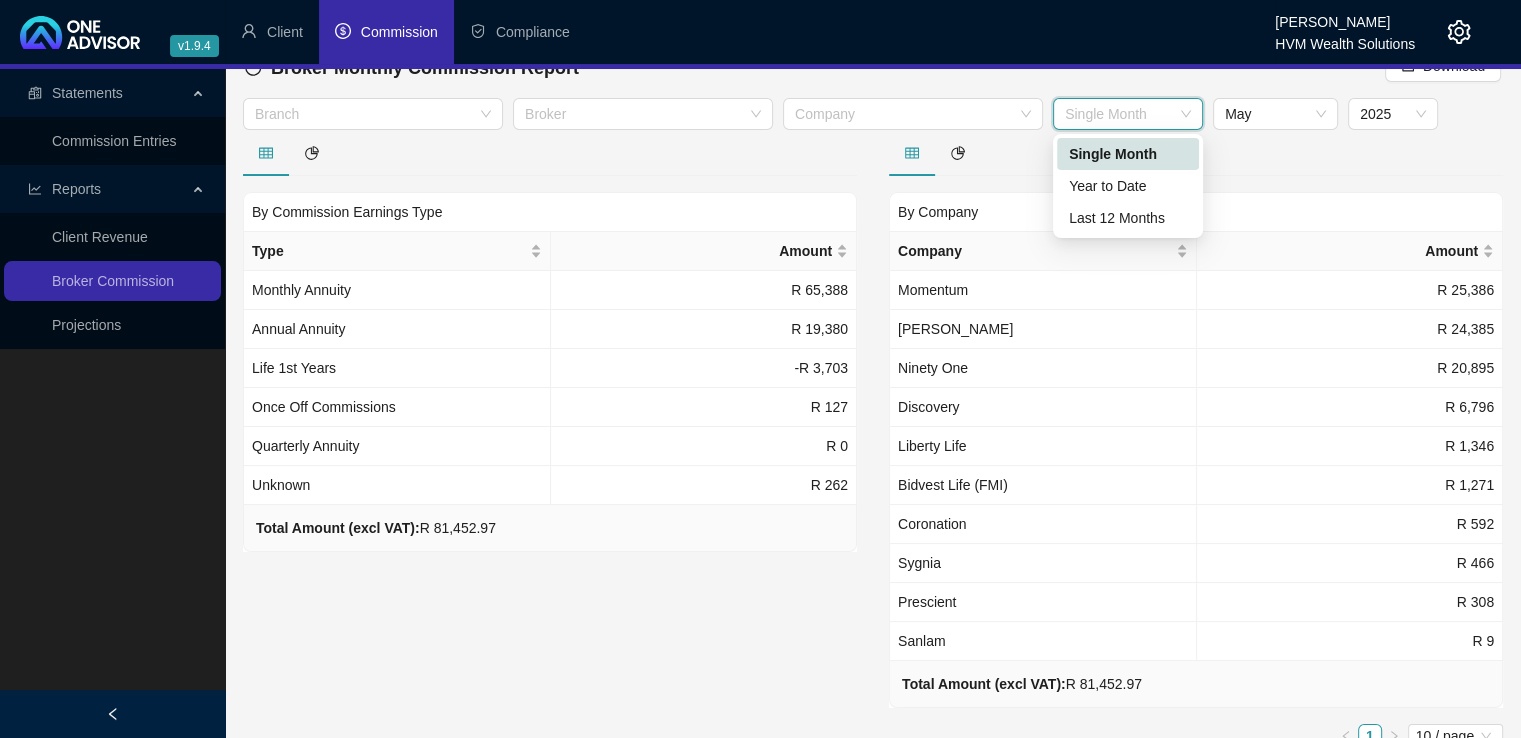 click at bounding box center [1196, 153] 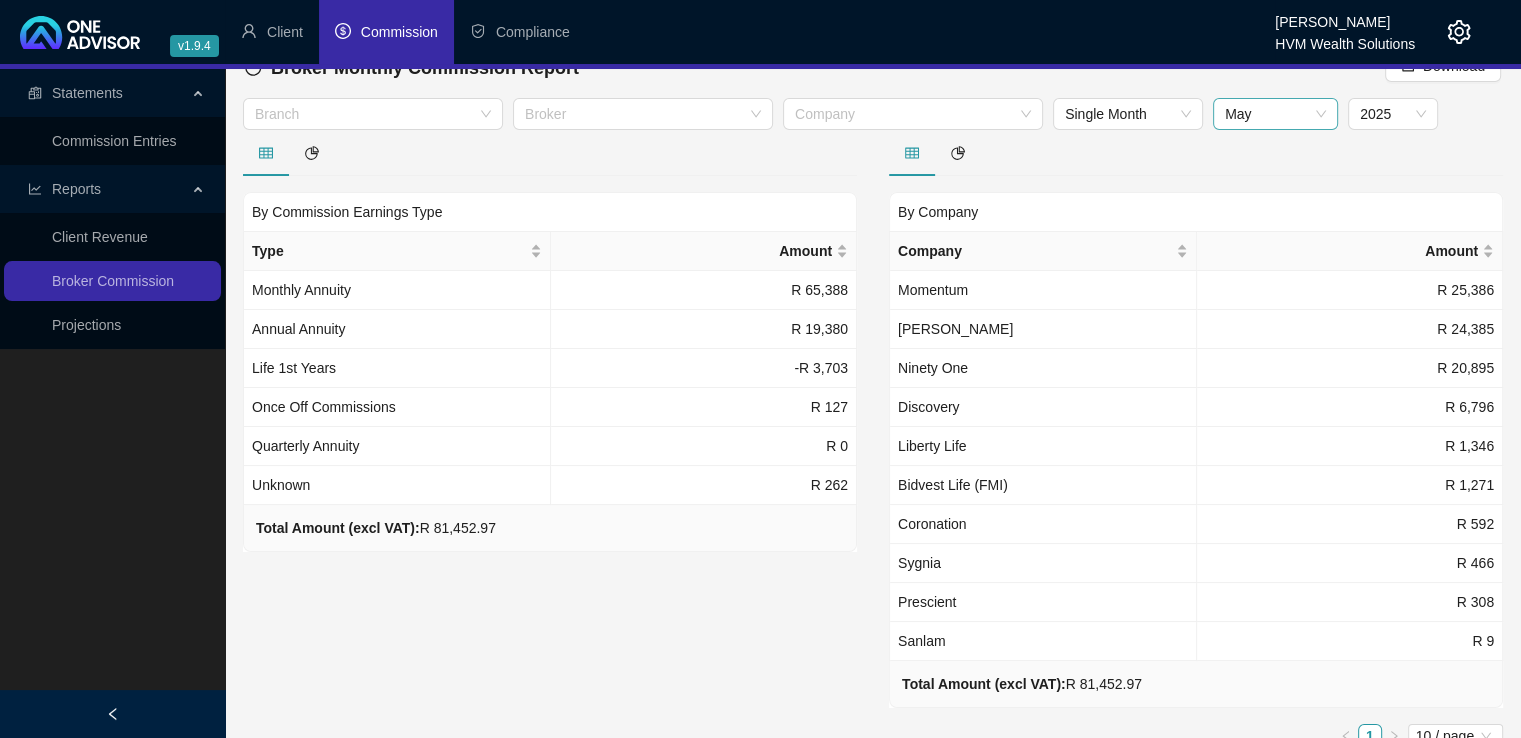 click on "May" at bounding box center [1275, 114] 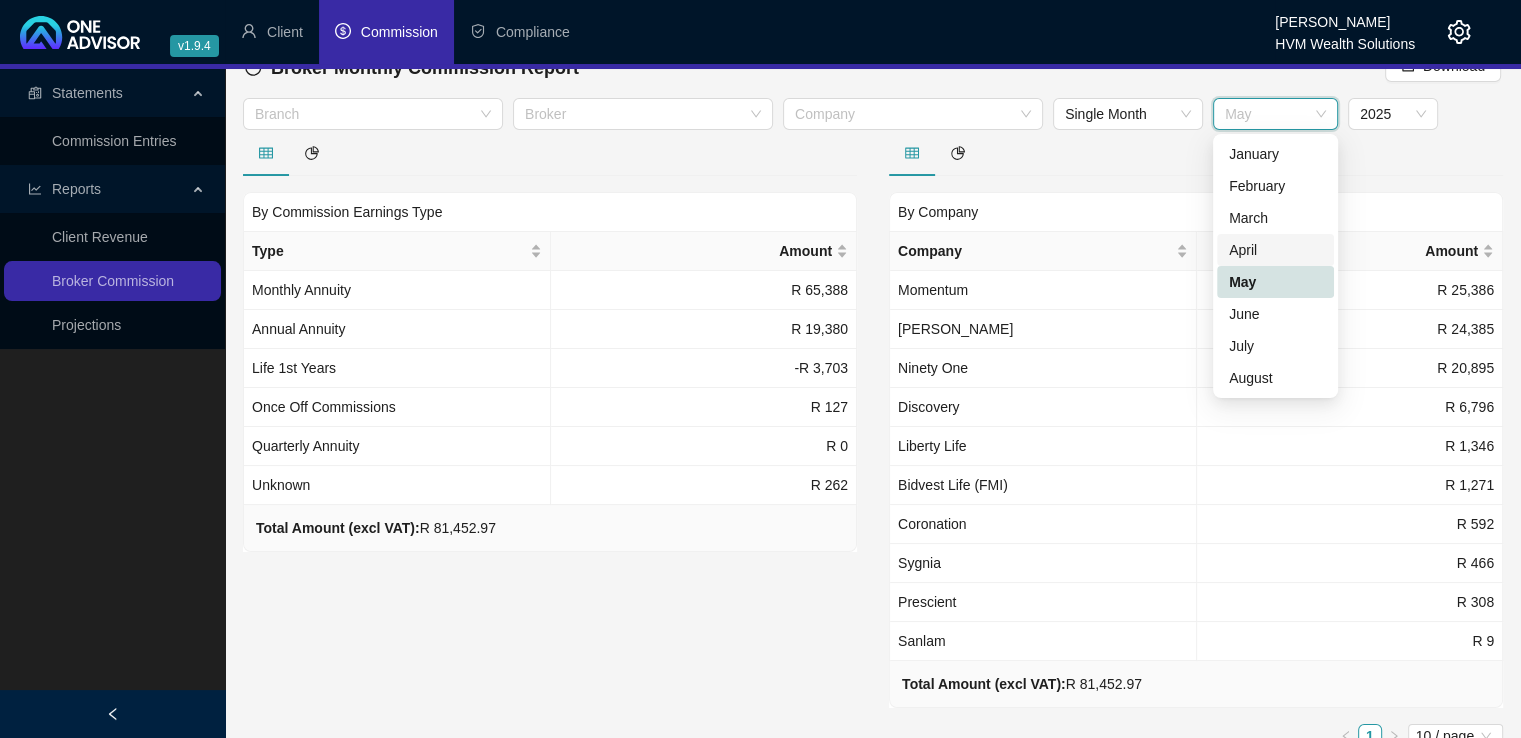 click on "April" at bounding box center [1275, 250] 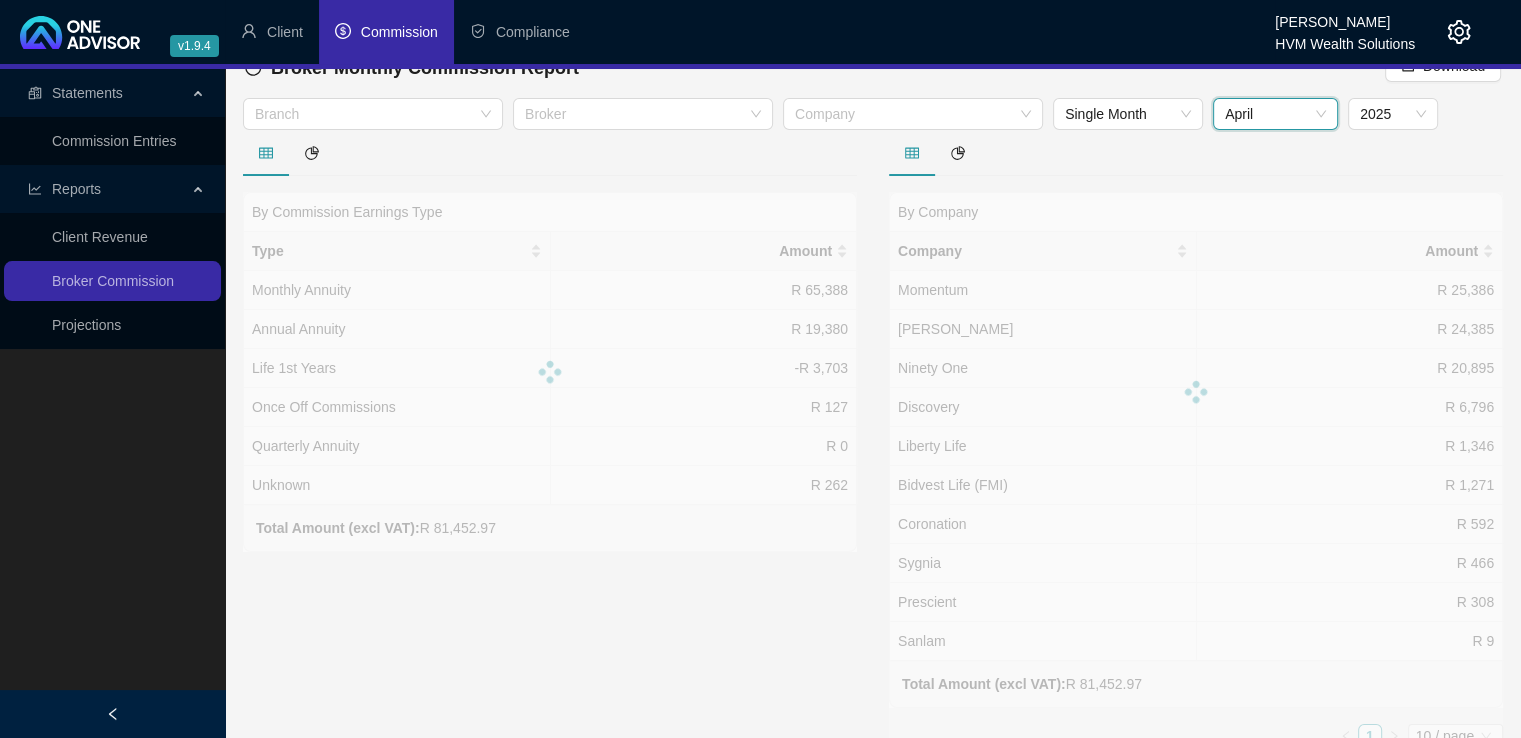 scroll, scrollTop: 16, scrollLeft: 0, axis: vertical 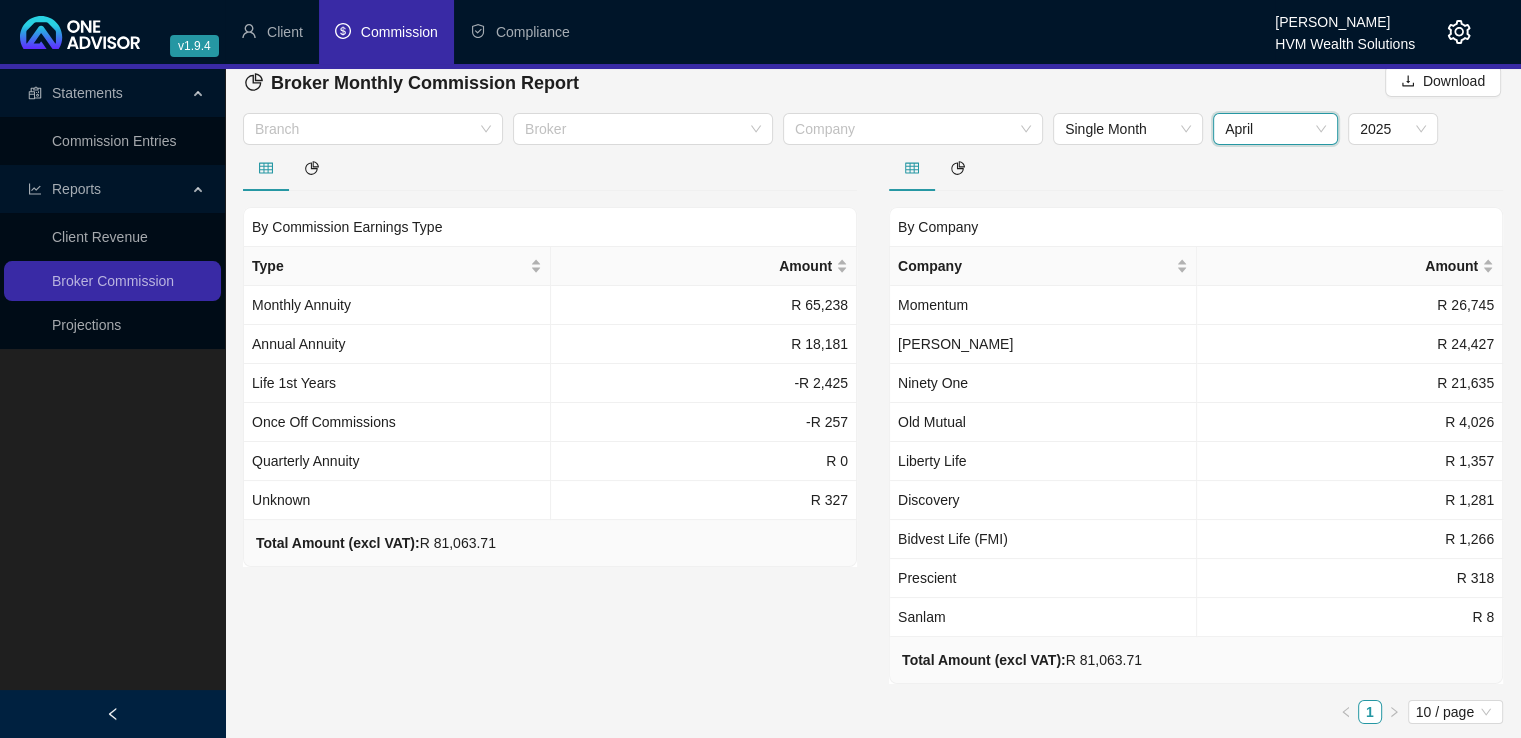 click on "April" at bounding box center [1275, 129] 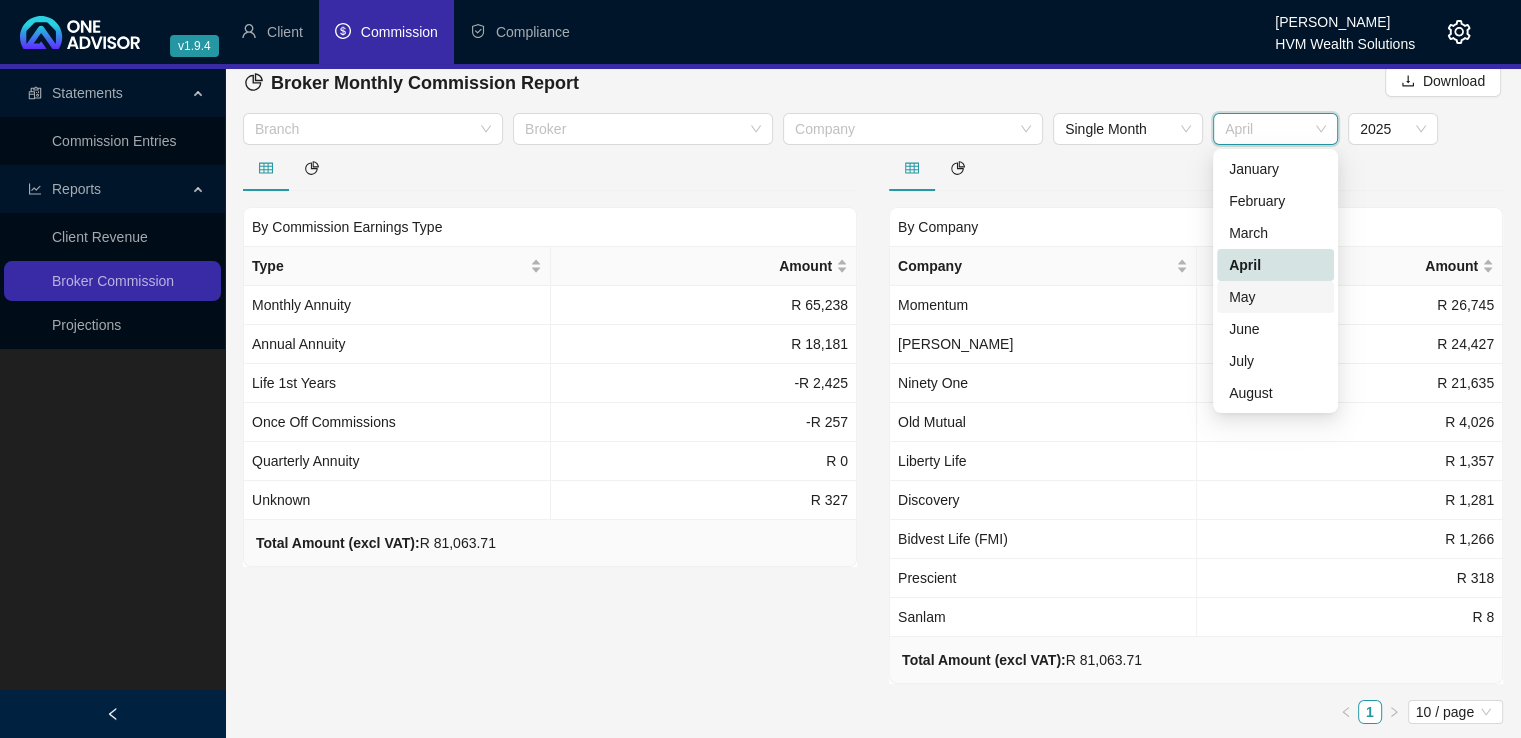 click on "May" at bounding box center (1275, 297) 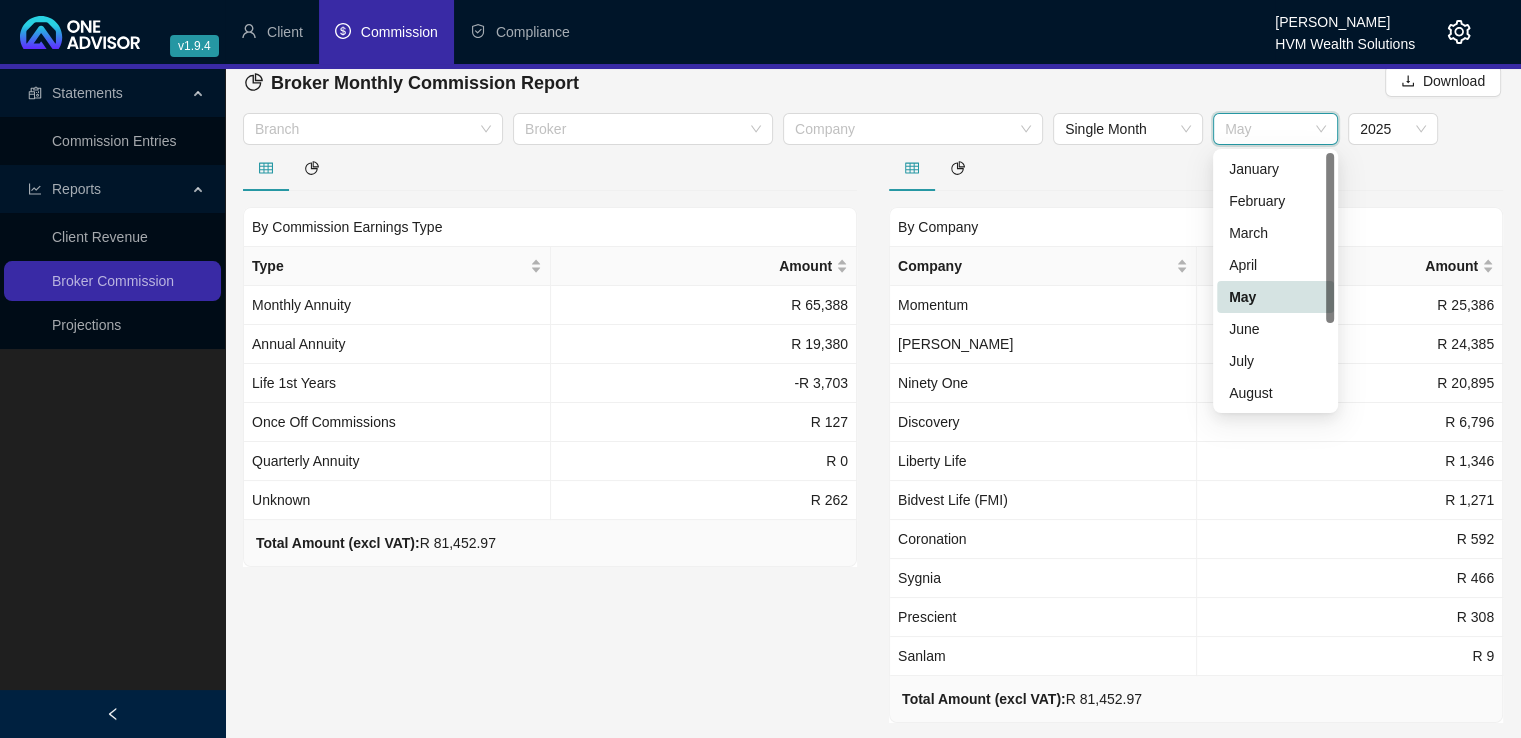 click on "May" at bounding box center [1275, 129] 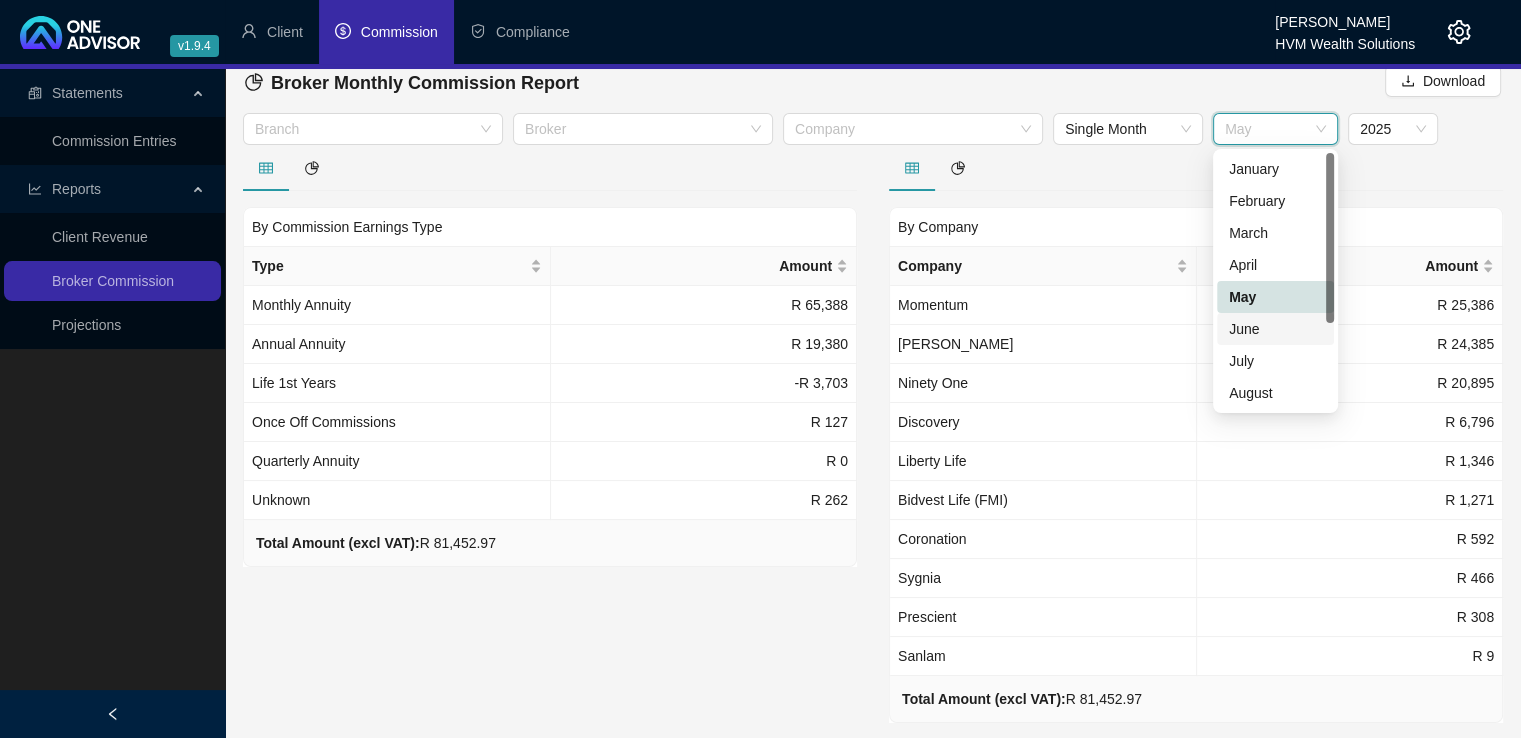 click on "June" at bounding box center [1275, 329] 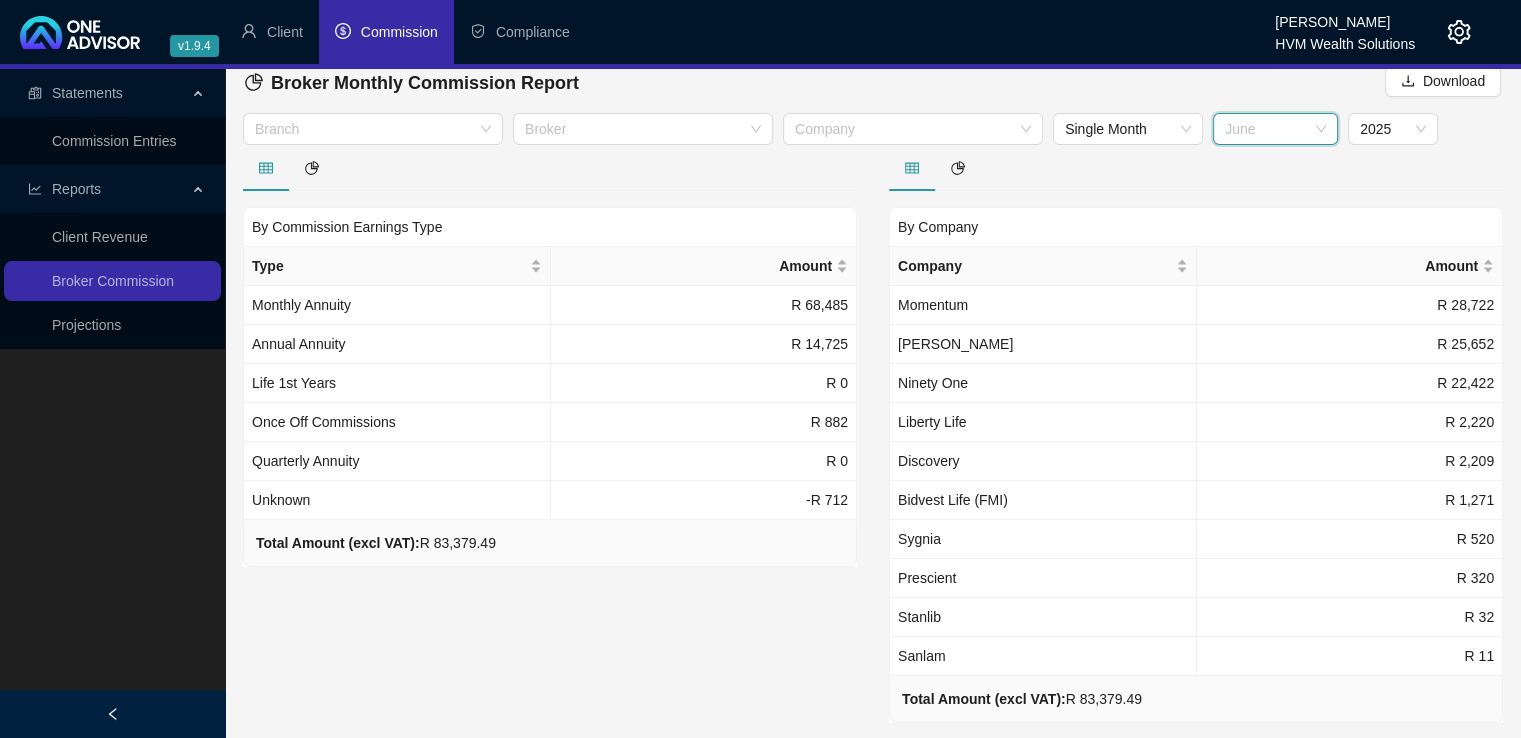 click on "June" at bounding box center (1275, 129) 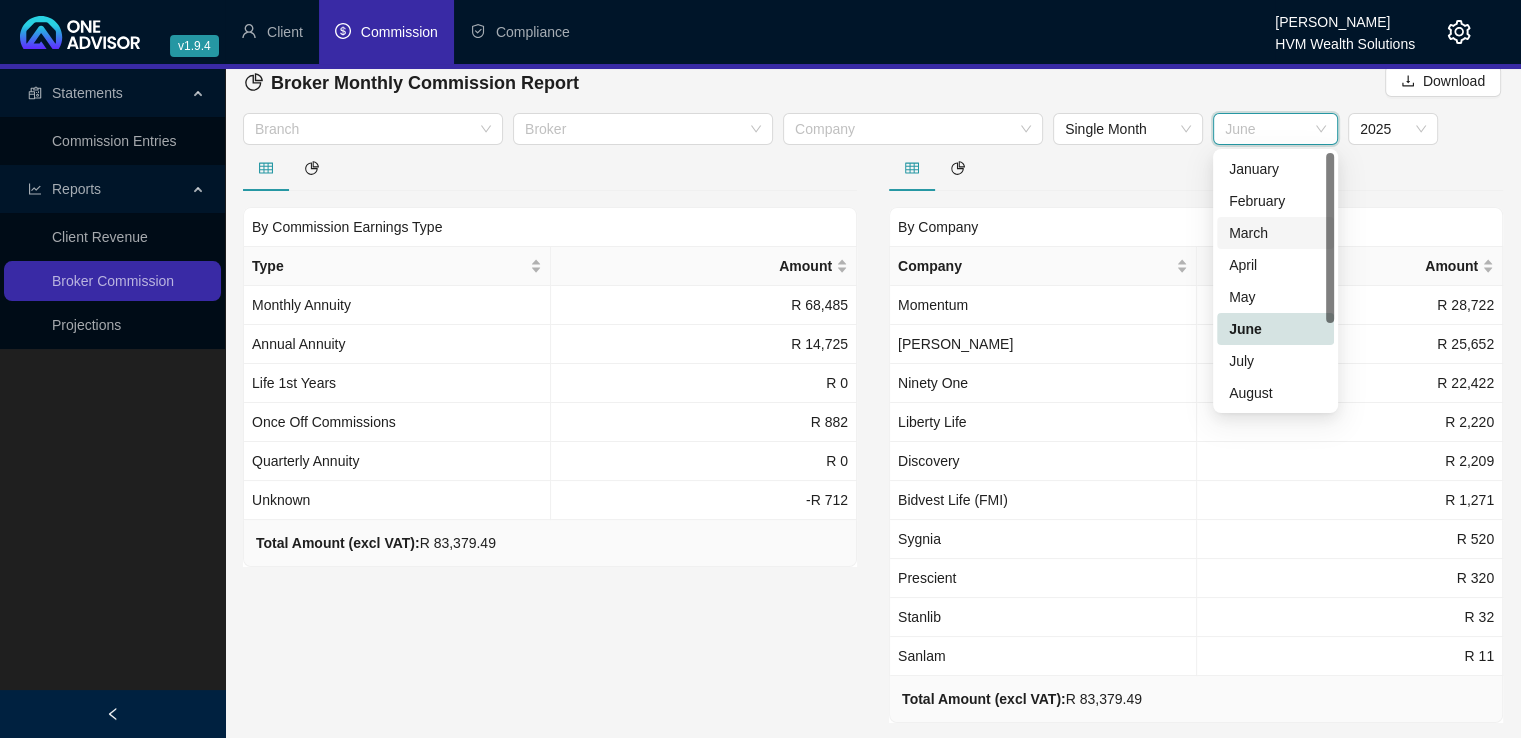 click on "March" at bounding box center (1275, 233) 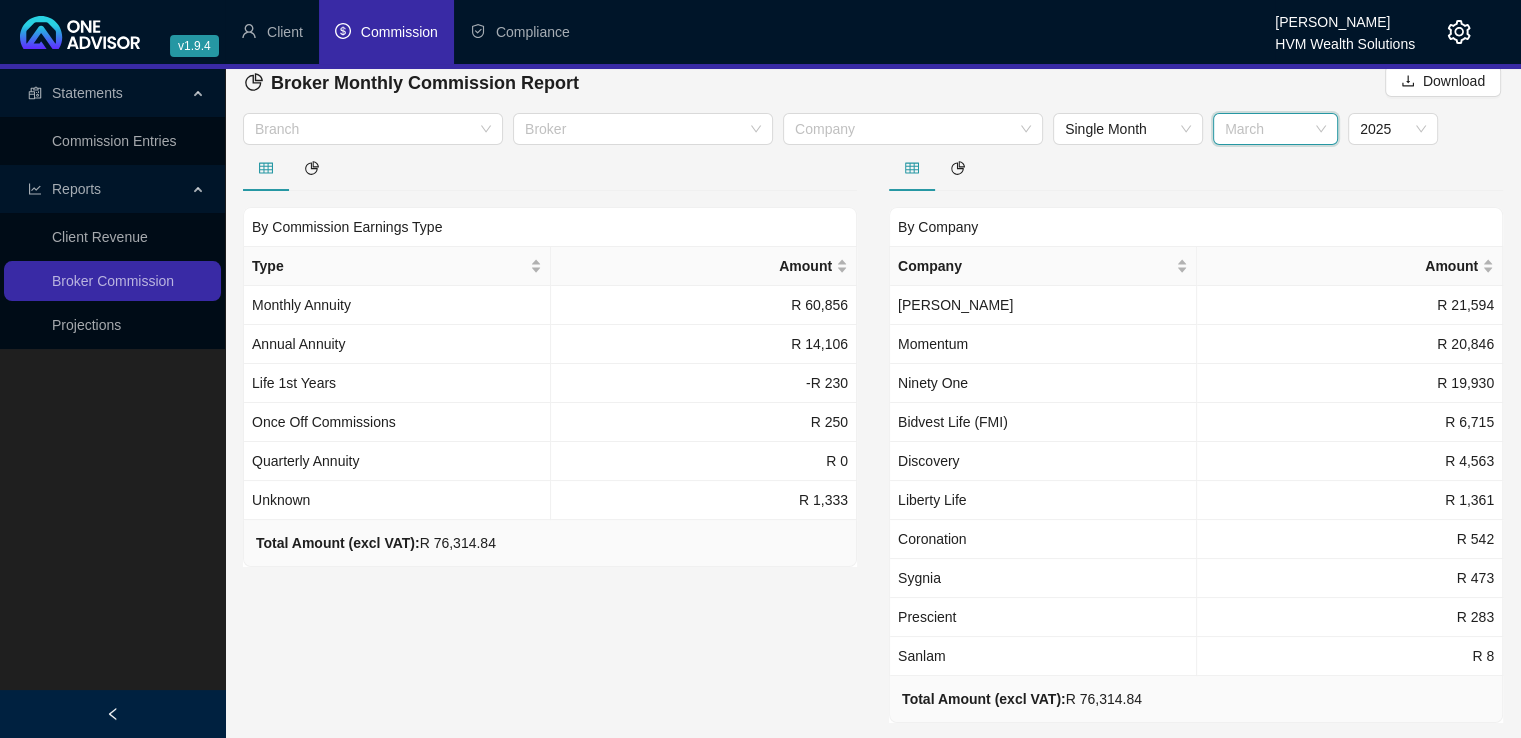 click on "March" at bounding box center (1275, 129) 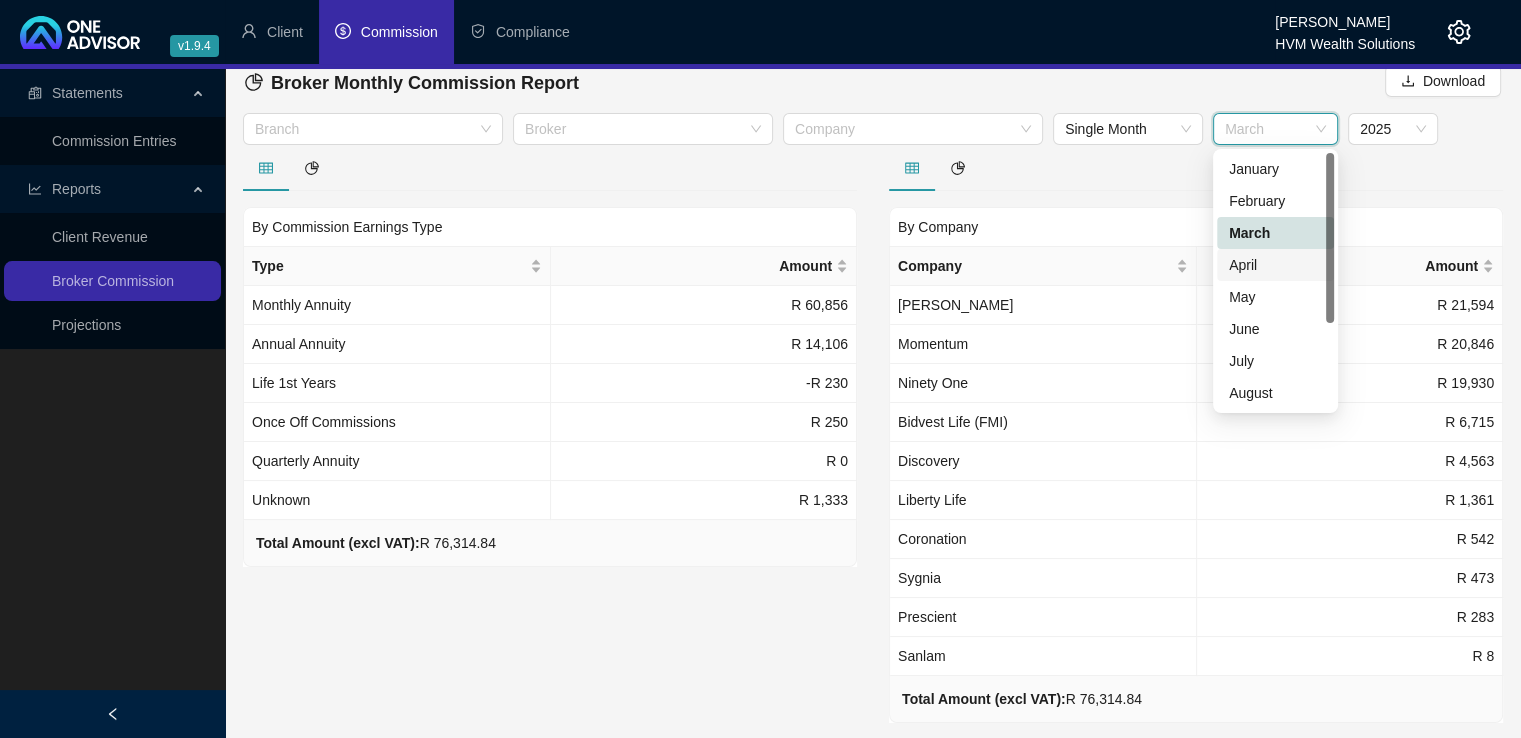 click on "April" at bounding box center [1275, 265] 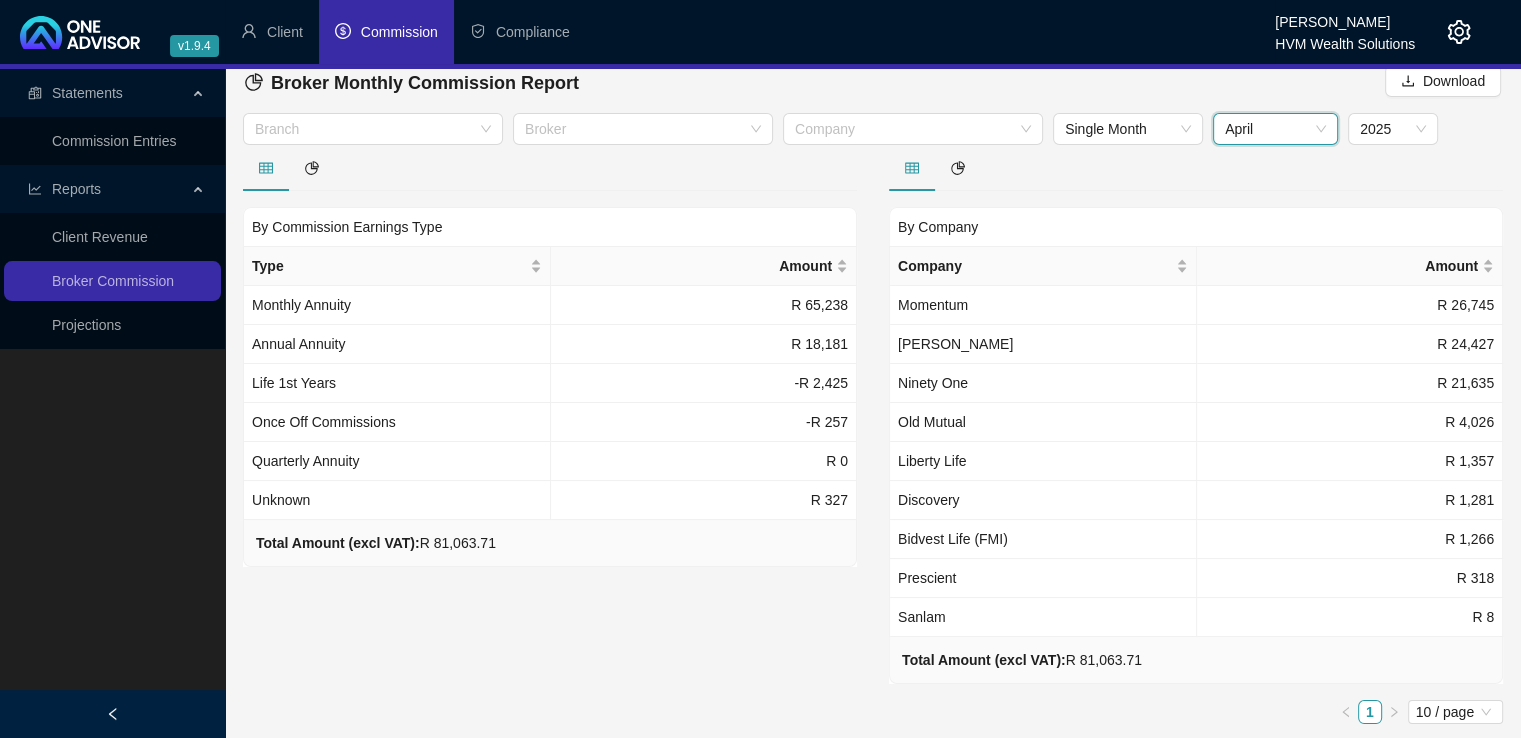 click on "April" at bounding box center [1275, 129] 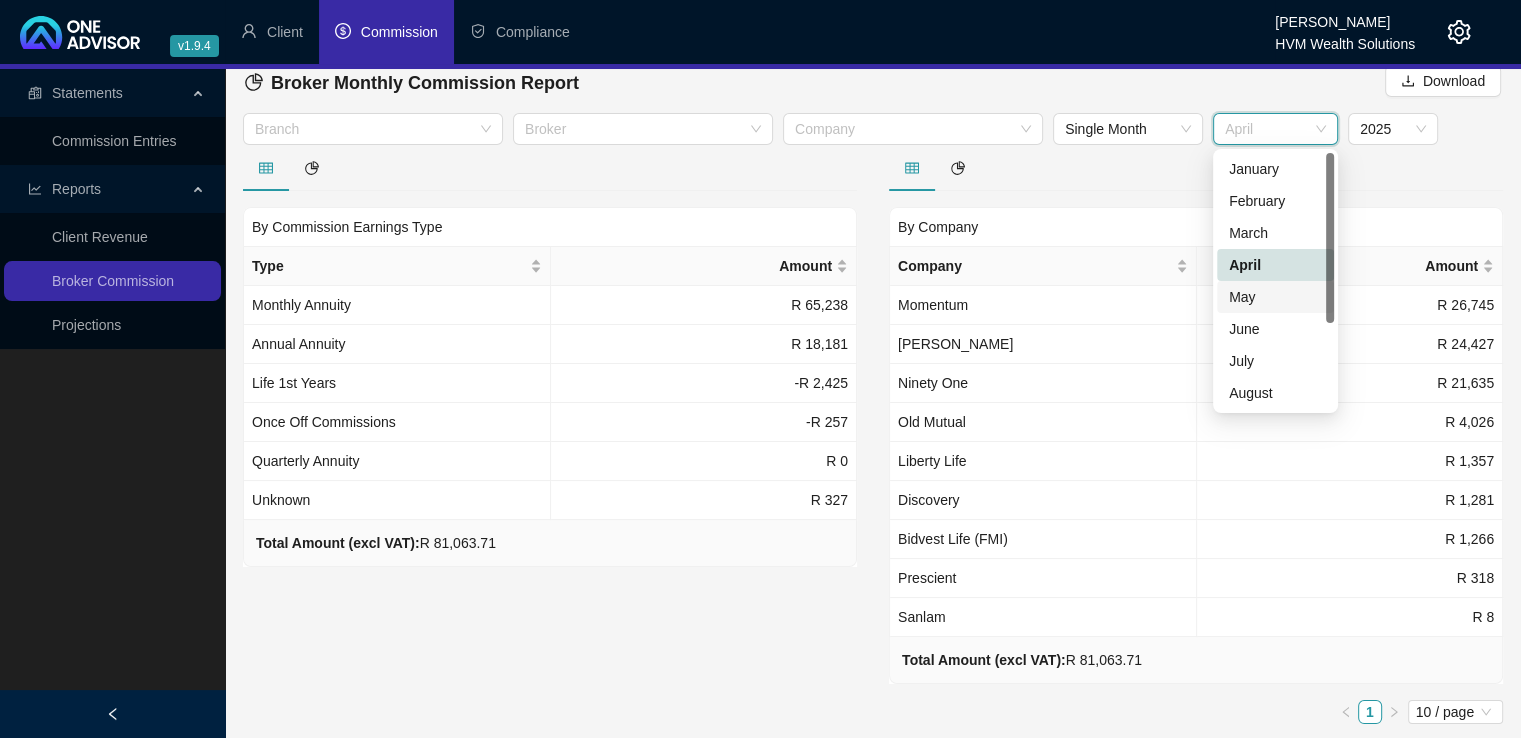 click on "May" at bounding box center (1275, 297) 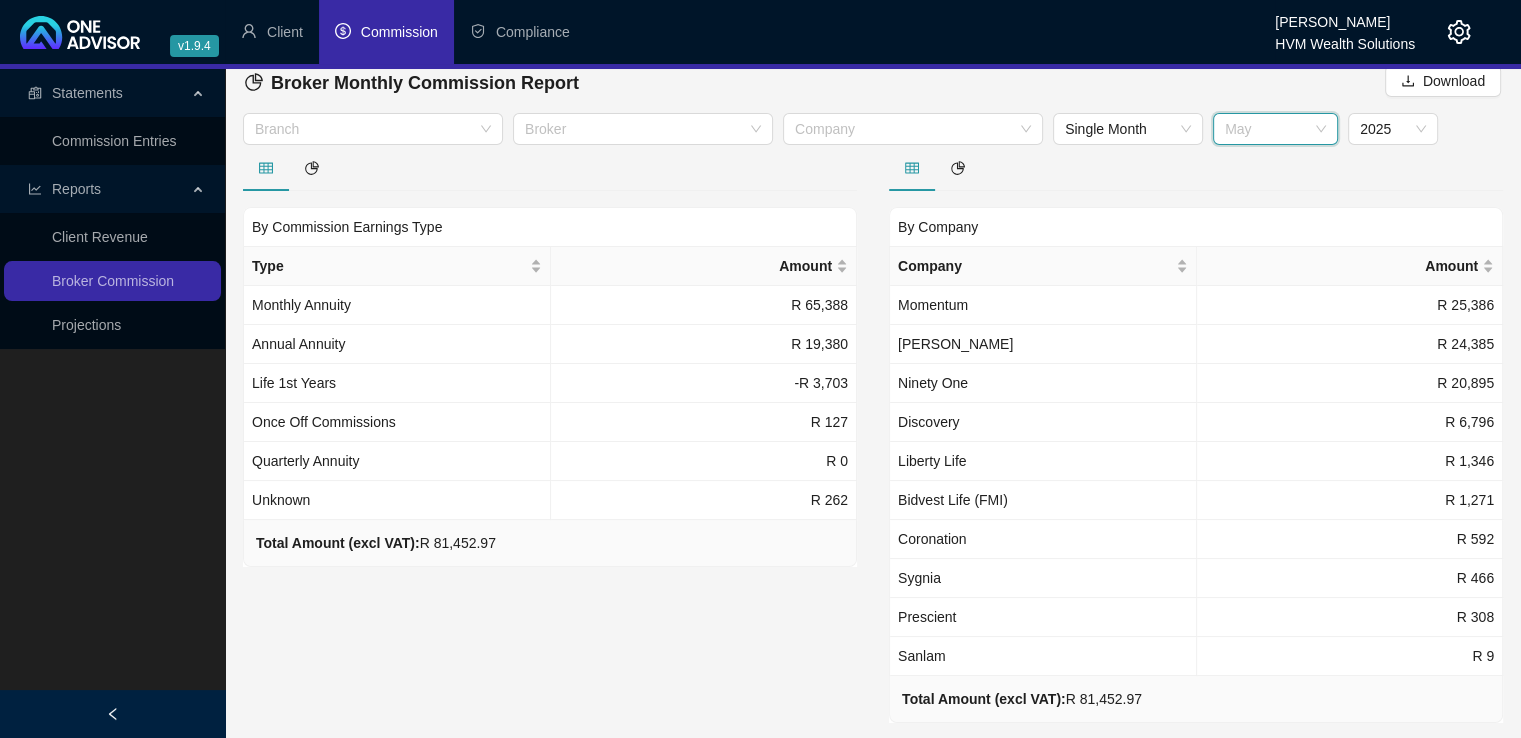 click on "May" at bounding box center (1275, 129) 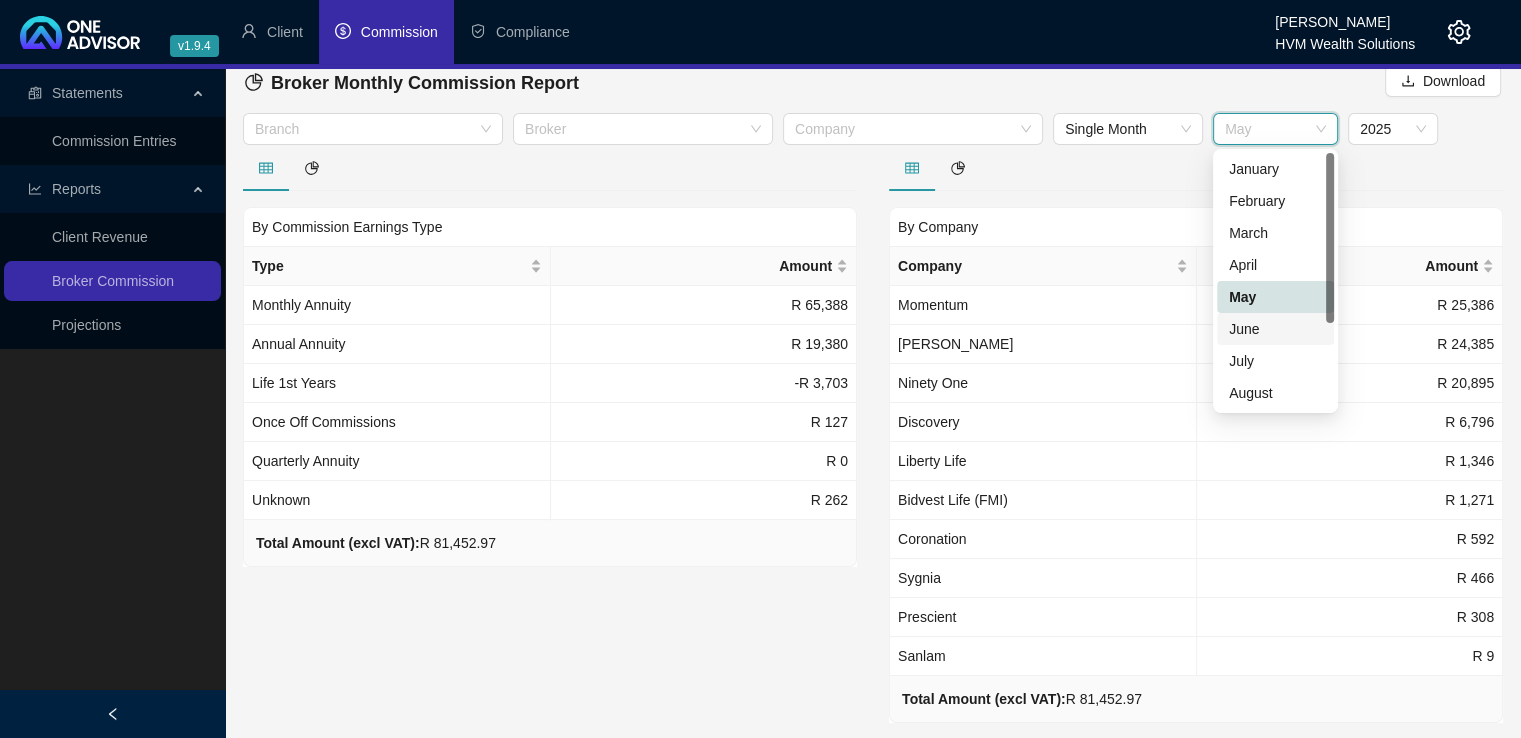 click on "June" at bounding box center (1275, 329) 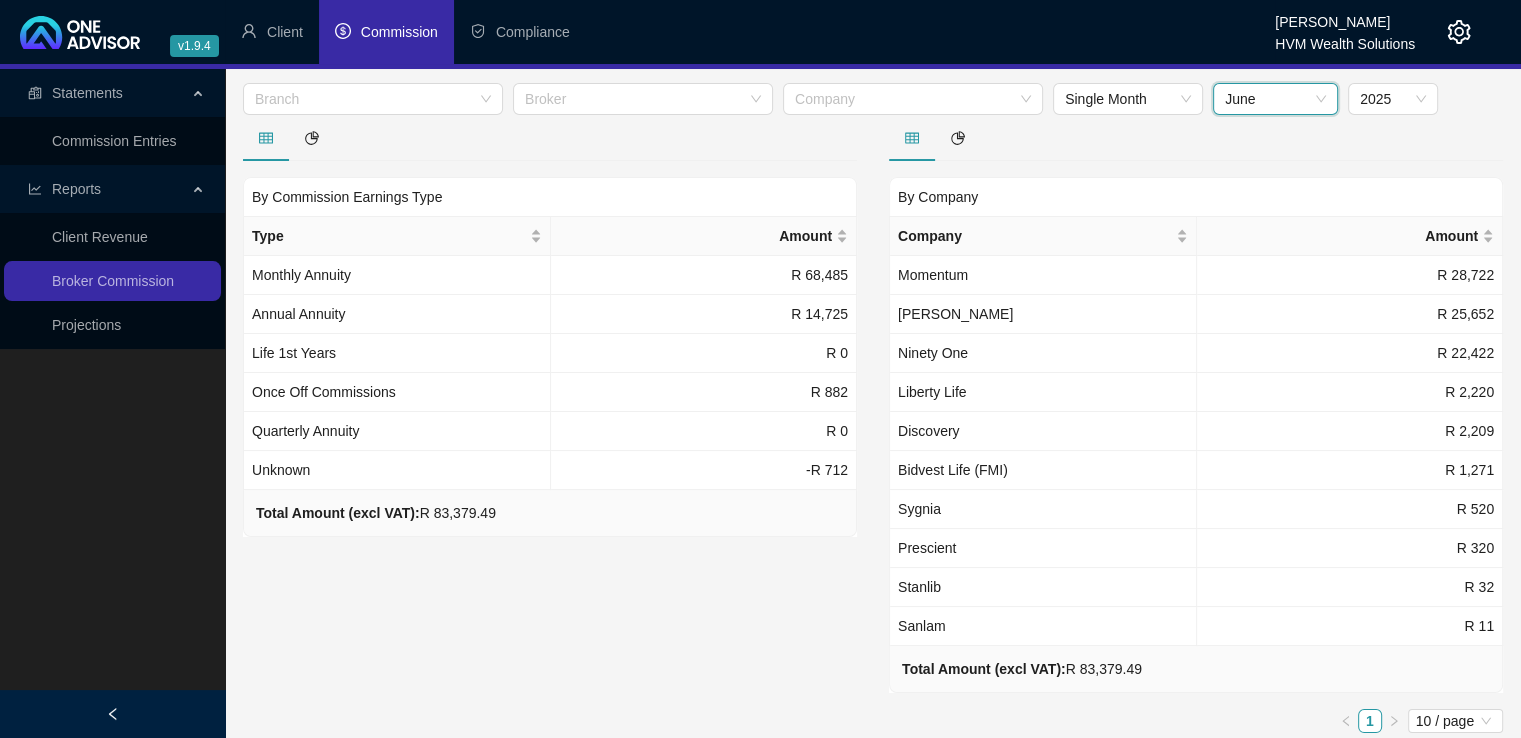 scroll, scrollTop: 42, scrollLeft: 0, axis: vertical 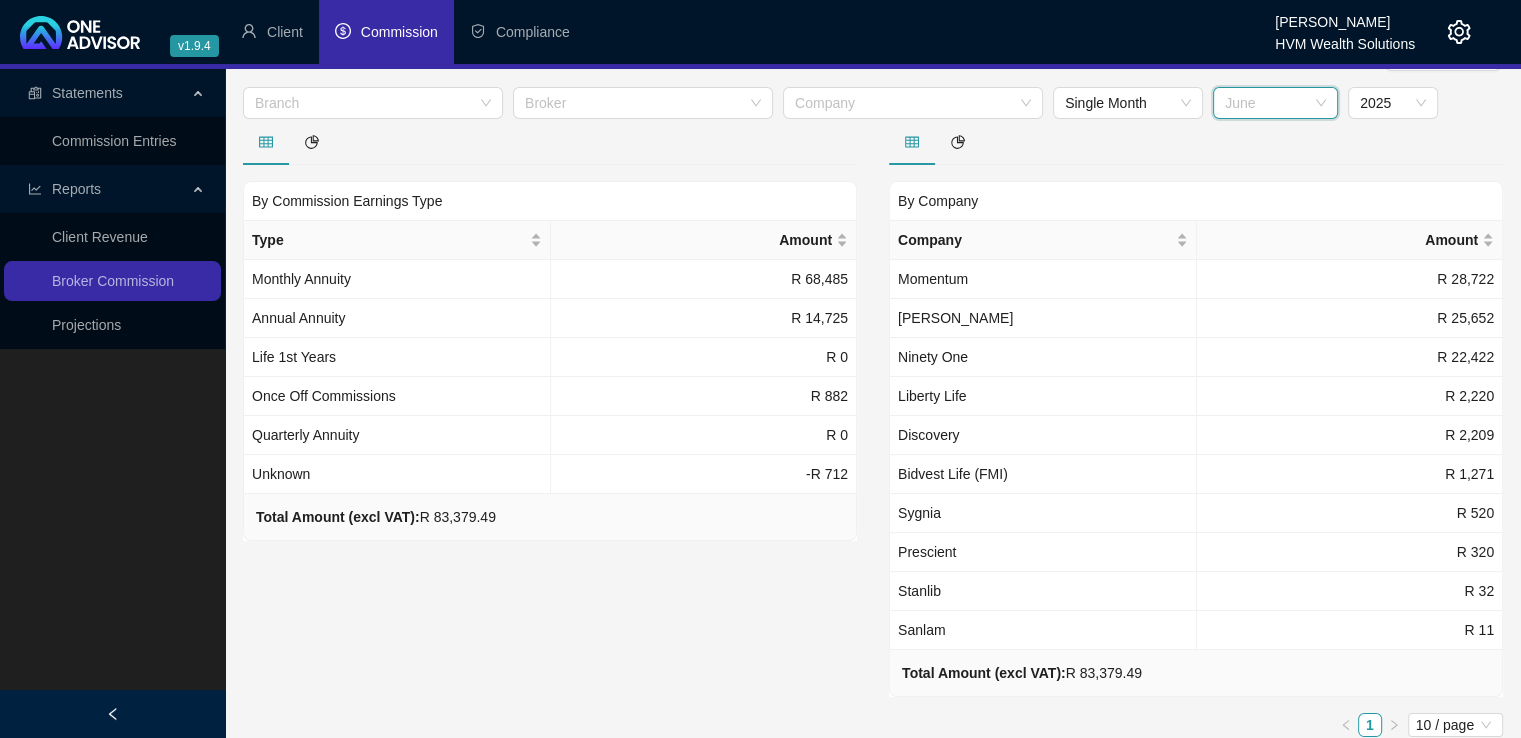 click on "June" at bounding box center (1275, 103) 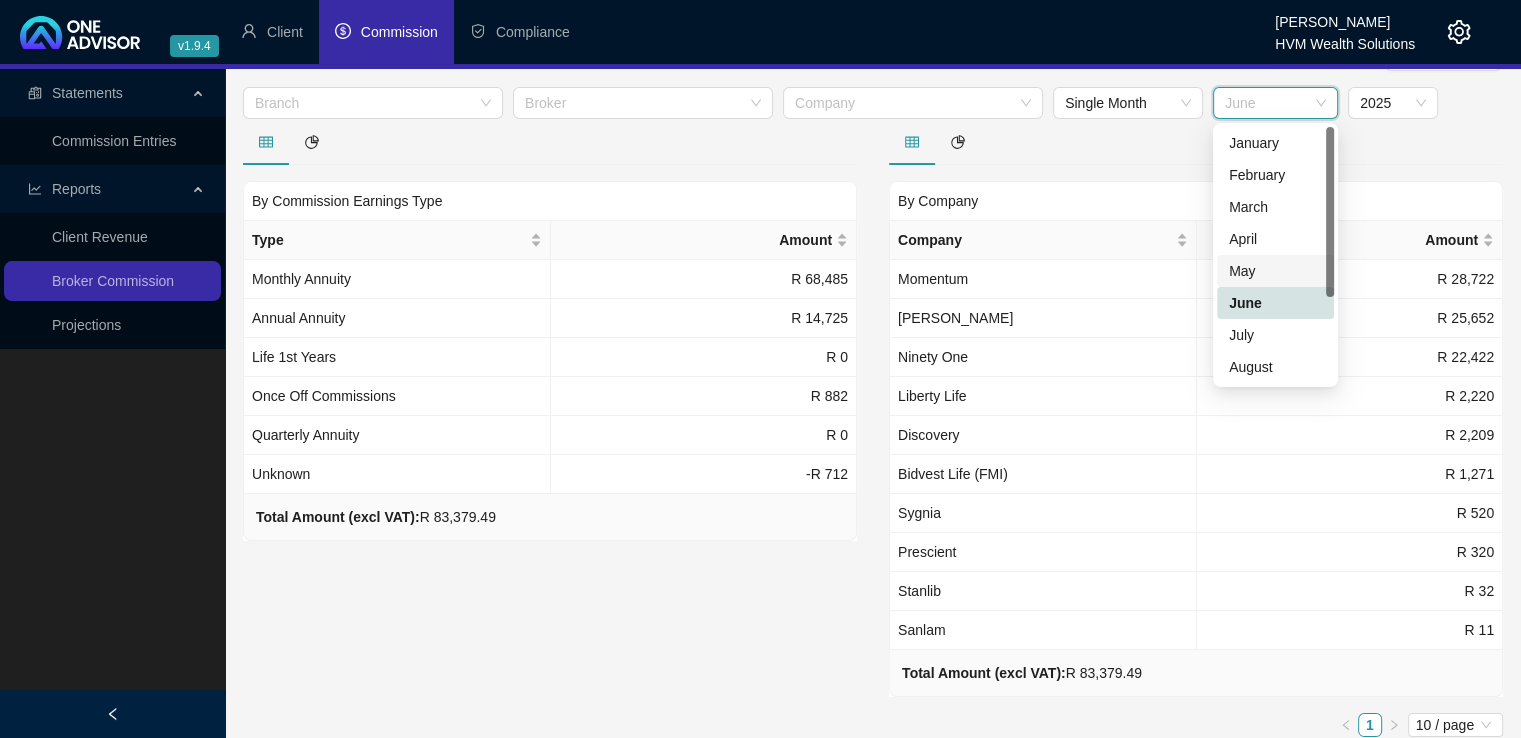 click on "May" at bounding box center [1275, 271] 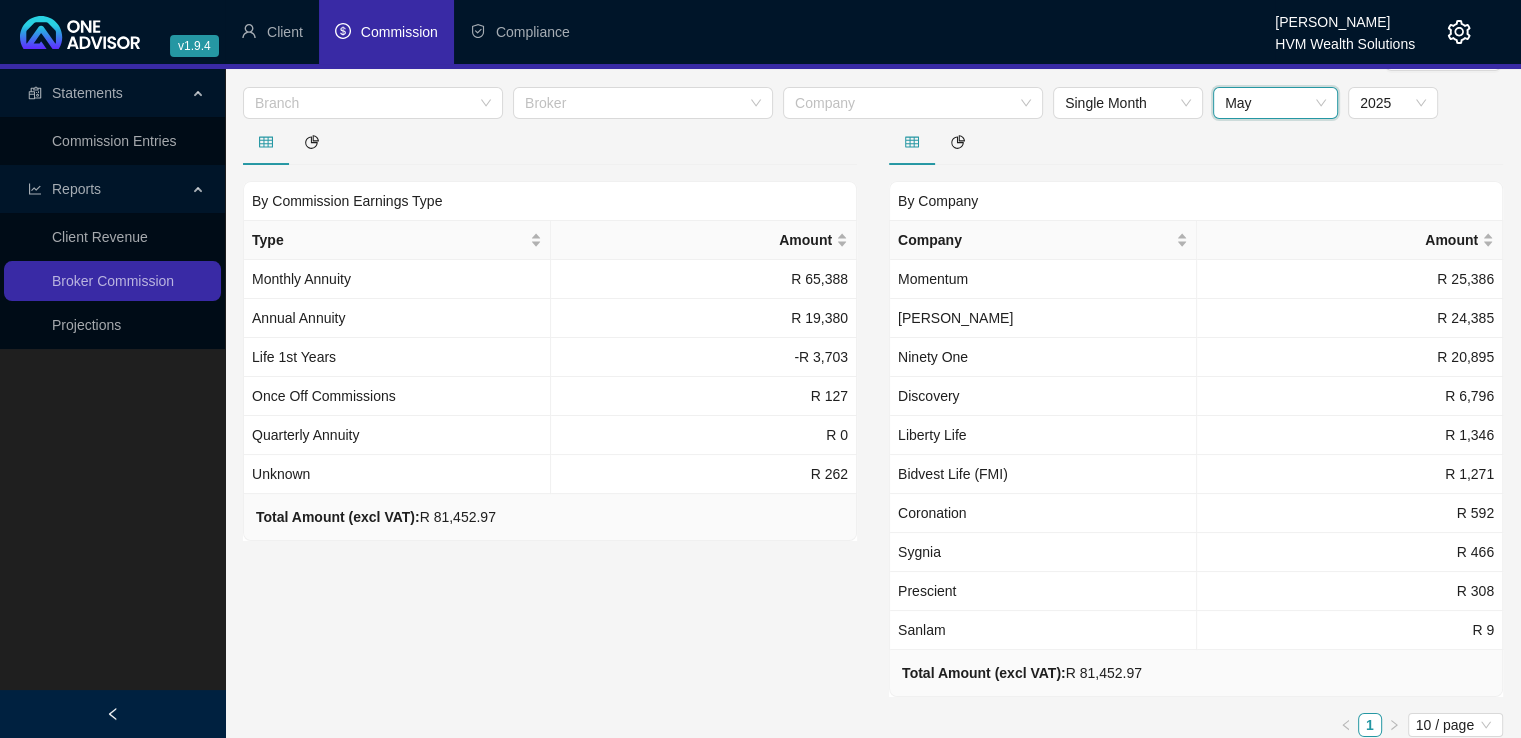 click on "May" at bounding box center [1275, 103] 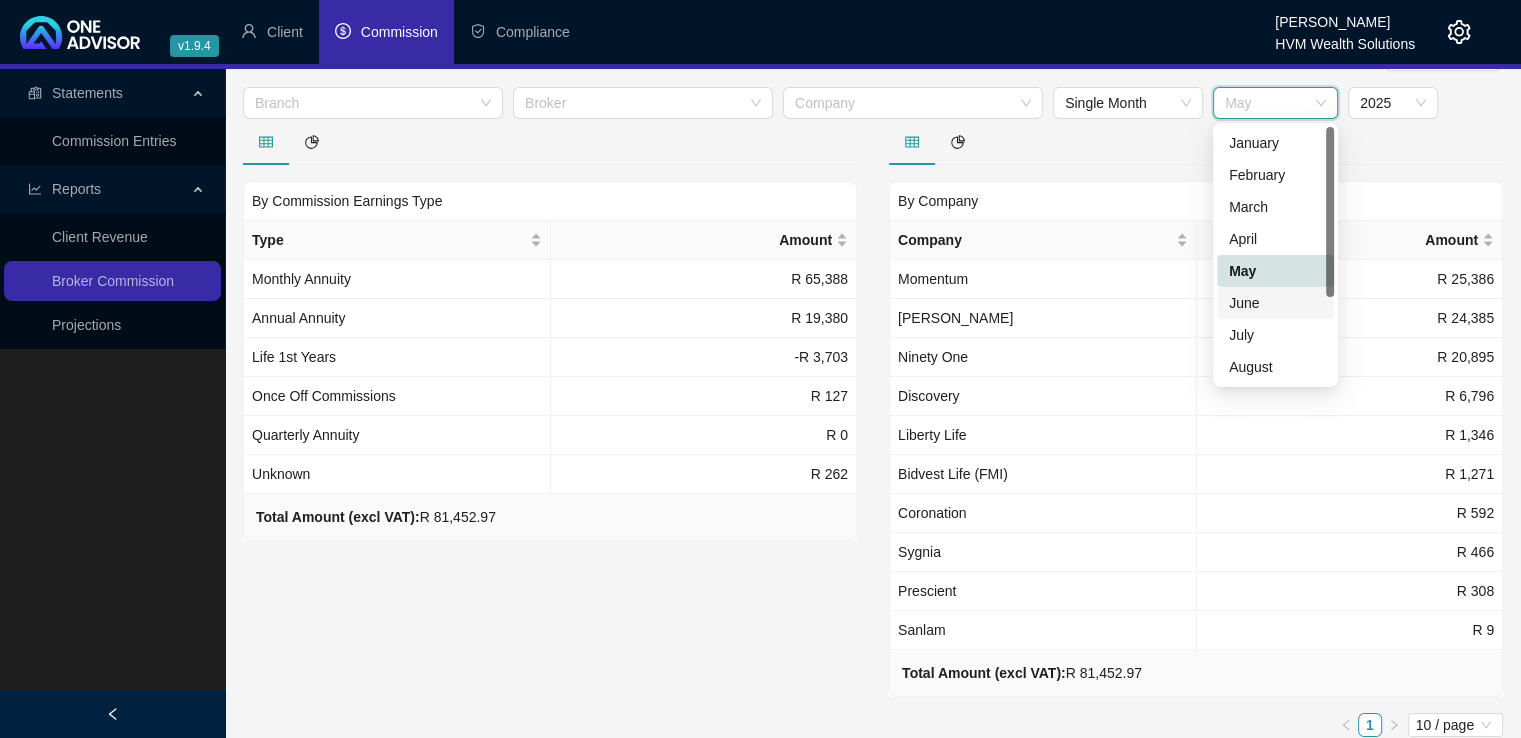 click on "June" at bounding box center [1275, 303] 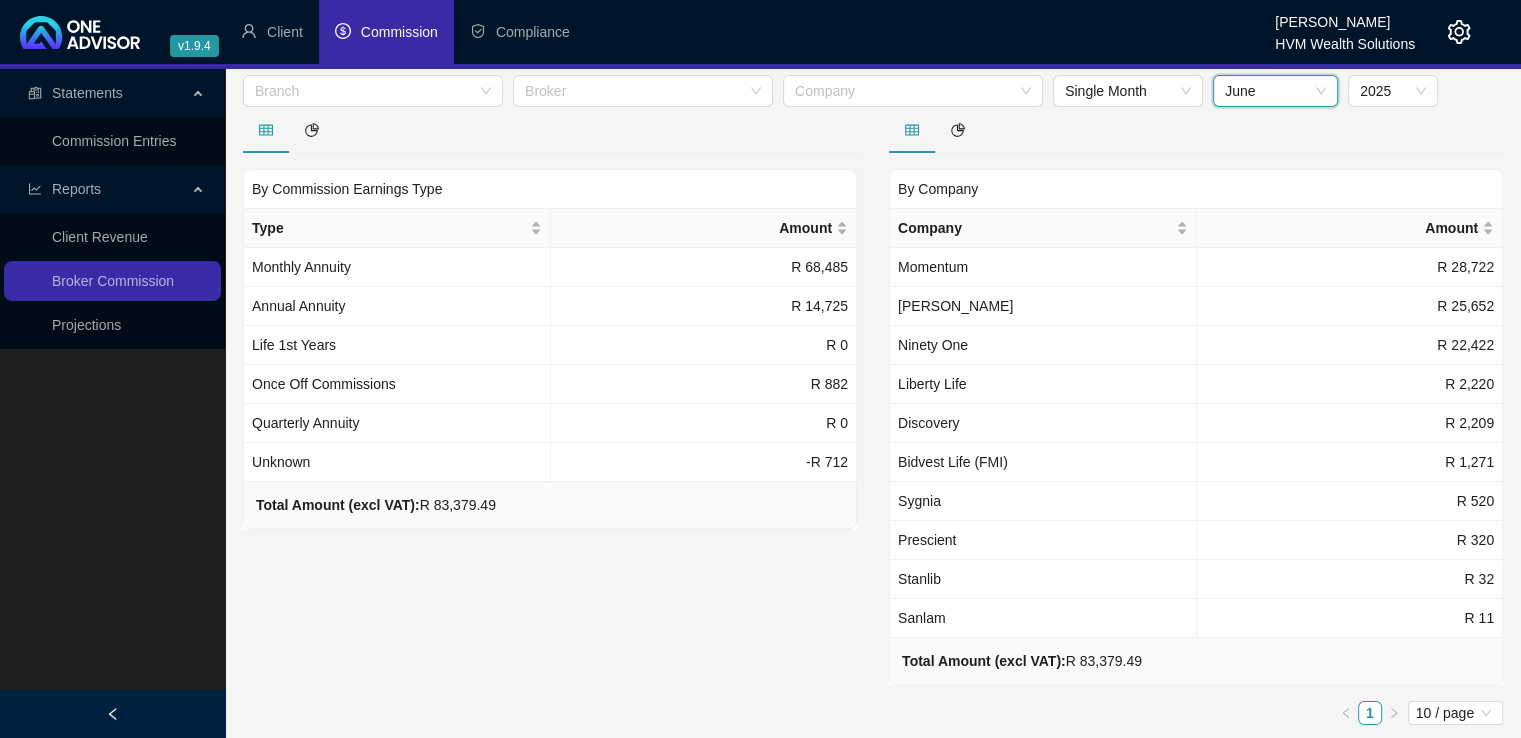 scroll, scrollTop: 49, scrollLeft: 0, axis: vertical 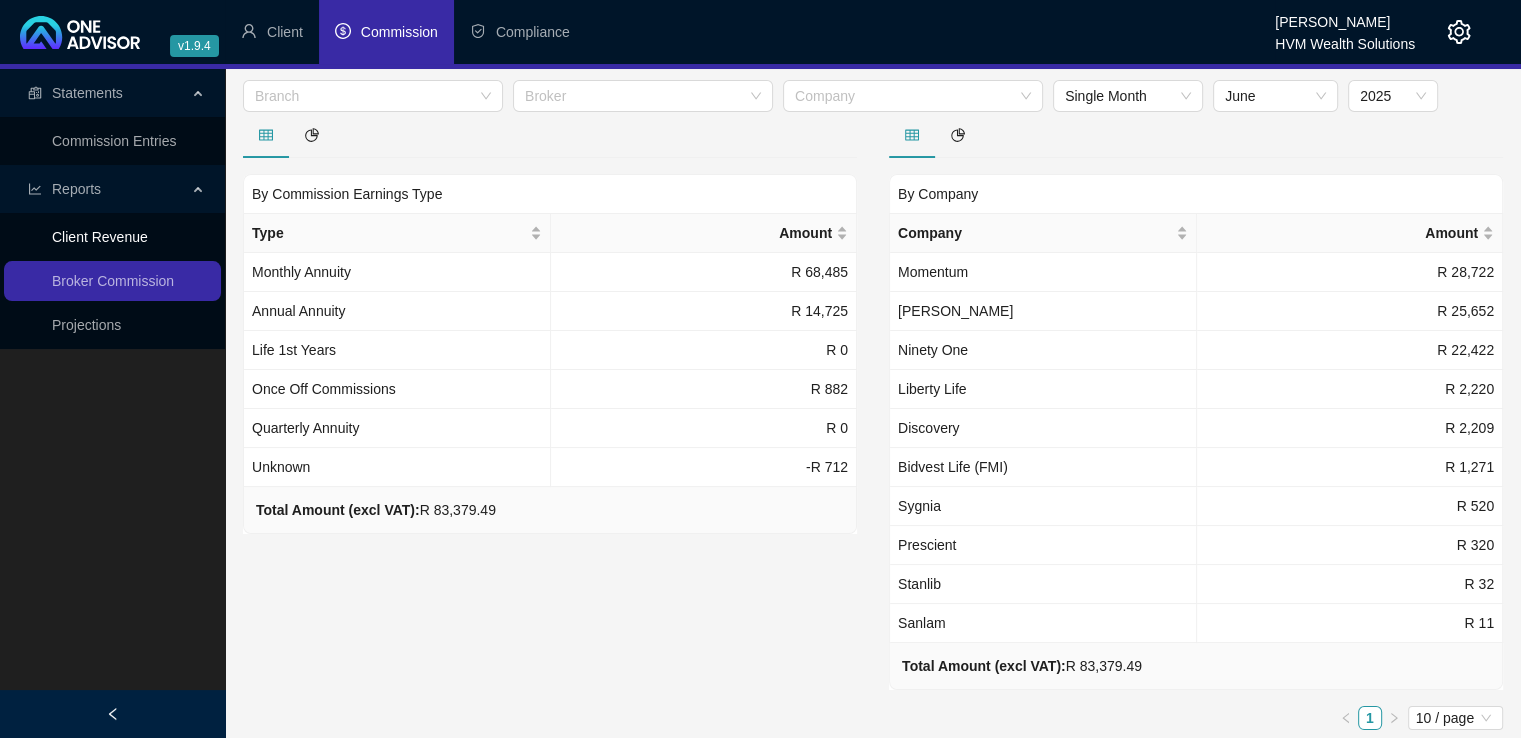 click on "Client Revenue" at bounding box center (100, 237) 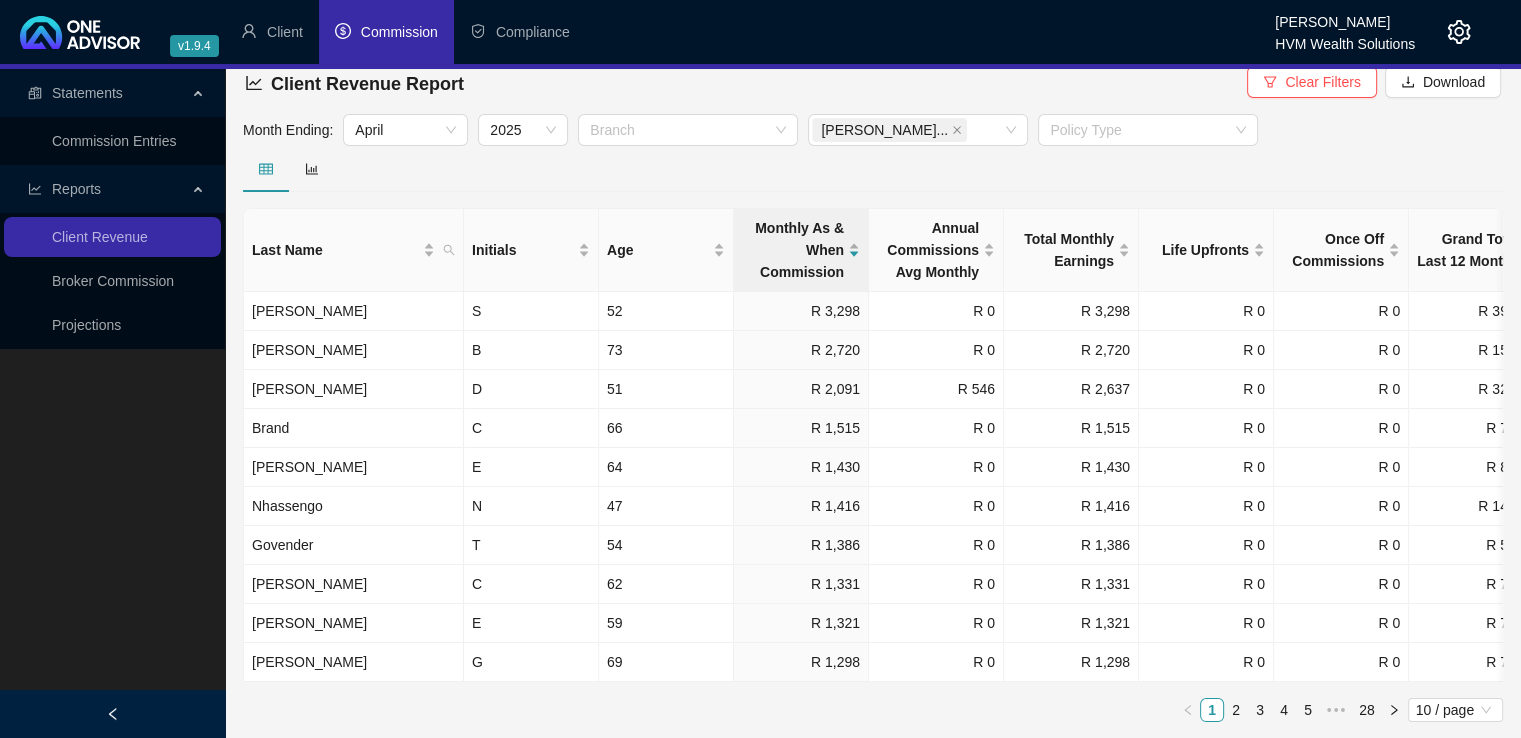 scroll, scrollTop: 28, scrollLeft: 0, axis: vertical 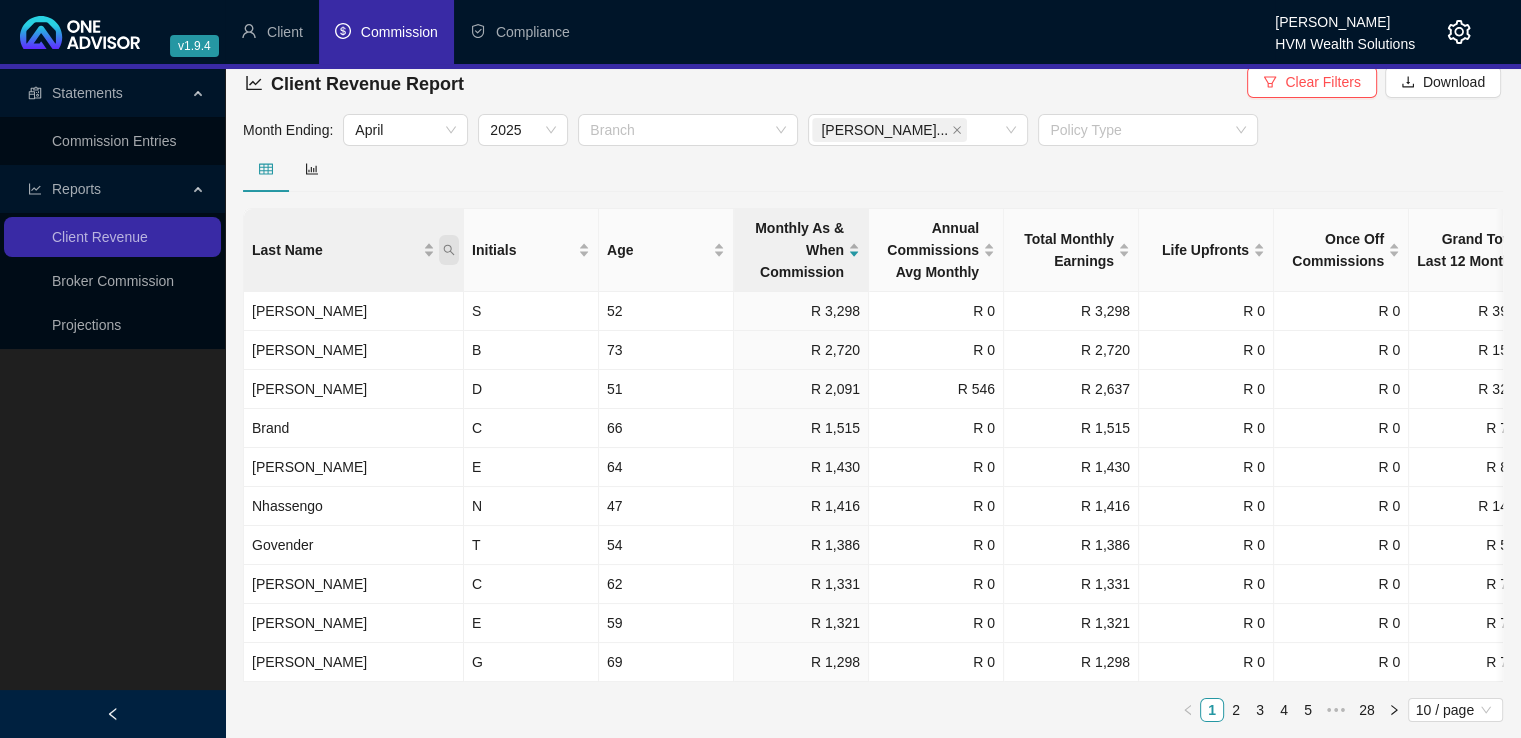 click 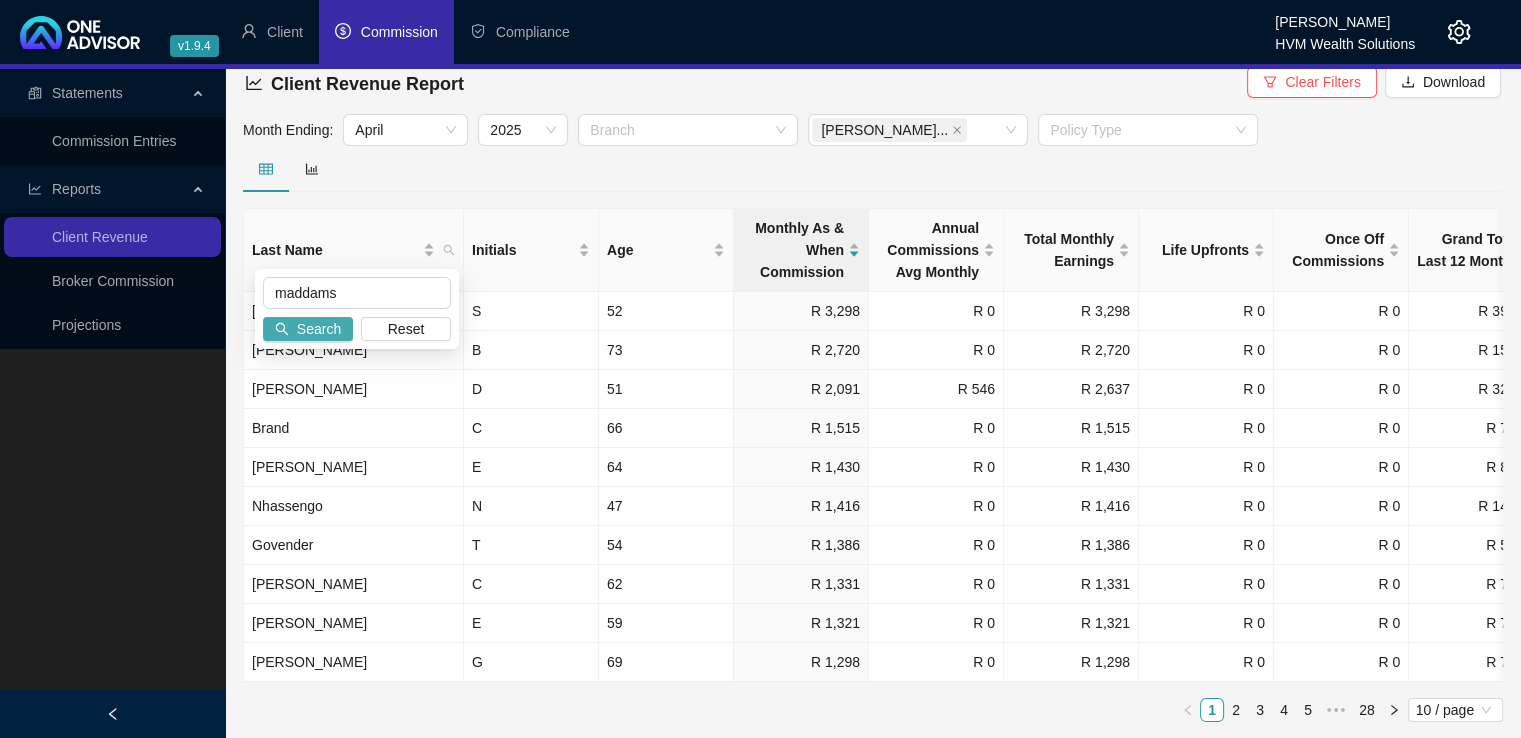 type on "maddams" 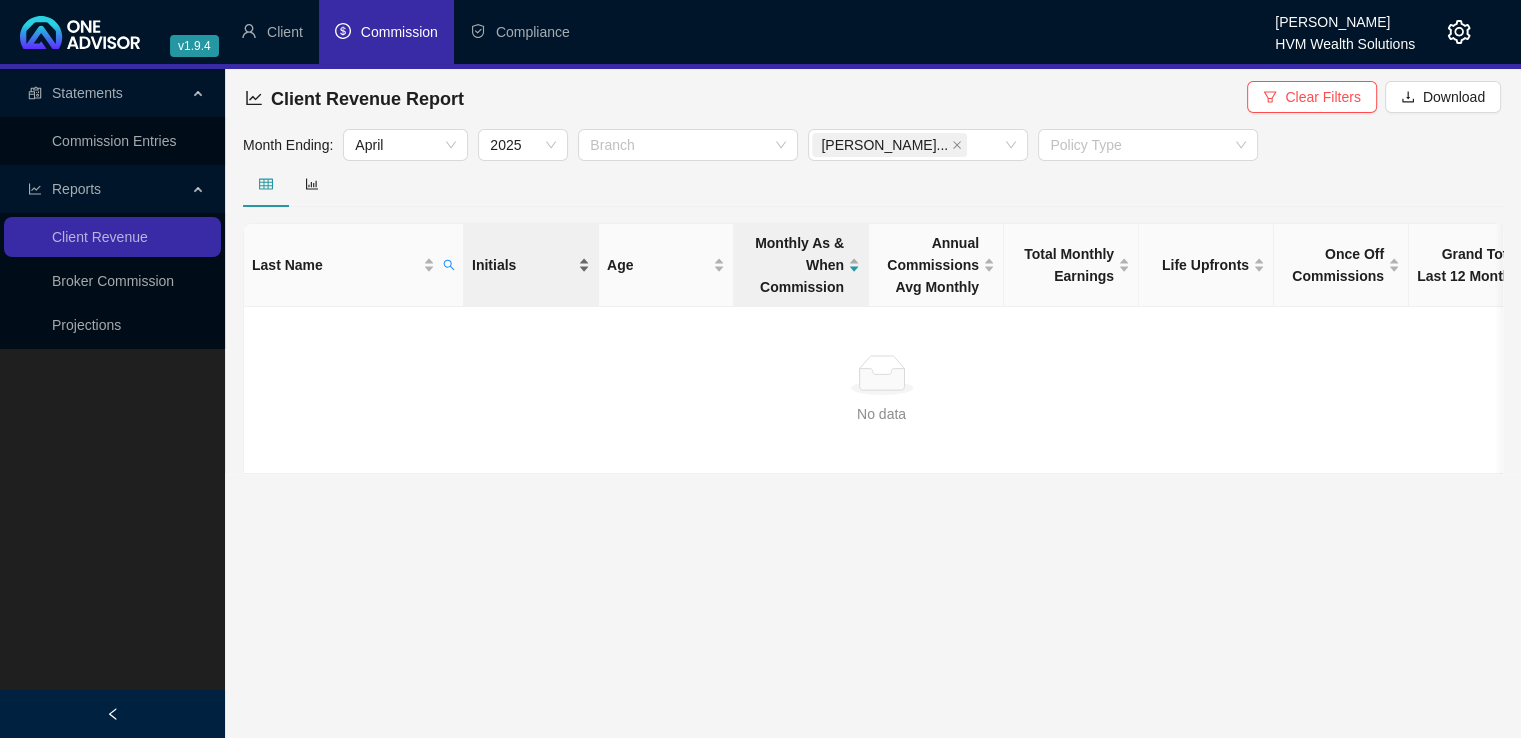 scroll, scrollTop: 0, scrollLeft: 0, axis: both 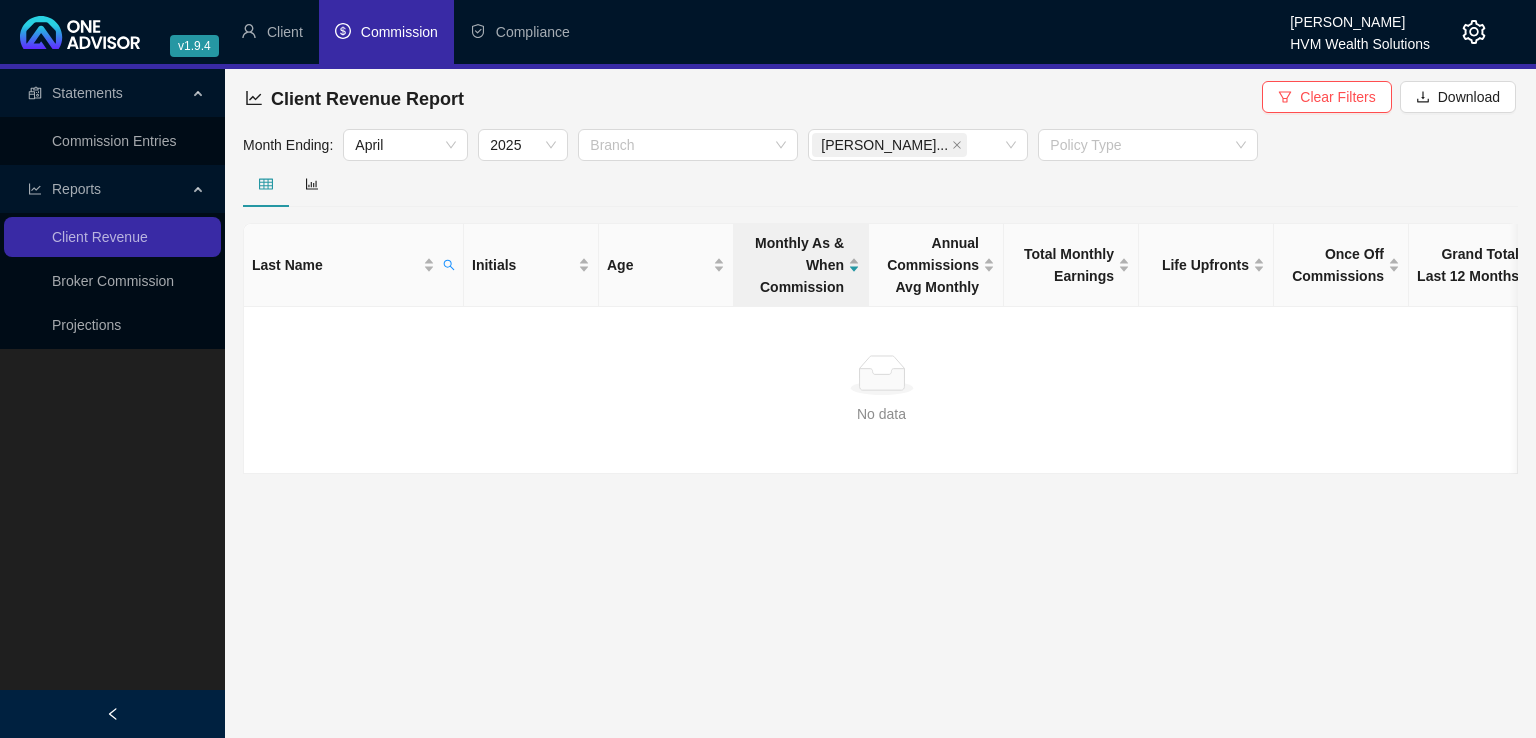 click on "Reports" at bounding box center [107, 189] 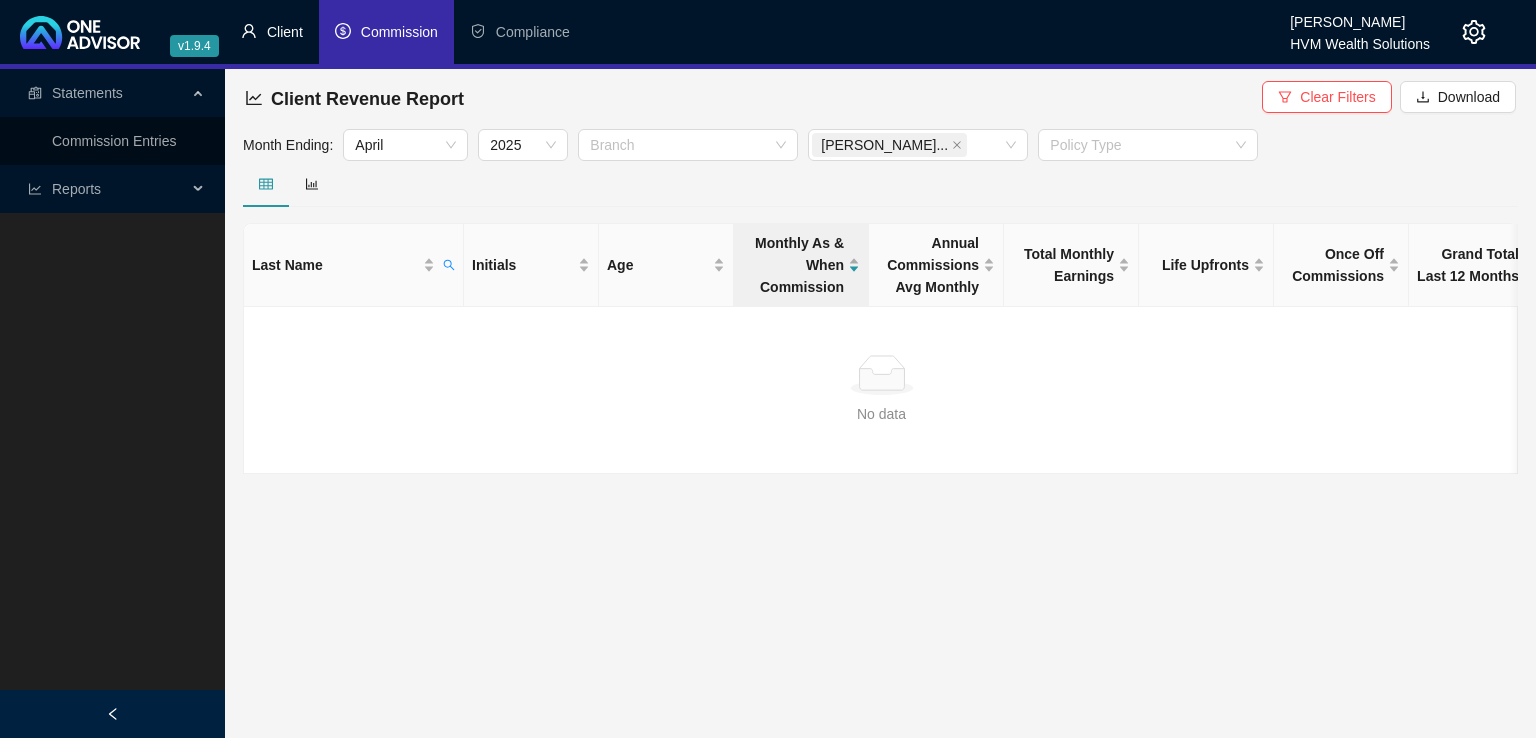 click on "Client" at bounding box center [285, 32] 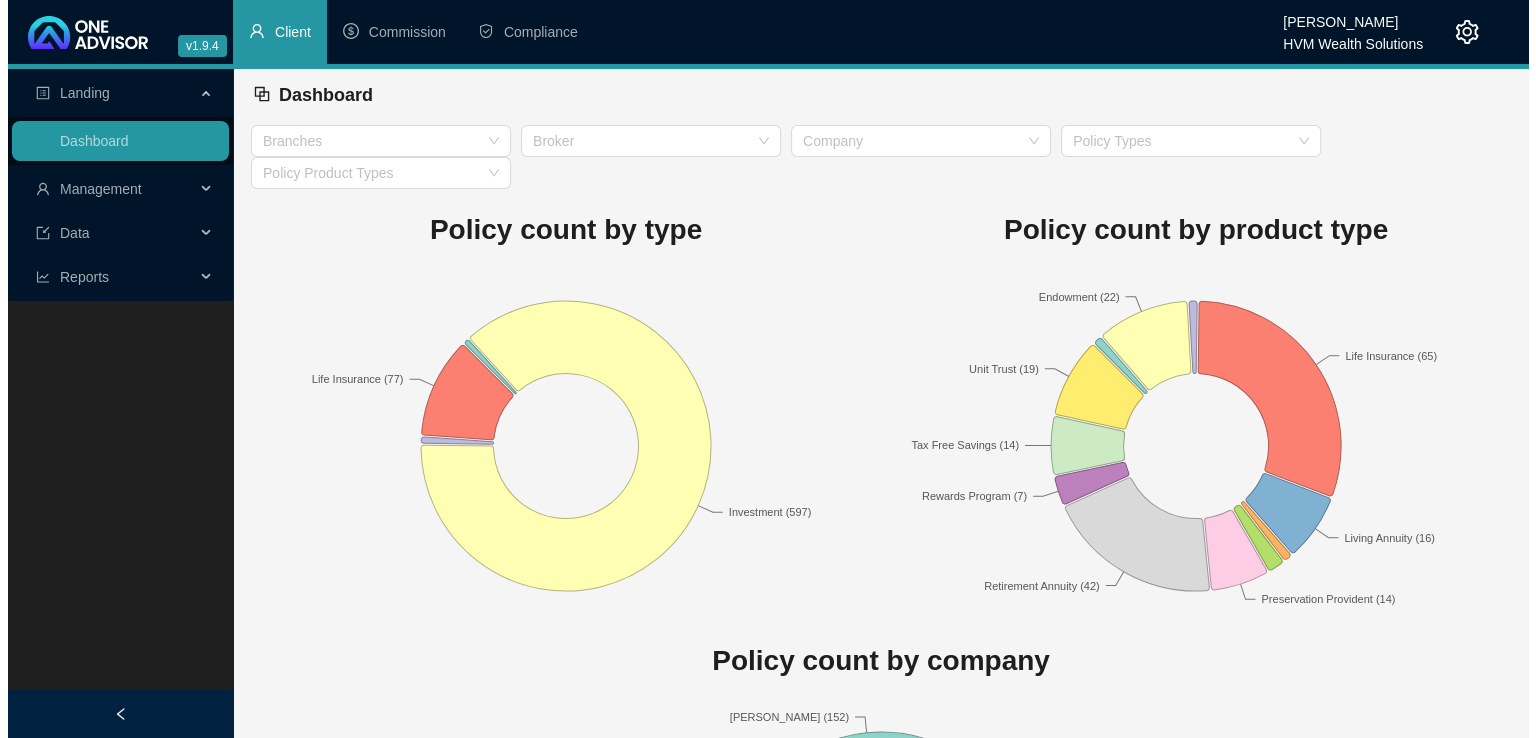 scroll, scrollTop: 0, scrollLeft: 0, axis: both 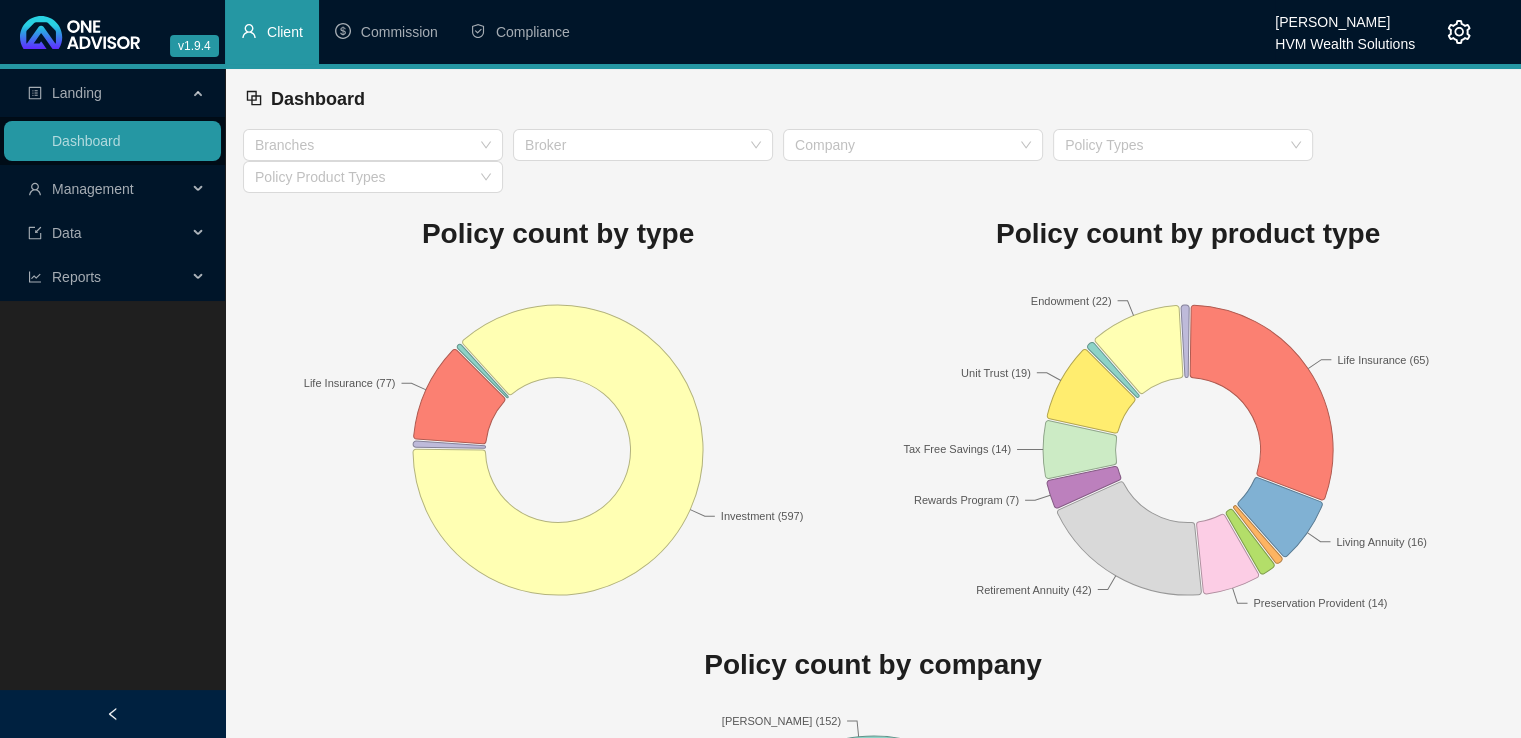 click on "Client" at bounding box center [285, 32] 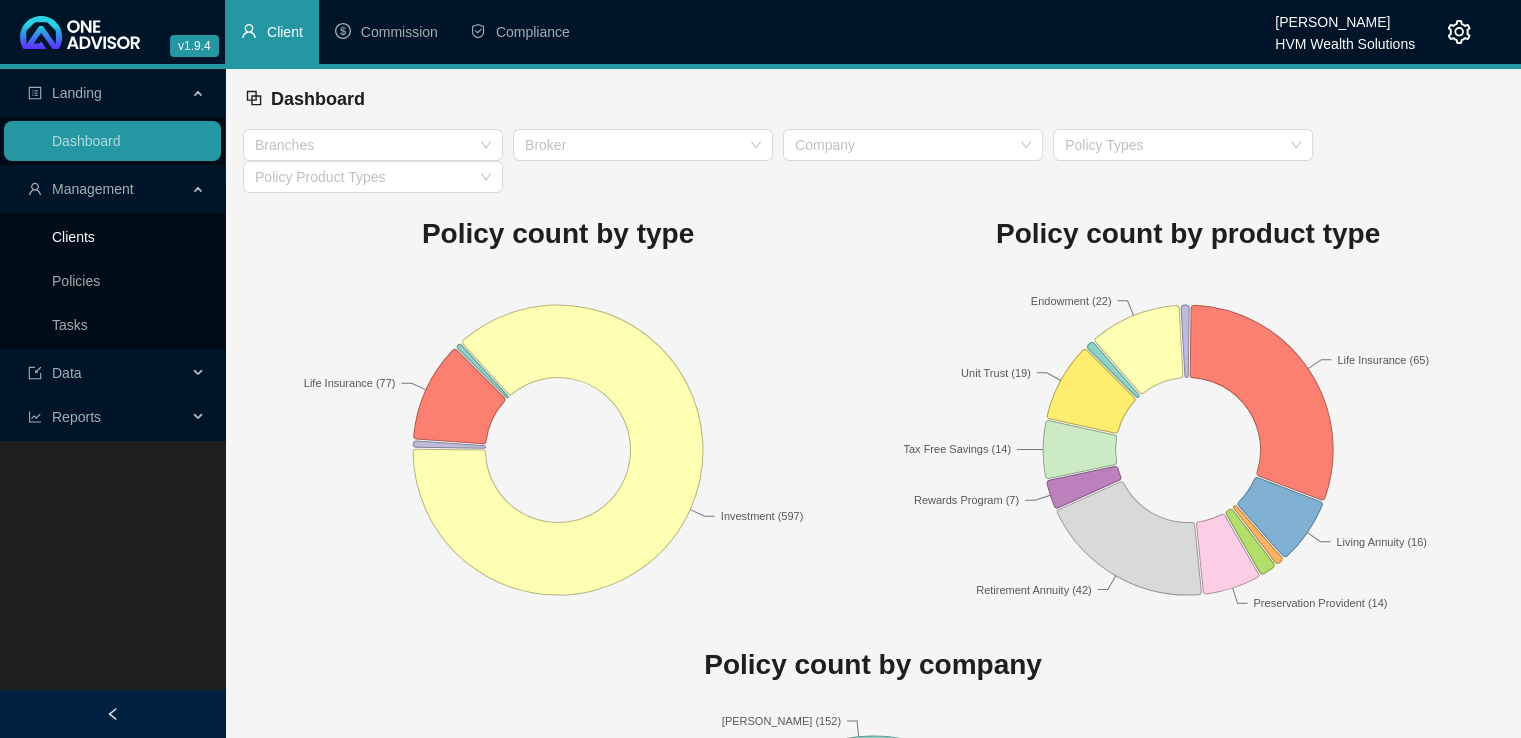 click on "Clients" at bounding box center [73, 237] 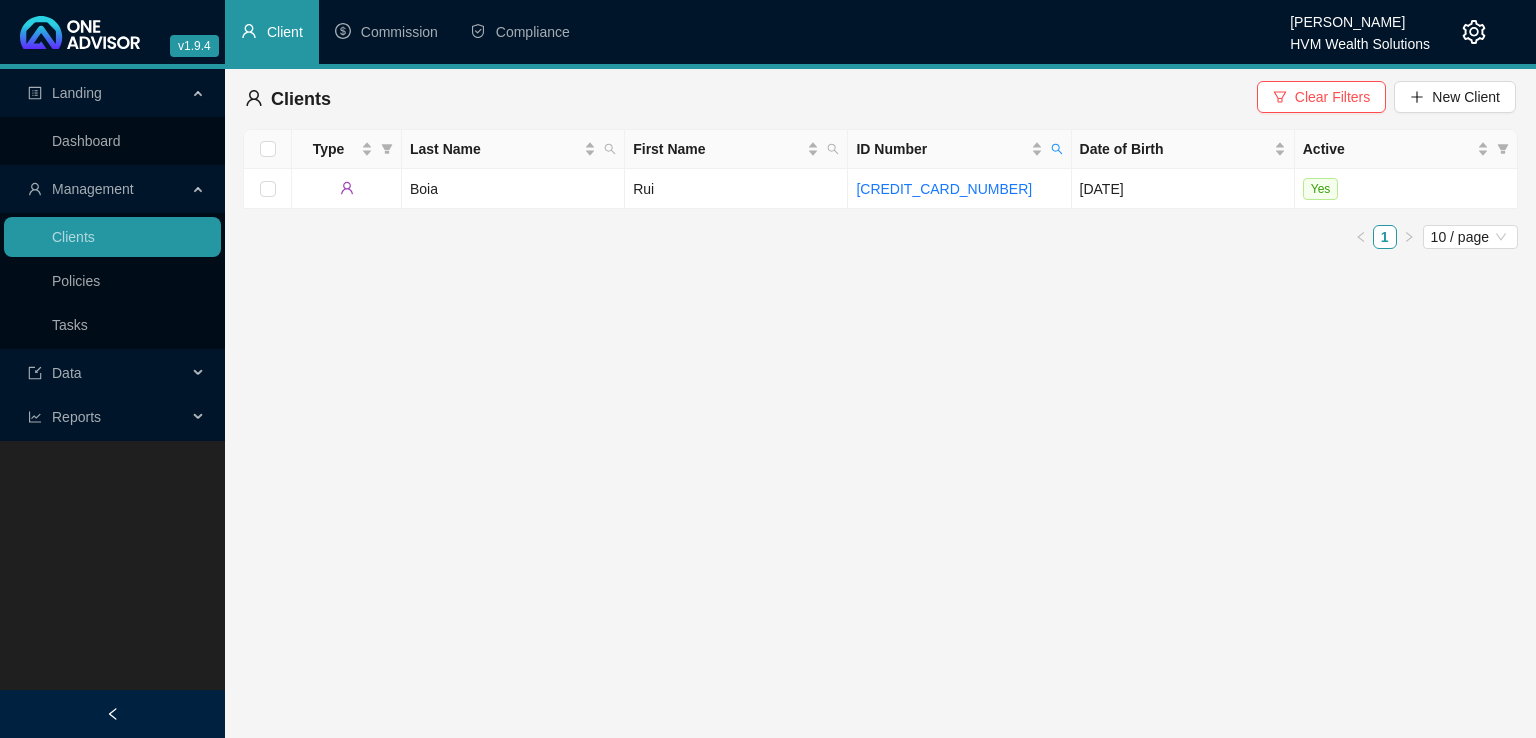 click on "Landing Dashboard Management Clients Policies Tasks Data Reports Clients Clear Filters New Client Type Last Name First Name ID Number Date of Birth Active Boia Rui 5801085870182 Jan 8, 1958 Yes 1 10 / page" at bounding box center [768, 403] 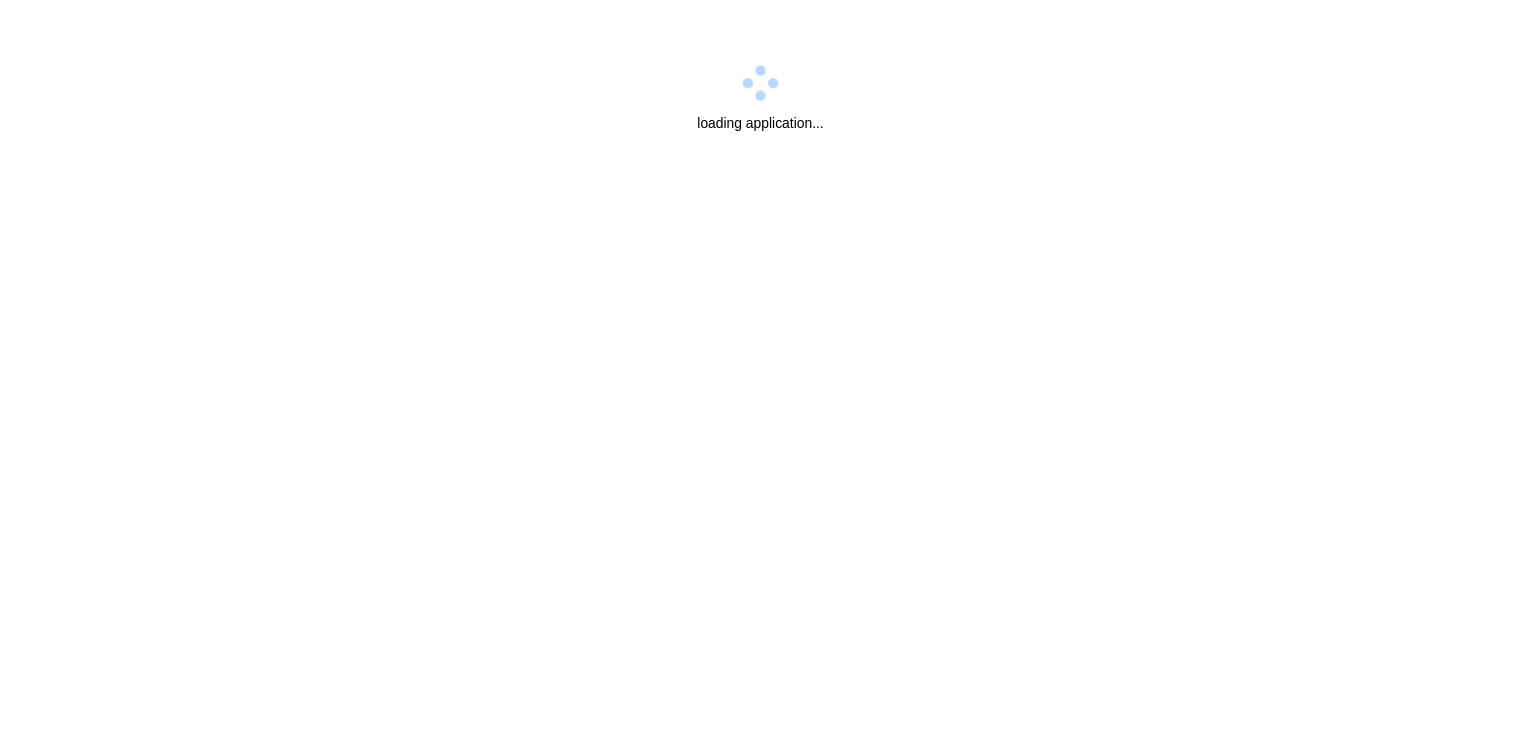 scroll, scrollTop: 0, scrollLeft: 0, axis: both 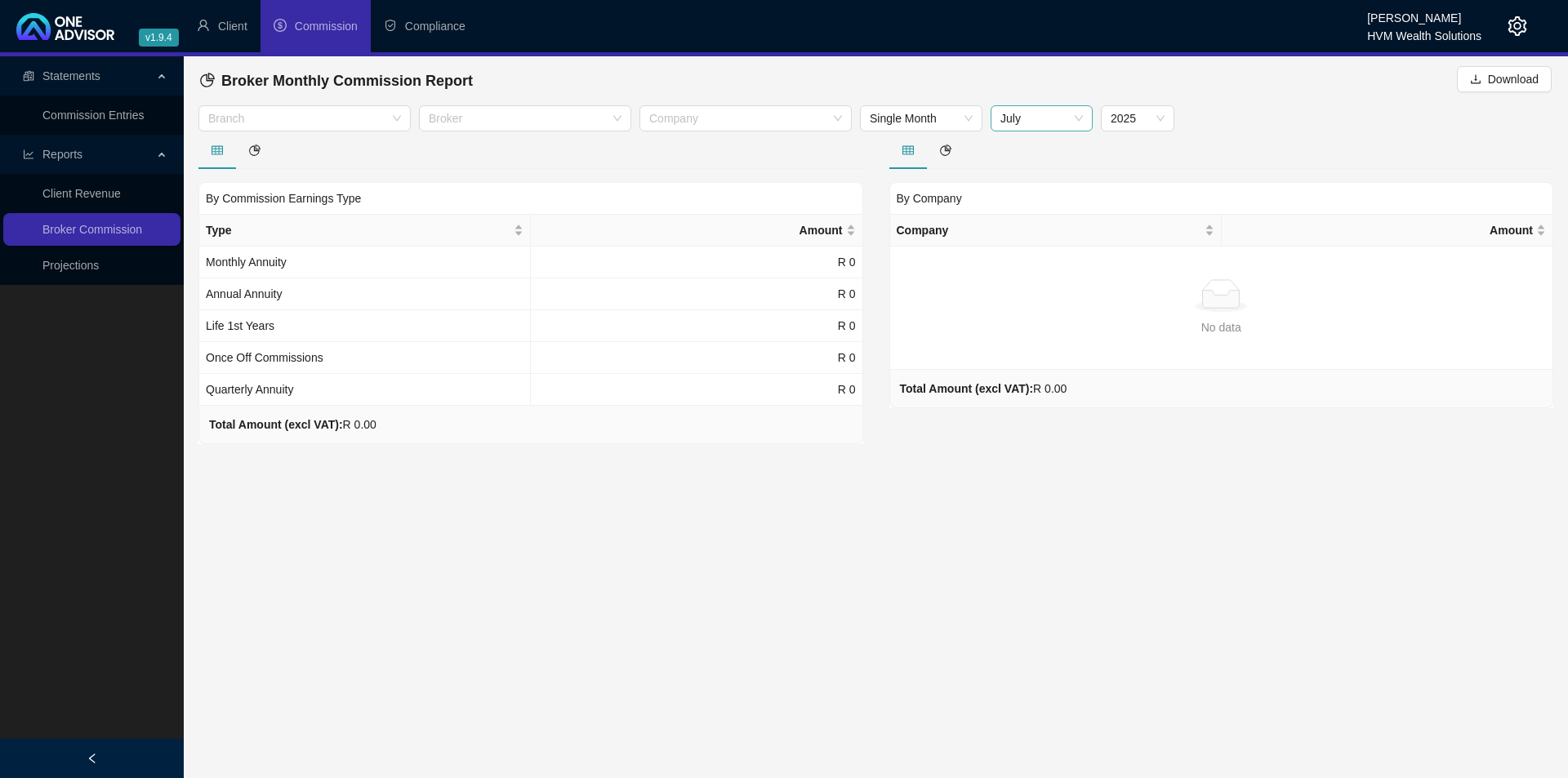 click on "July" at bounding box center (1041, 118) 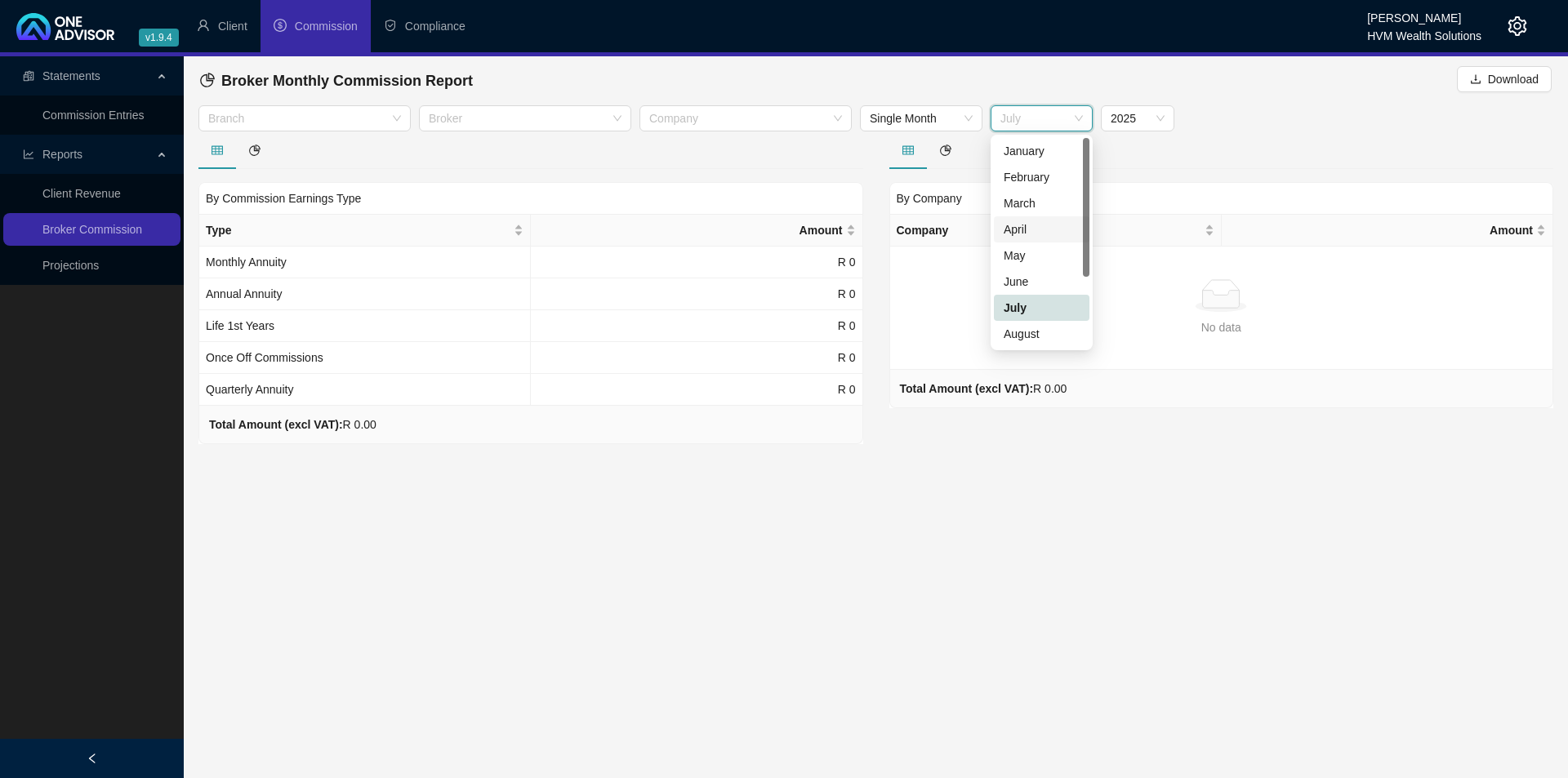 click on "April" at bounding box center [1041, 229] 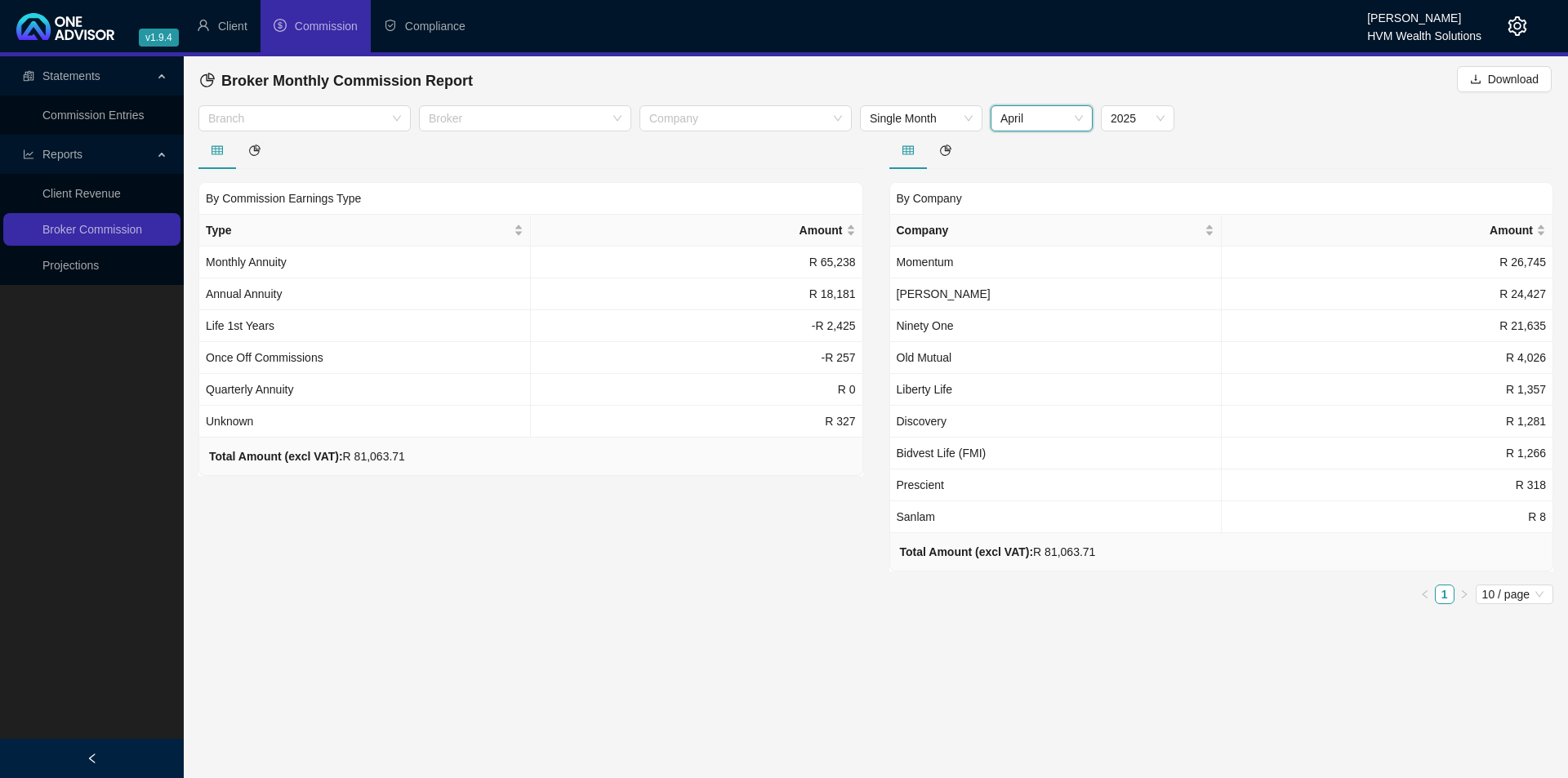 click on "April" at bounding box center [1041, 118] 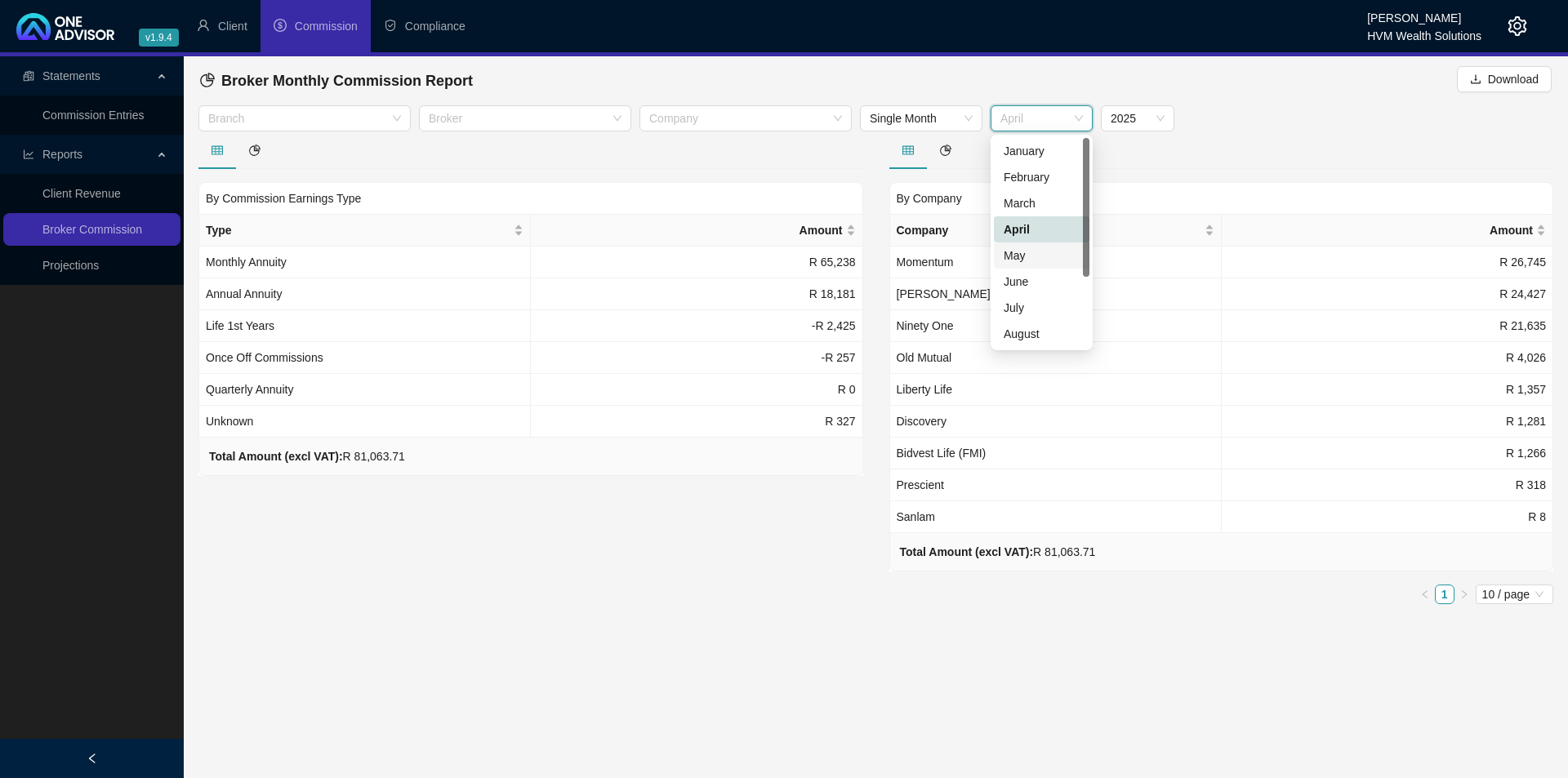 click on "May" at bounding box center [1041, 256] 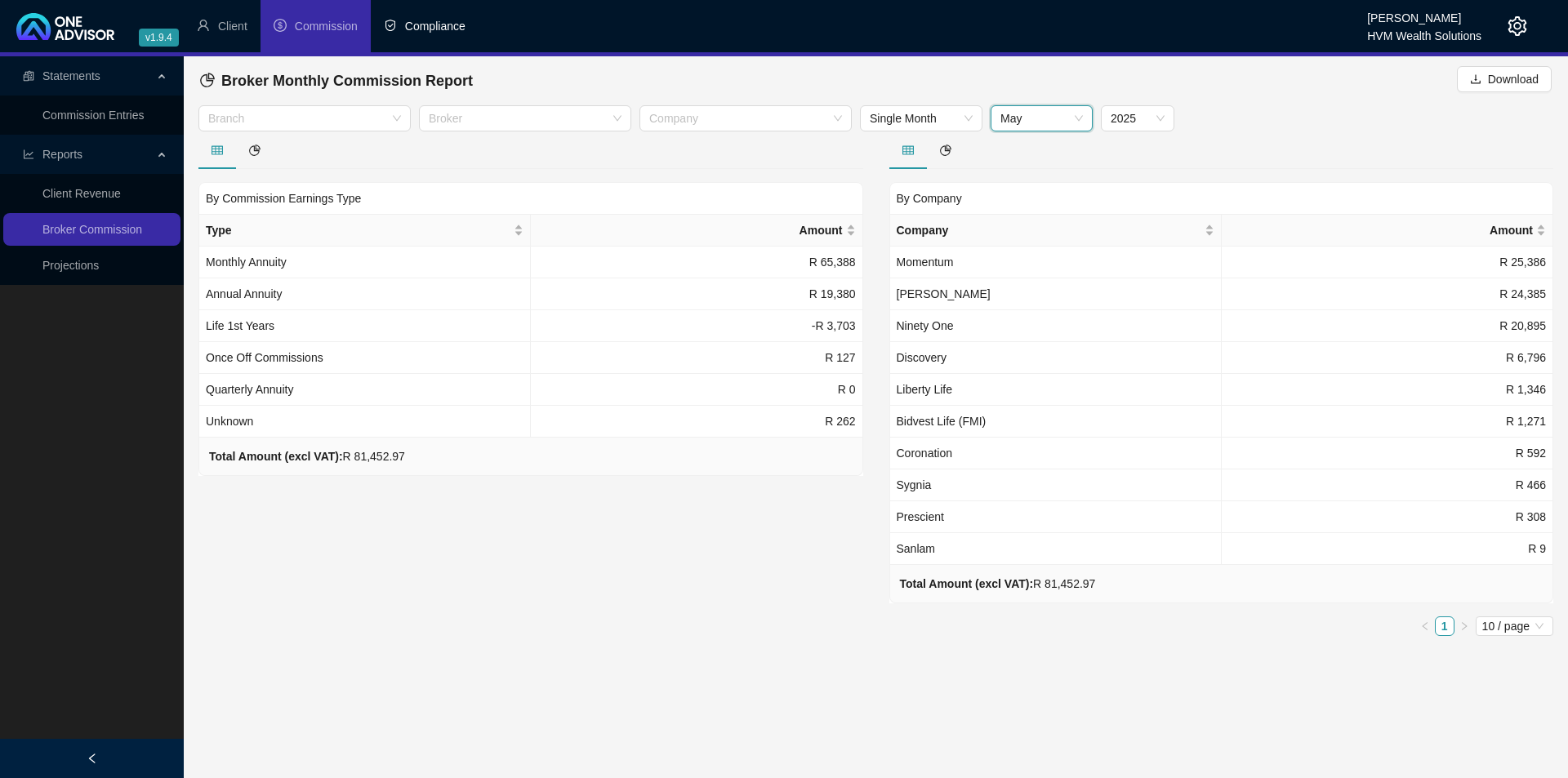 click on "Compliance" at bounding box center [435, 26] 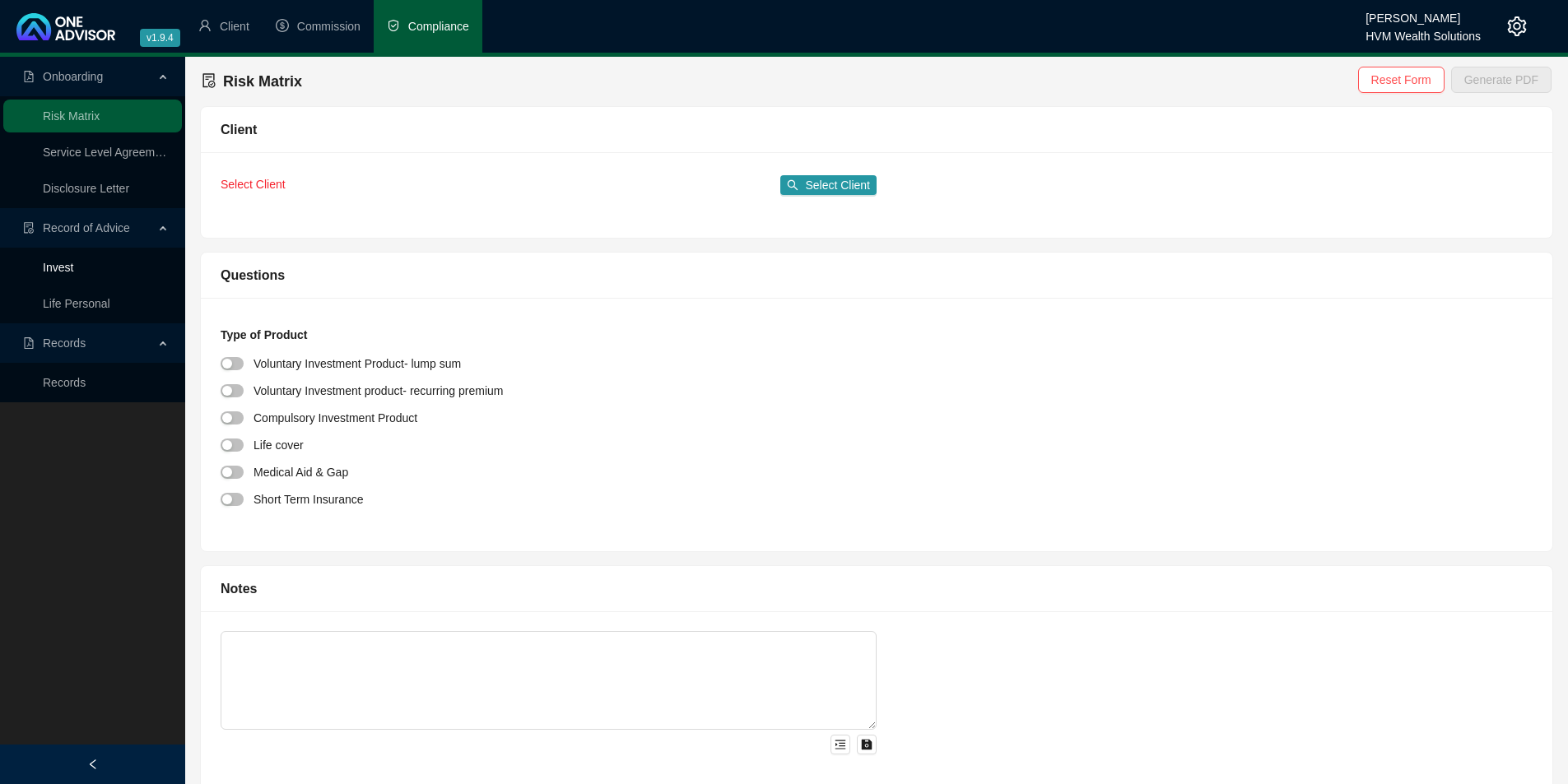 click on "Invest" at bounding box center (58, 267) 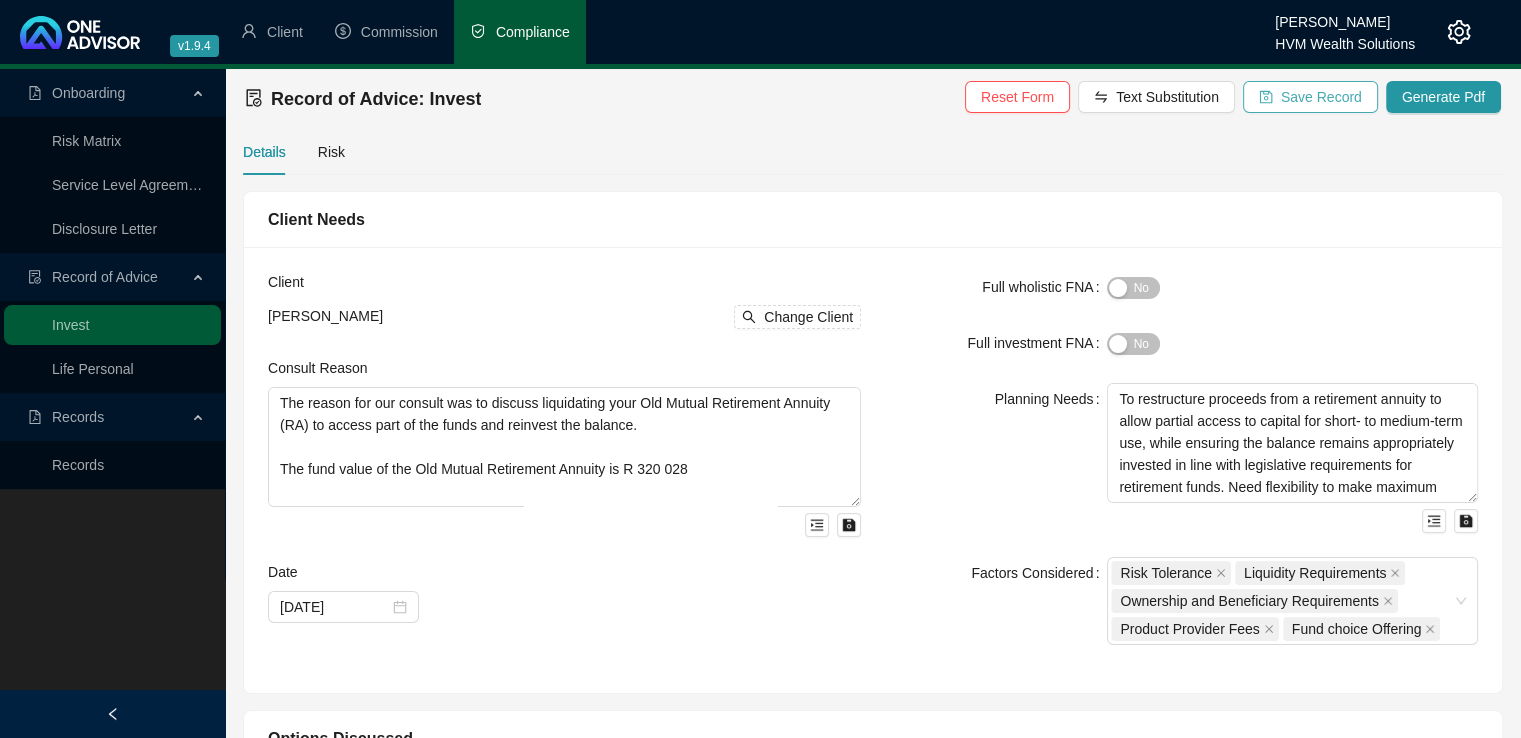 click on "Save Record" at bounding box center [1321, 97] 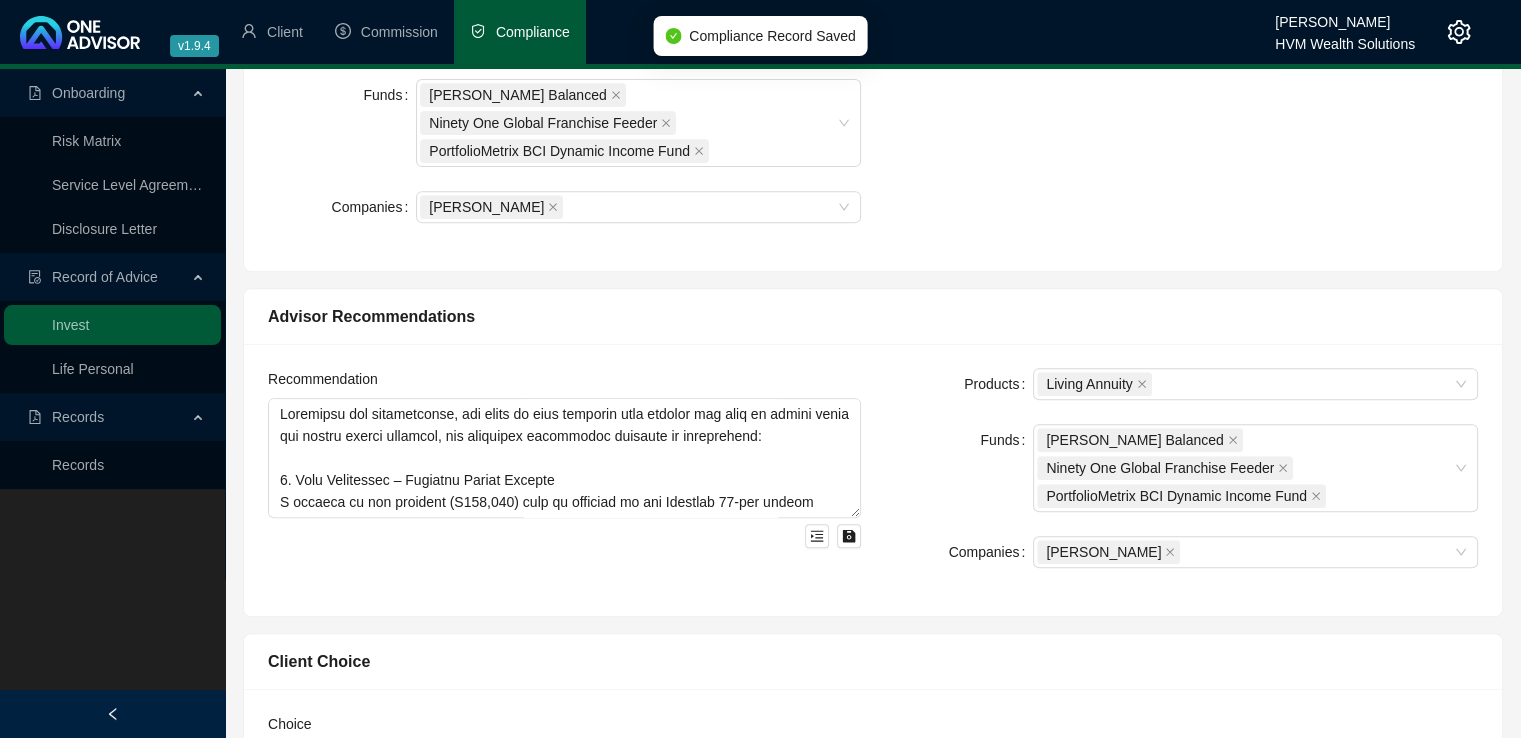 scroll, scrollTop: 0, scrollLeft: 0, axis: both 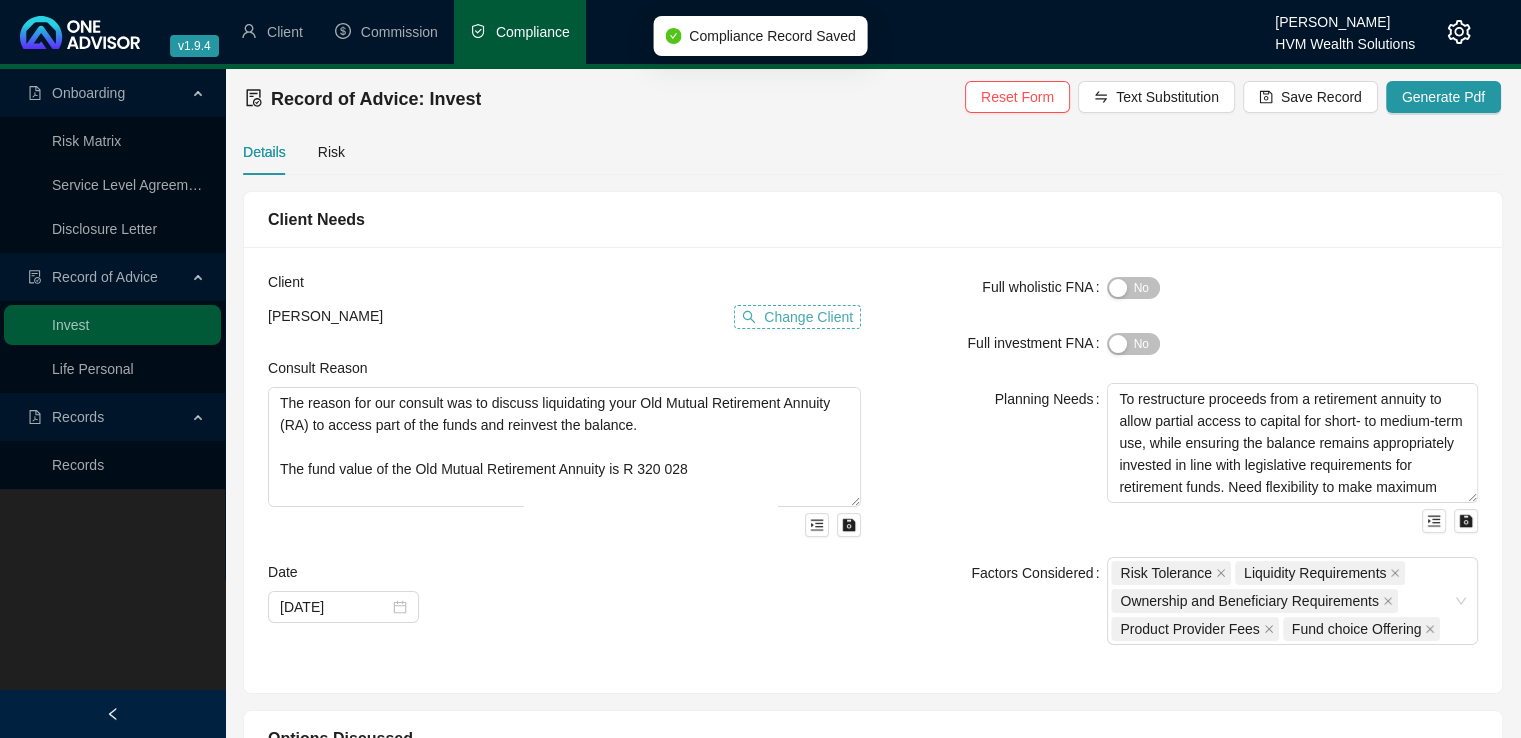 click 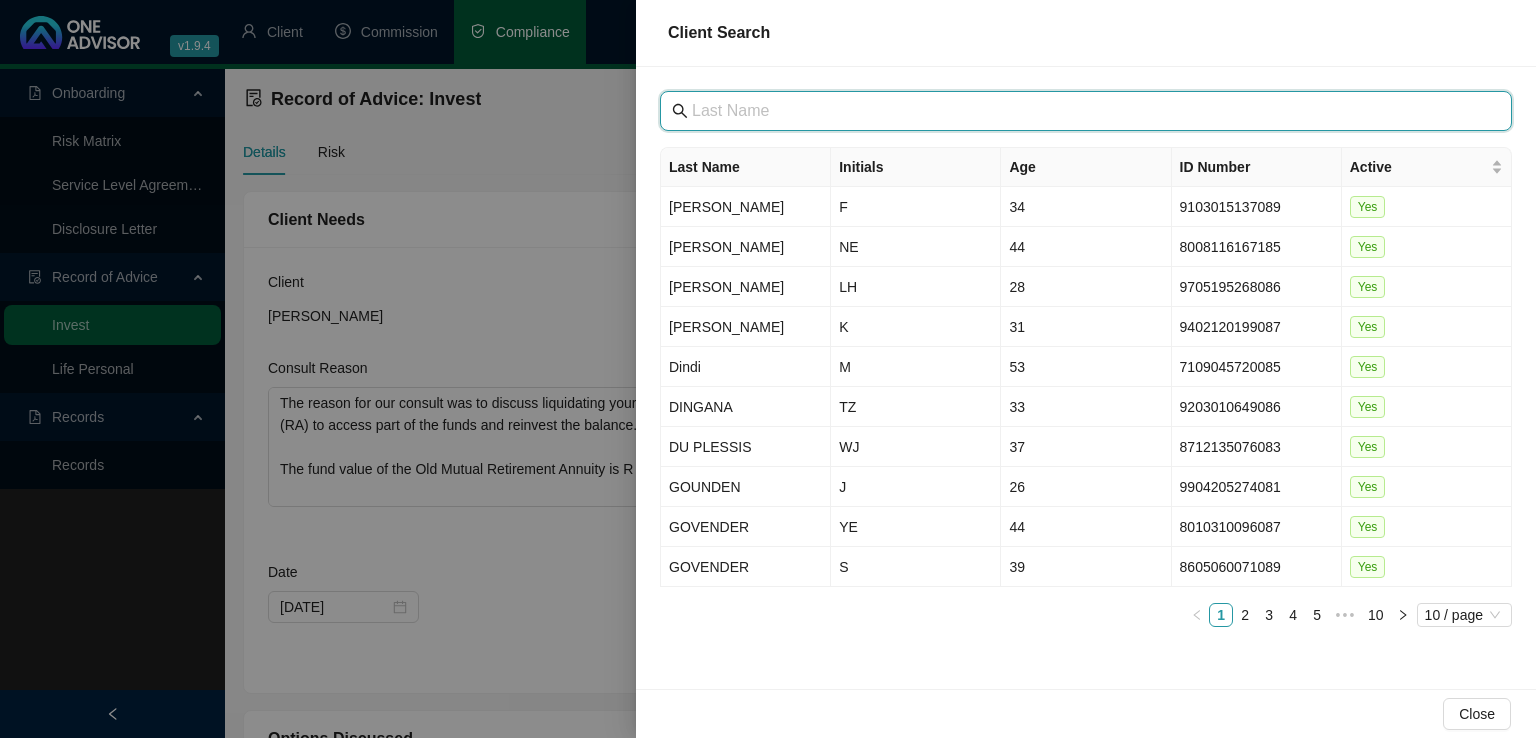 click at bounding box center [1088, 111] 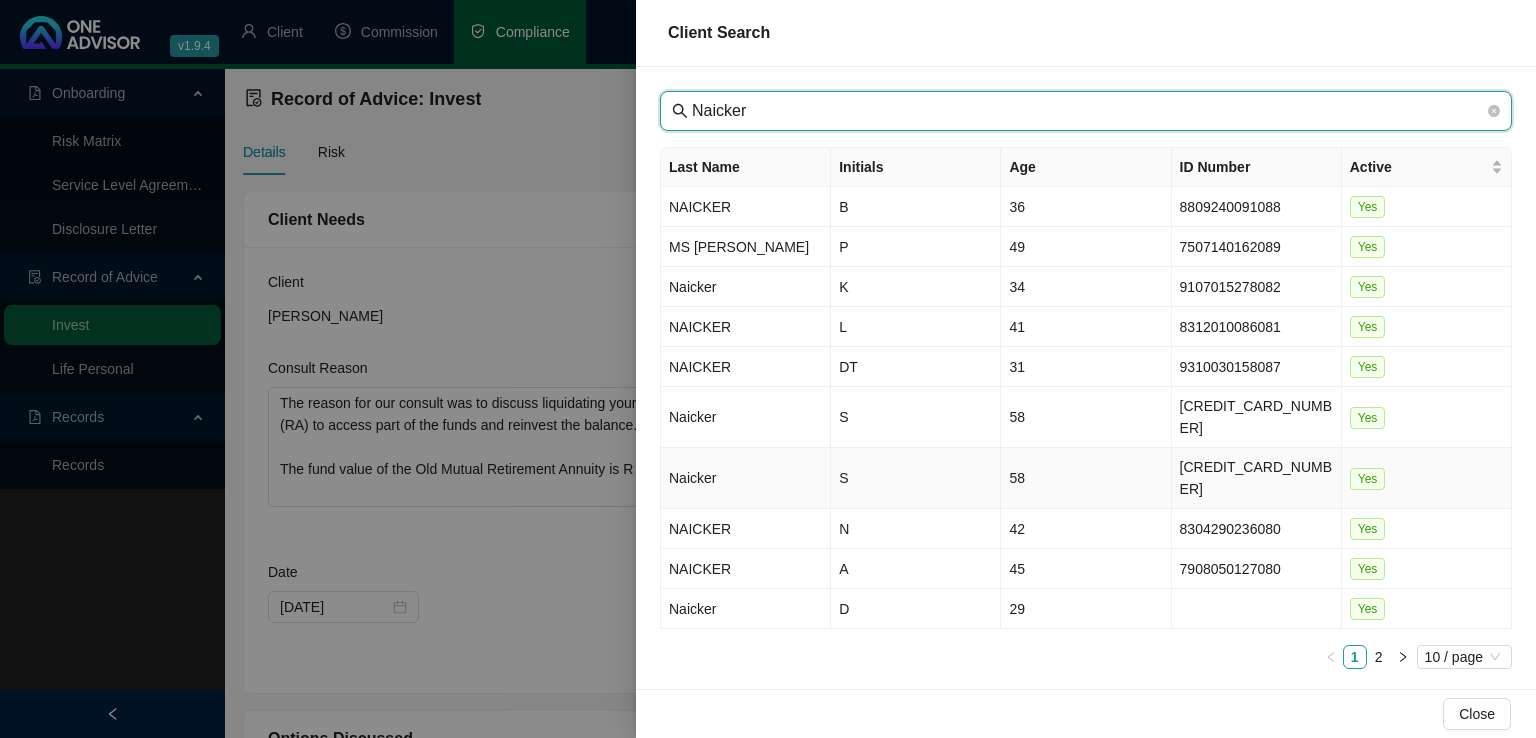 type on "Naicker" 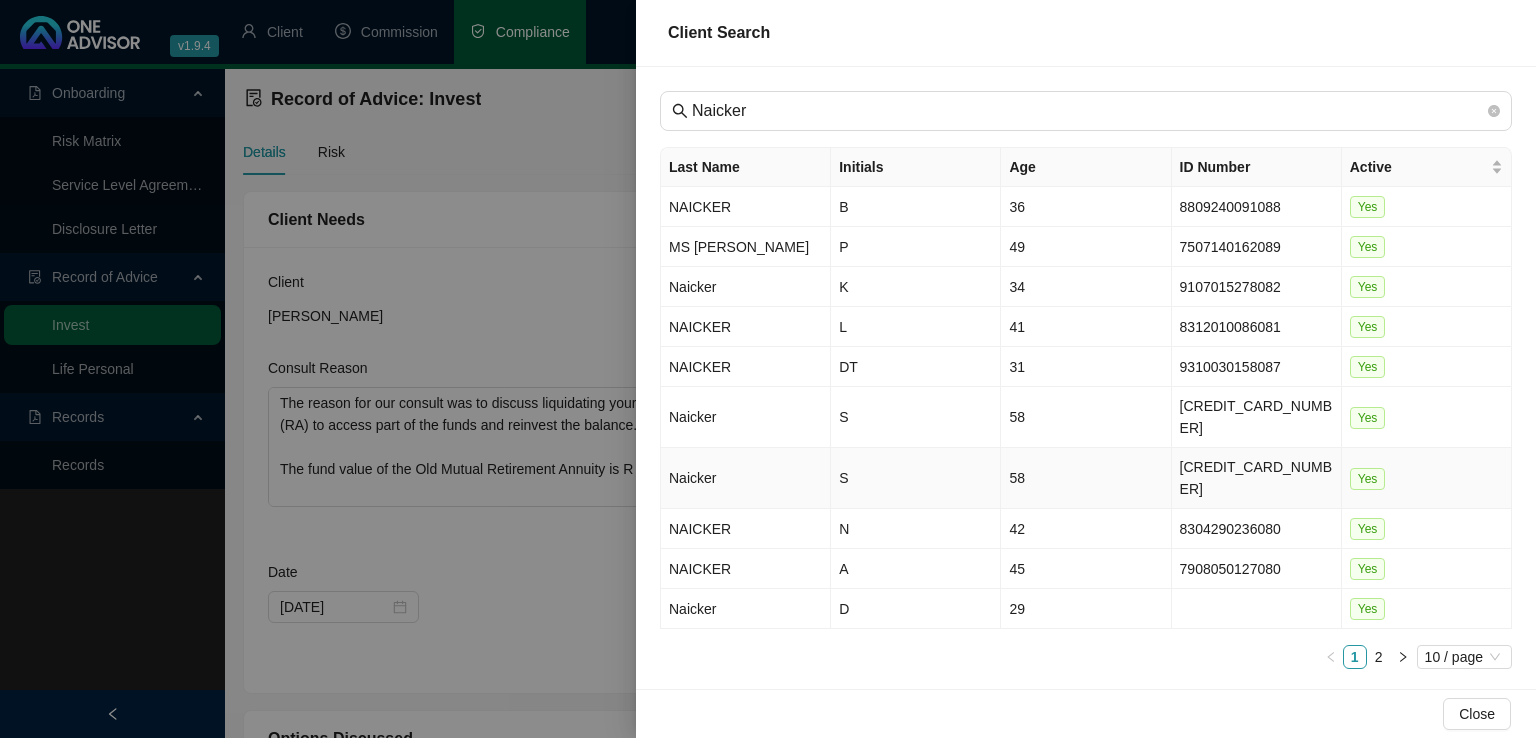 click on "Naicker" at bounding box center (746, 478) 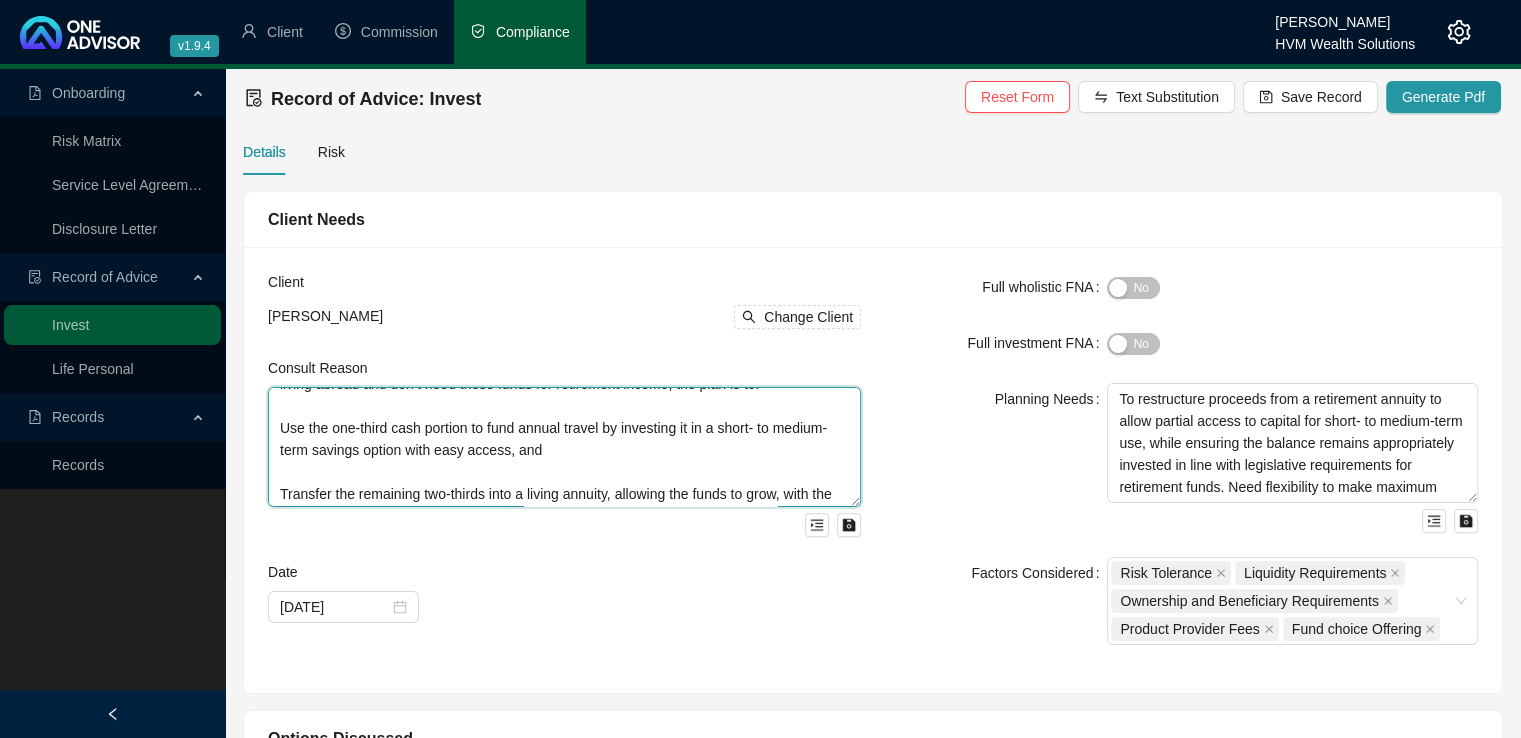 scroll, scrollTop: 241, scrollLeft: 0, axis: vertical 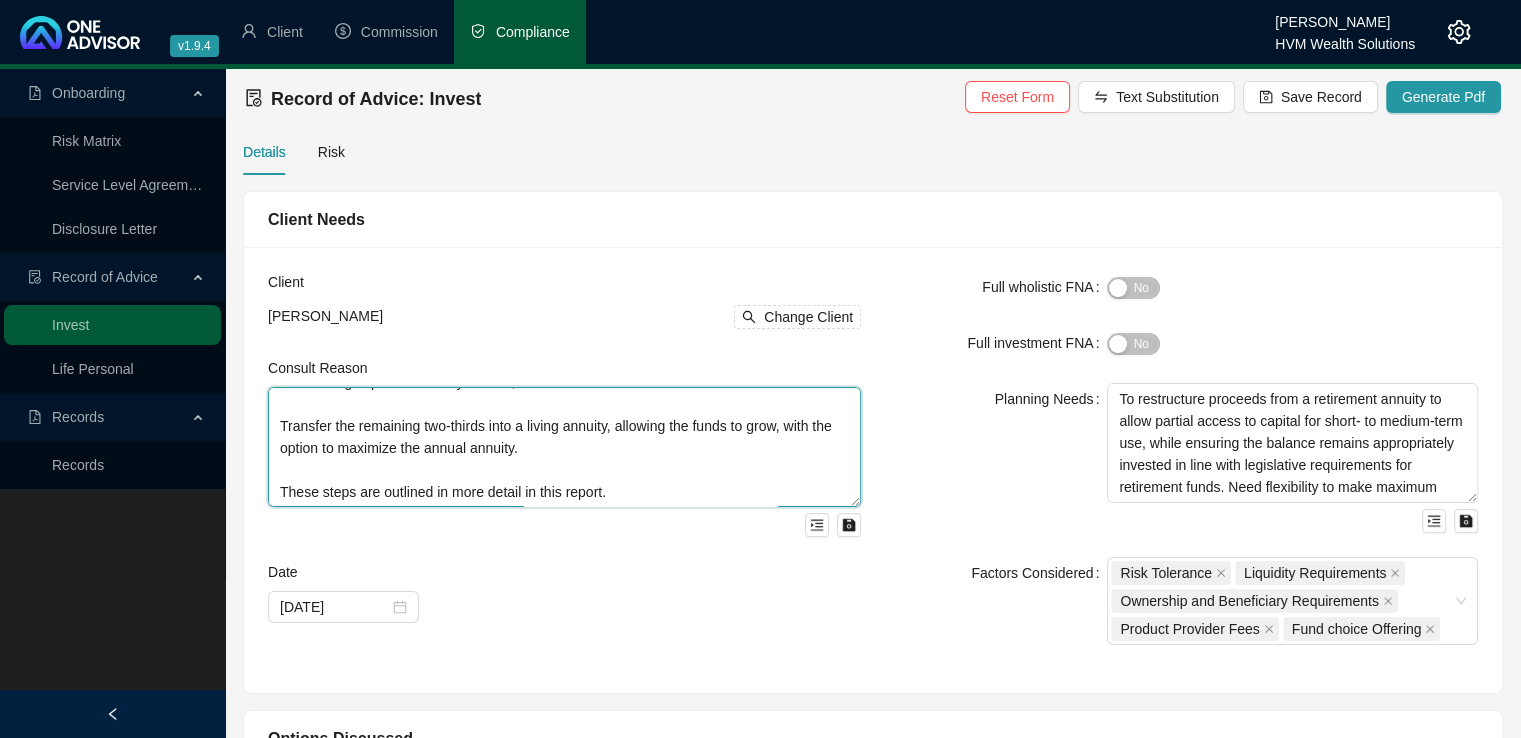 drag, startPoint x: 285, startPoint y: 399, endPoint x: 683, endPoint y: 505, distance: 411.87378 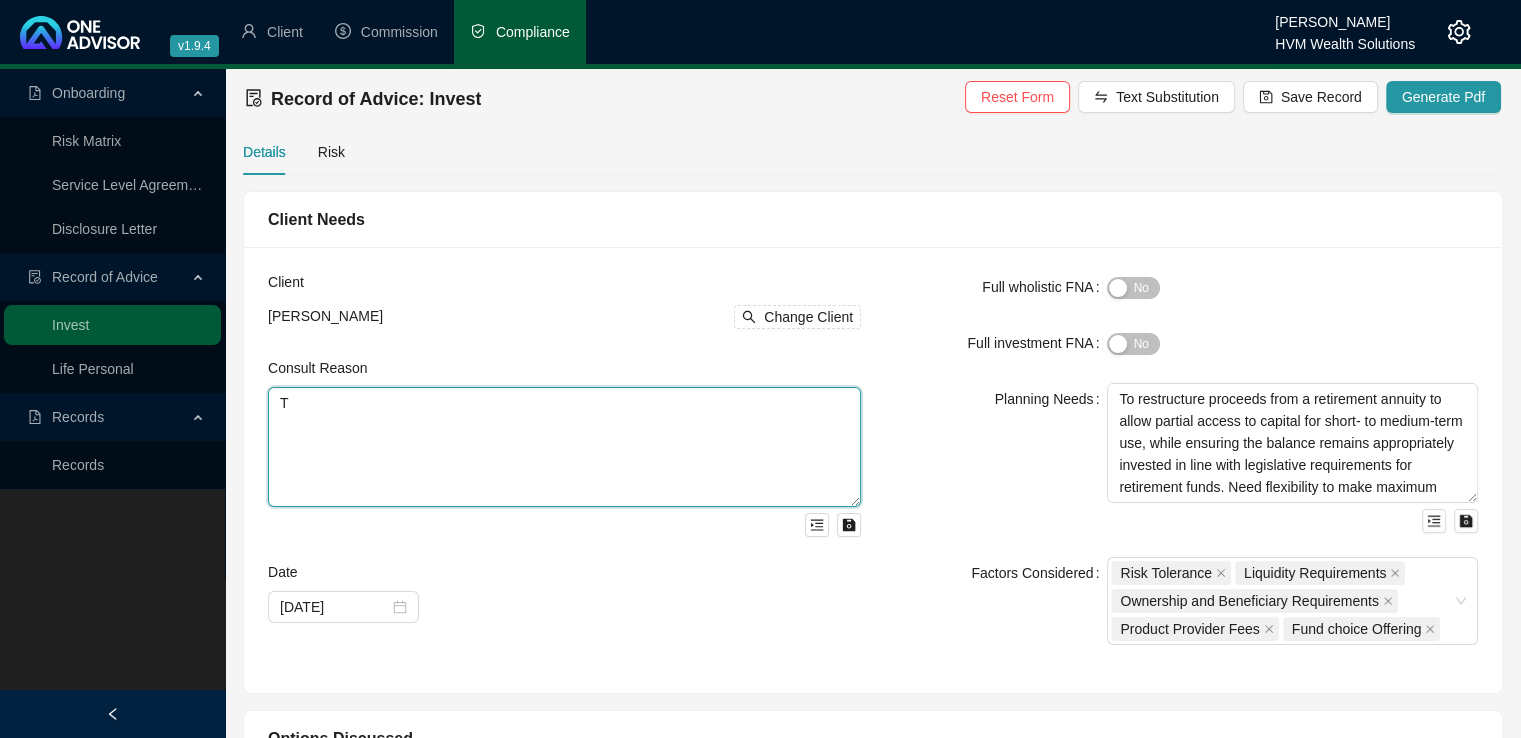 scroll, scrollTop: 0, scrollLeft: 0, axis: both 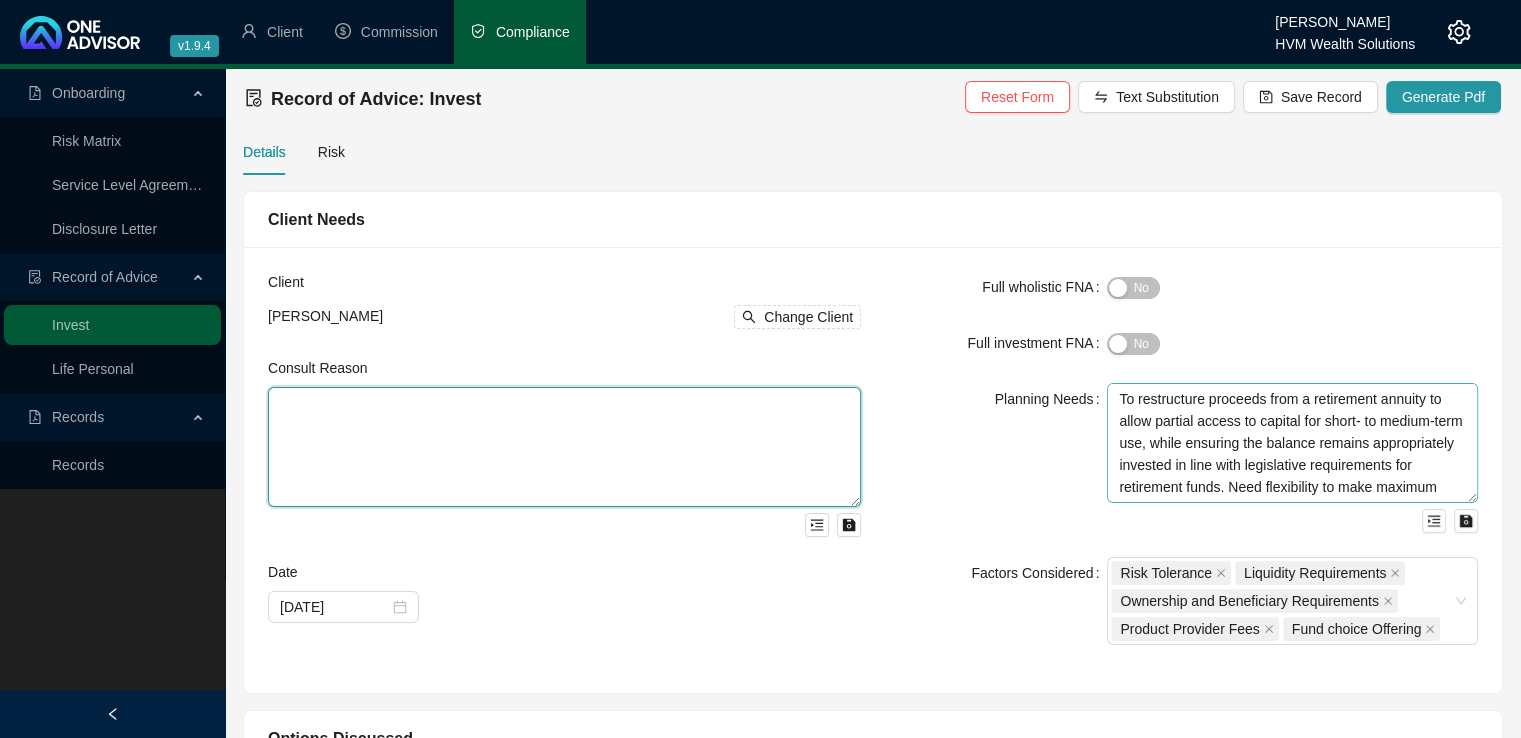 type 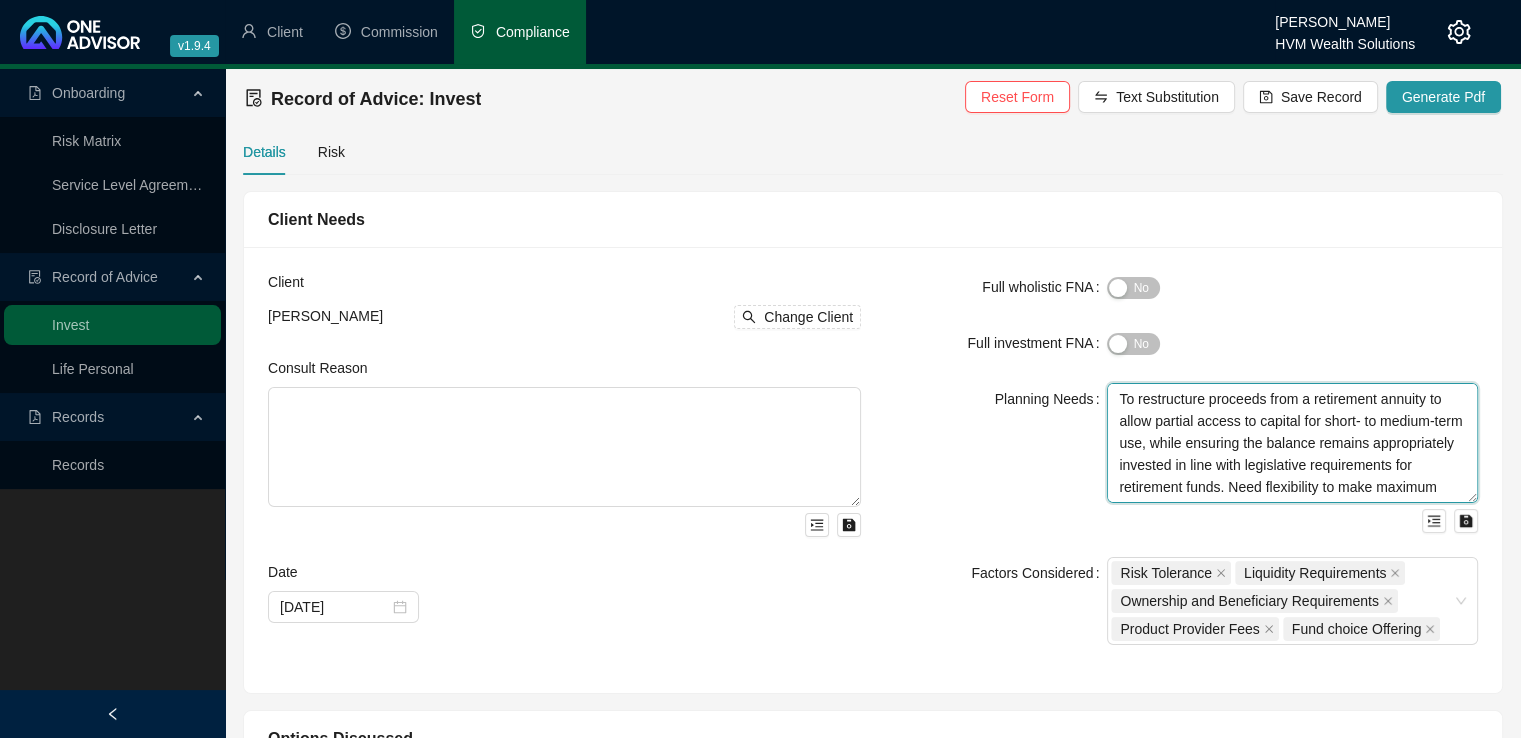 scroll, scrollTop: 44, scrollLeft: 0, axis: vertical 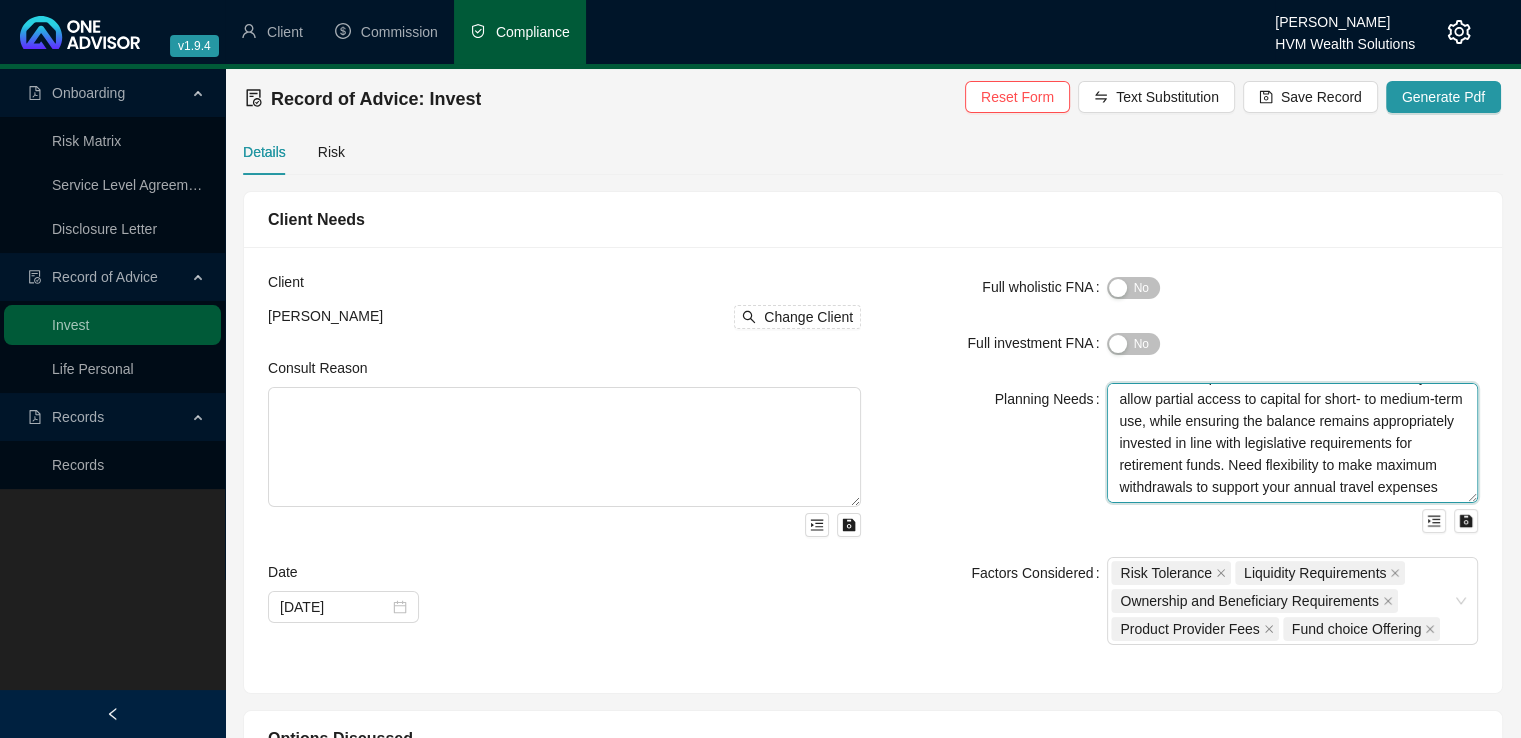 drag, startPoint x: 1115, startPoint y: 404, endPoint x: 1466, endPoint y: 490, distance: 361.38208 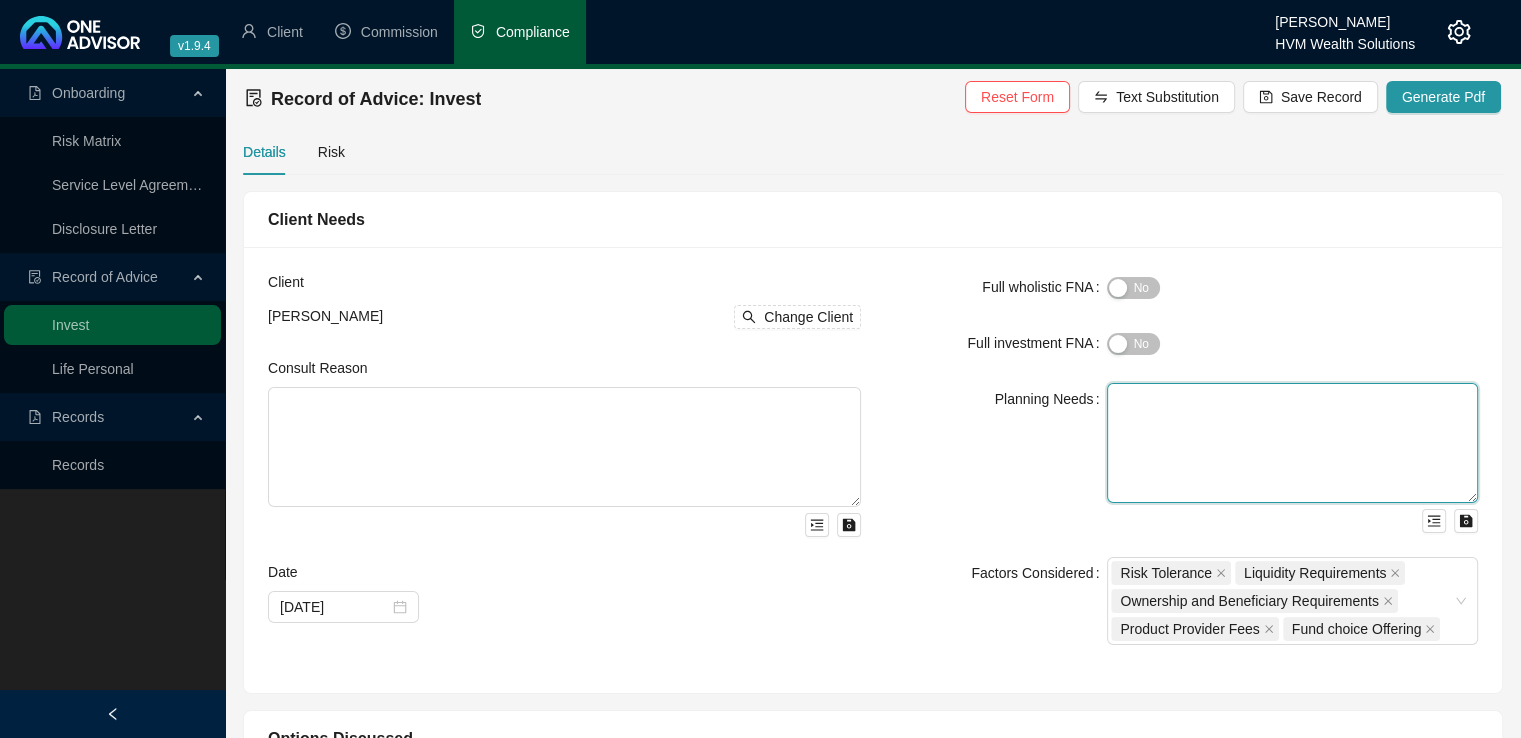 scroll, scrollTop: 0, scrollLeft: 0, axis: both 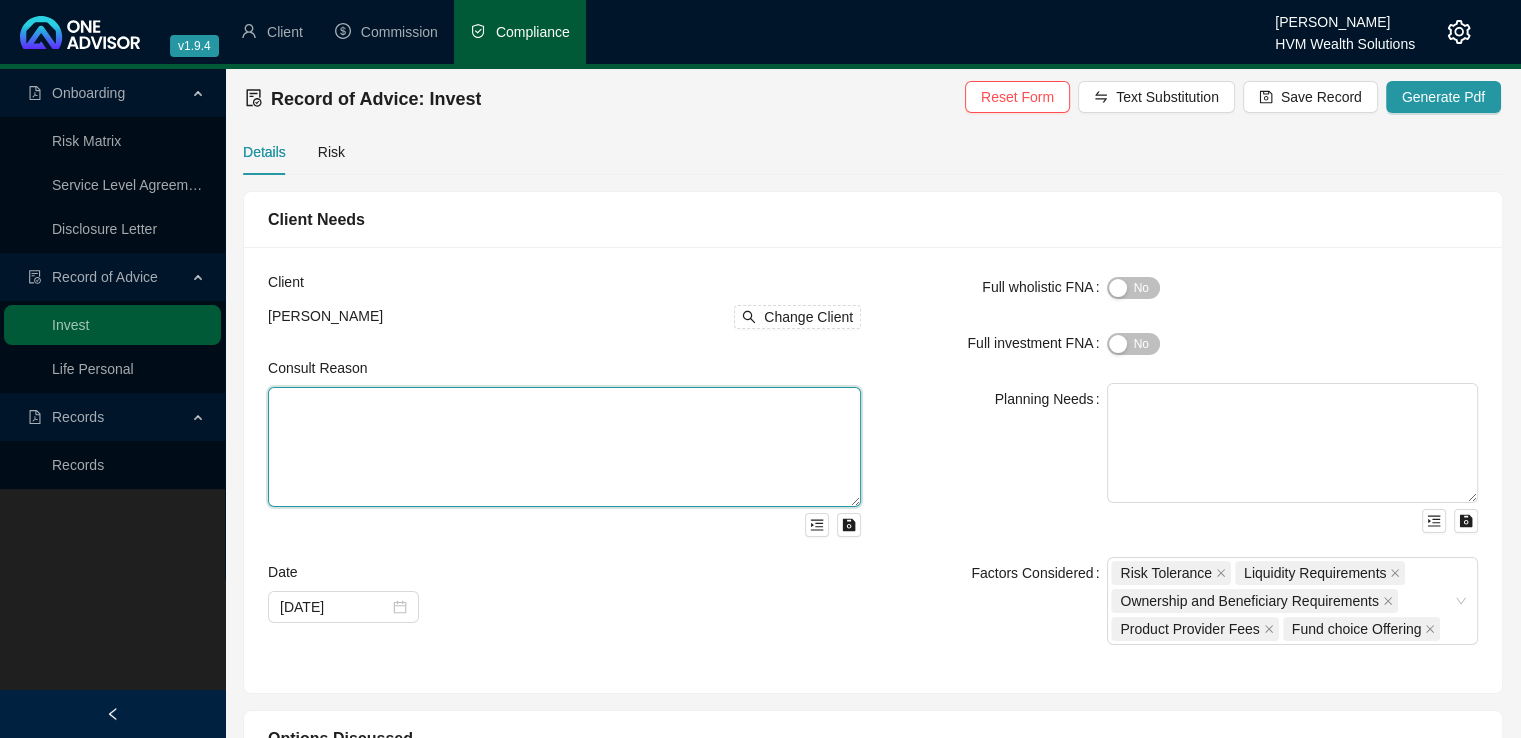 click at bounding box center [564, 447] 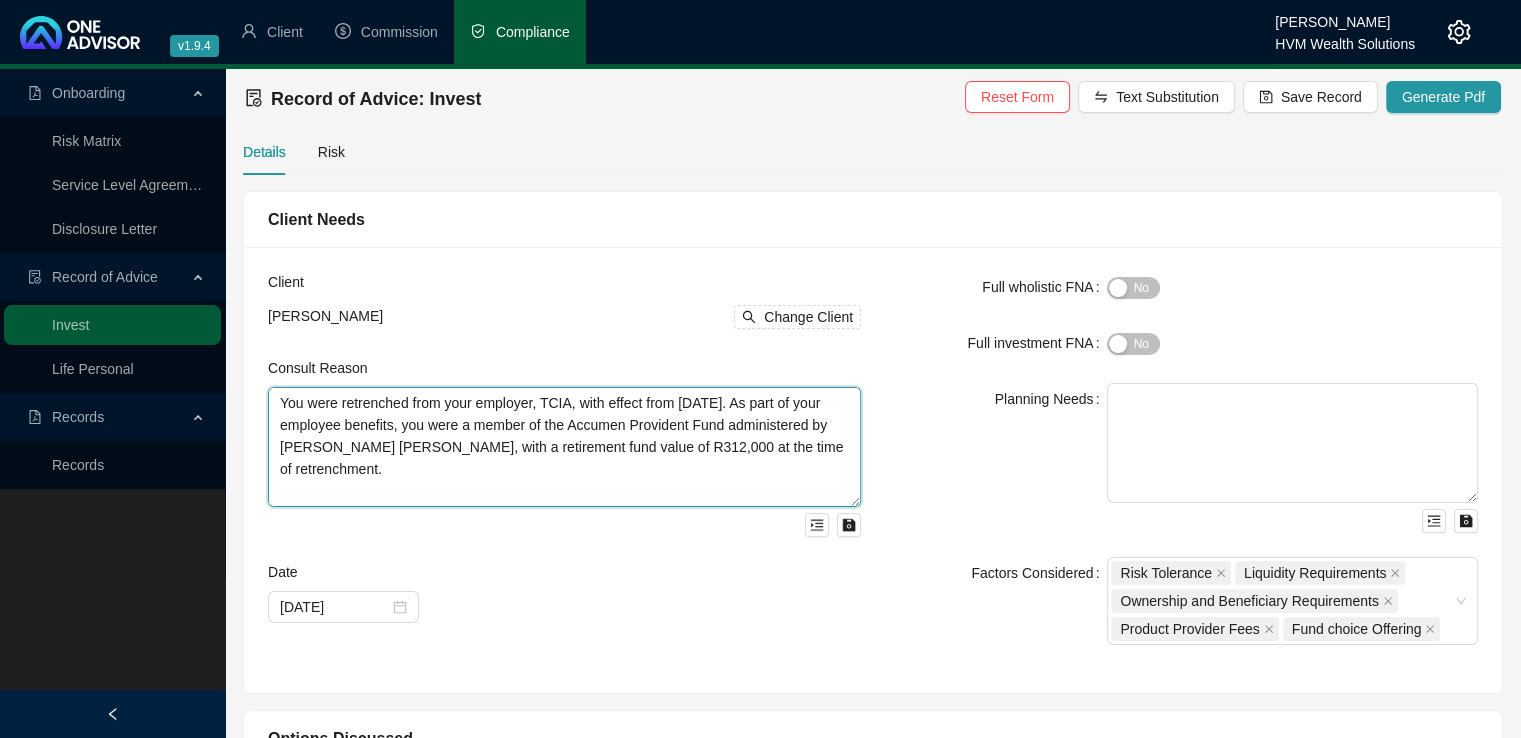 scroll, scrollTop: 60, scrollLeft: 0, axis: vertical 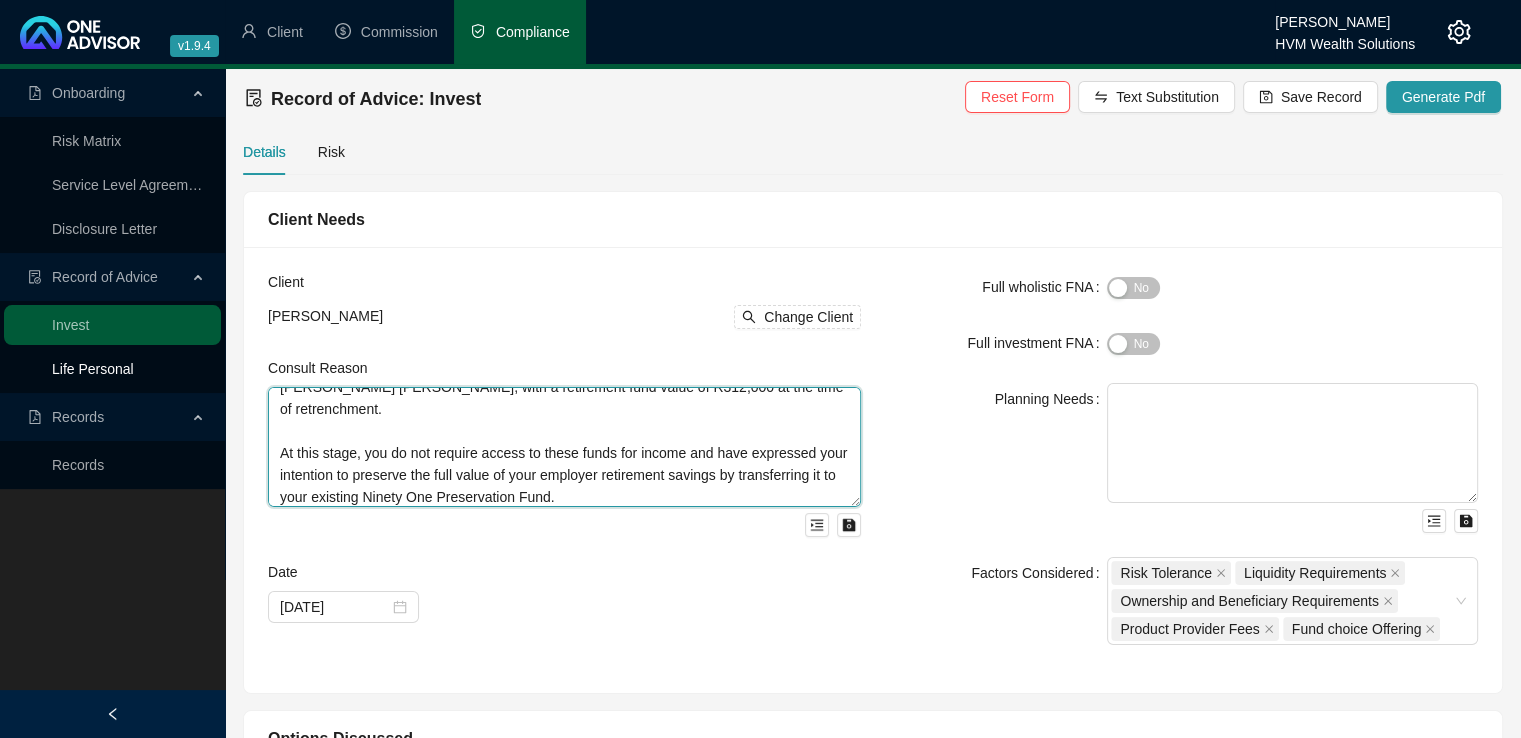 type on "You were retrenched from your employer, TCIA, with effect from [DATE]. As part of your employee benefits, you were a member of the Accumen Provident Fund administered by [PERSON_NAME] [PERSON_NAME], with a retirement fund value of R312,000 at the time of retrenchment.
At this stage, you do not require access to these funds for income and have expressed your intention to preserve the full value of your employer retirement savings by transferring it to your existing Ninety One Preservation Fund." 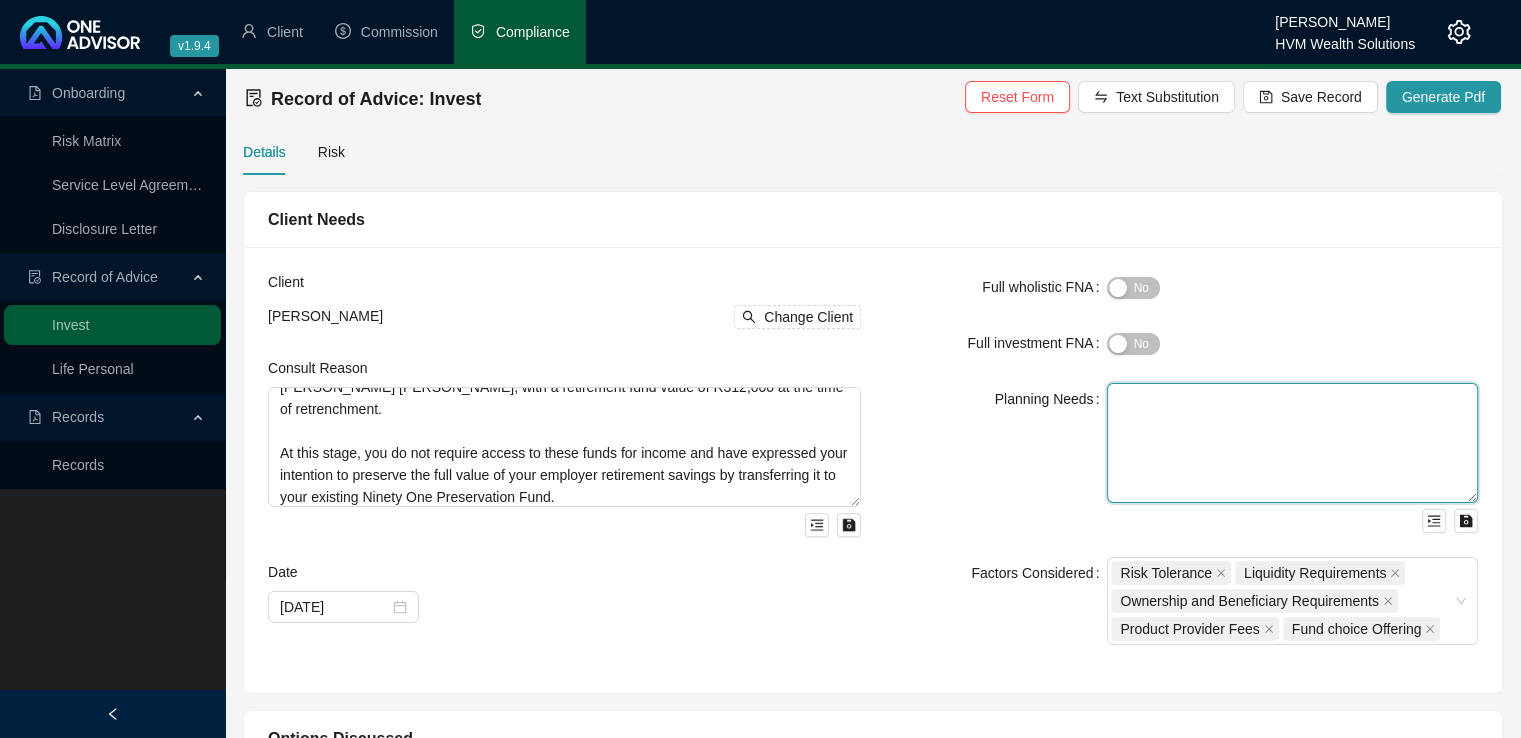 click at bounding box center [1292, 443] 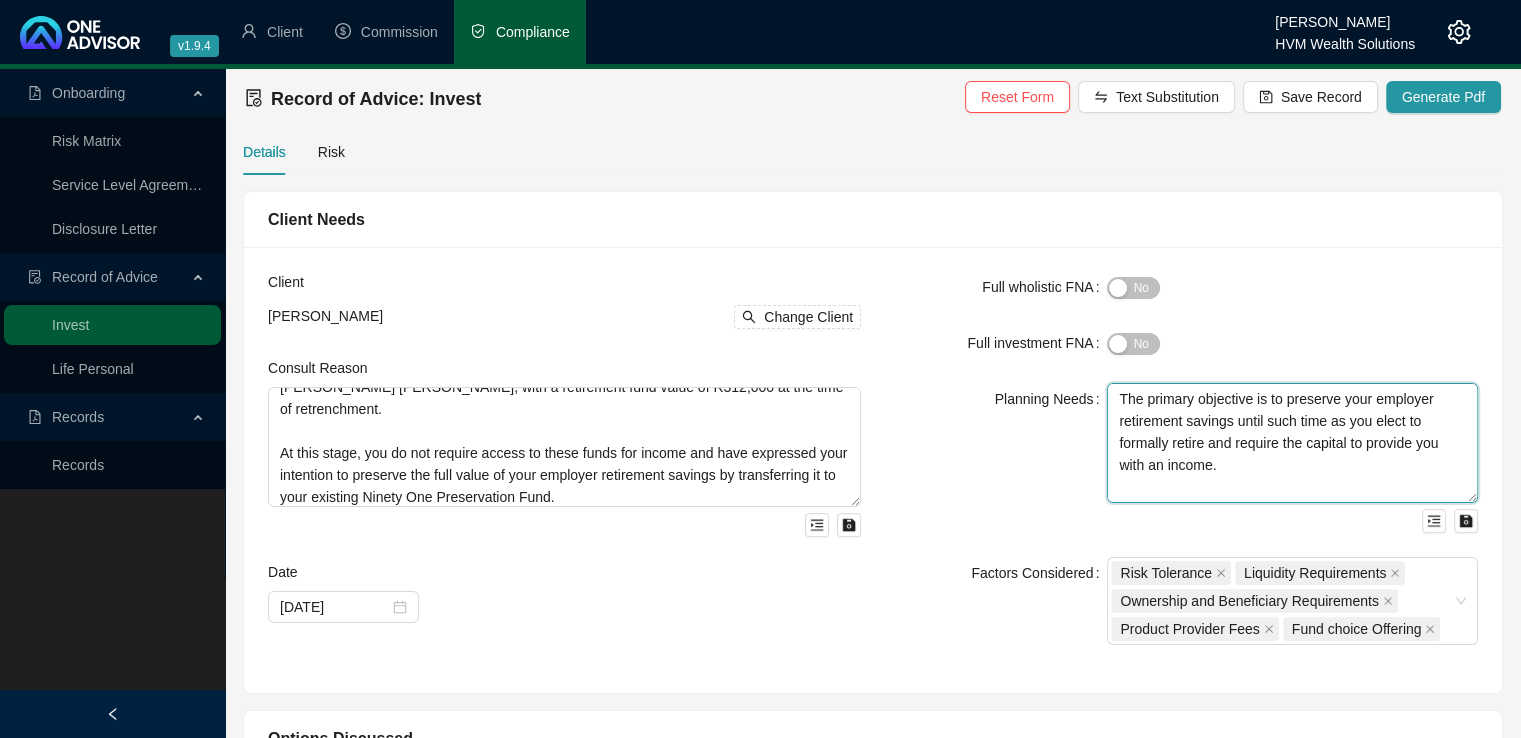 scroll, scrollTop: 104, scrollLeft: 0, axis: vertical 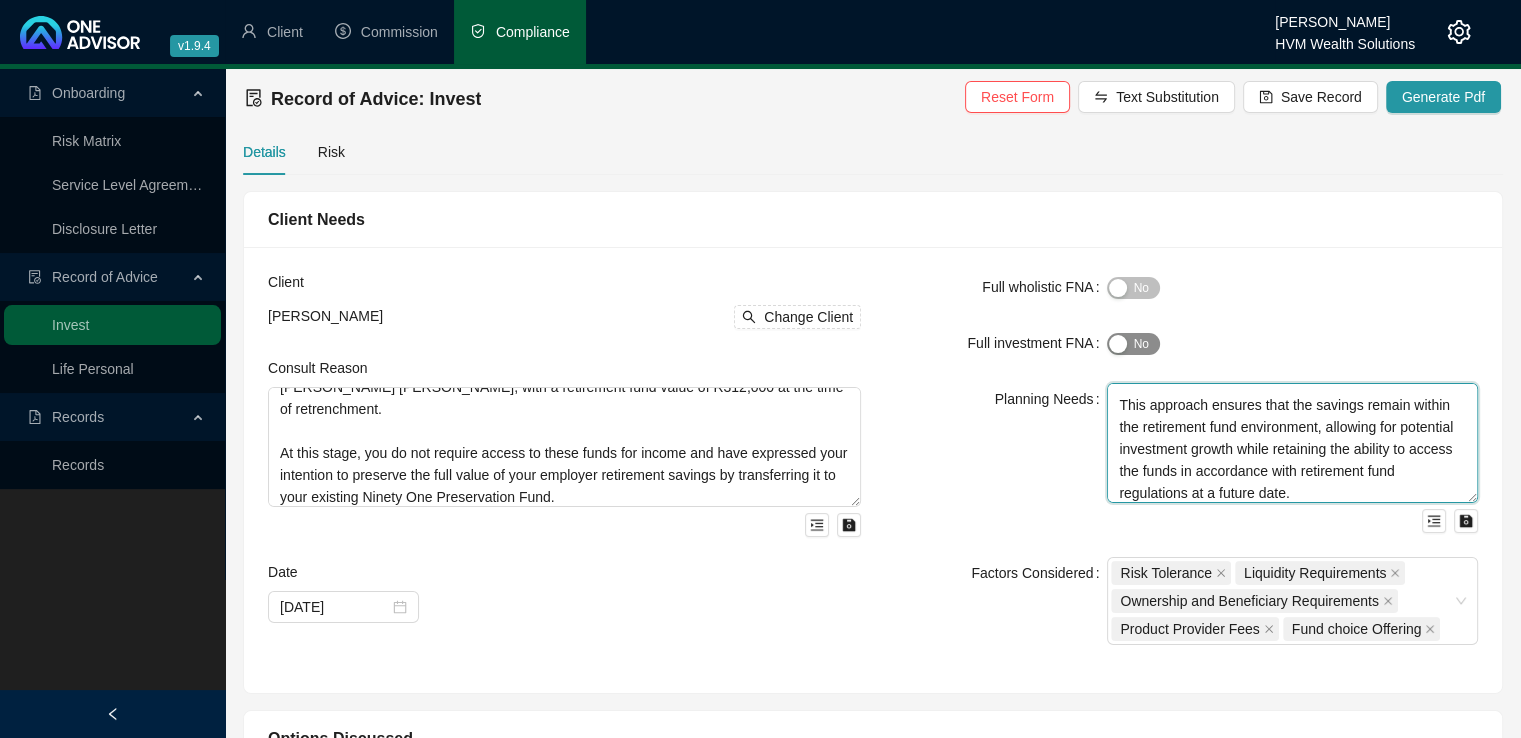 type on "The primary objective is to preserve your employer retirement savings until such time as you elect to formally retire and require the capital to provide you with an income.
This approach ensures that the savings remain within the retirement fund environment, allowing for potential investment growth while retaining the ability to access the funds in accordance with retirement fund regulations at a future date." 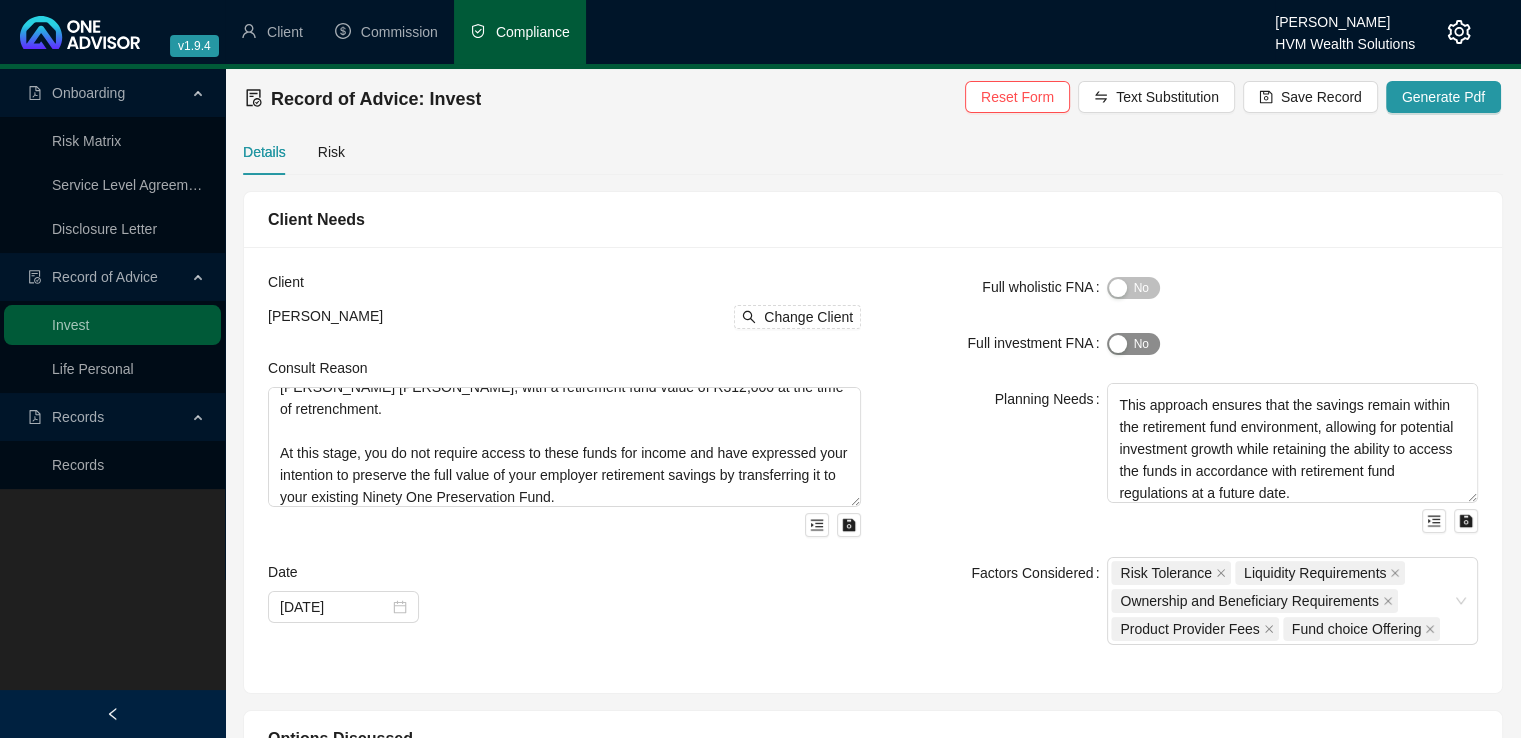 click at bounding box center (1118, 344) 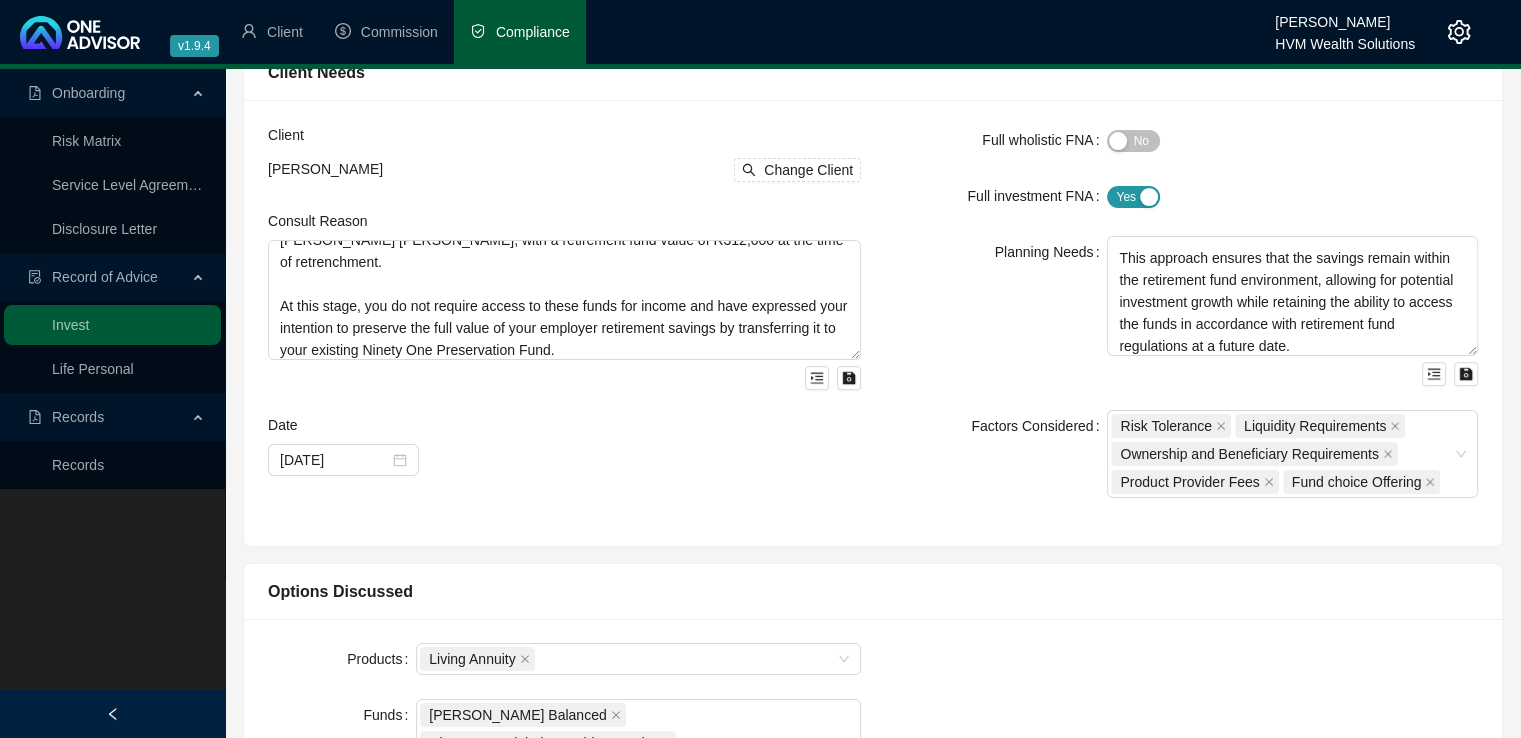scroll, scrollTop: 157, scrollLeft: 0, axis: vertical 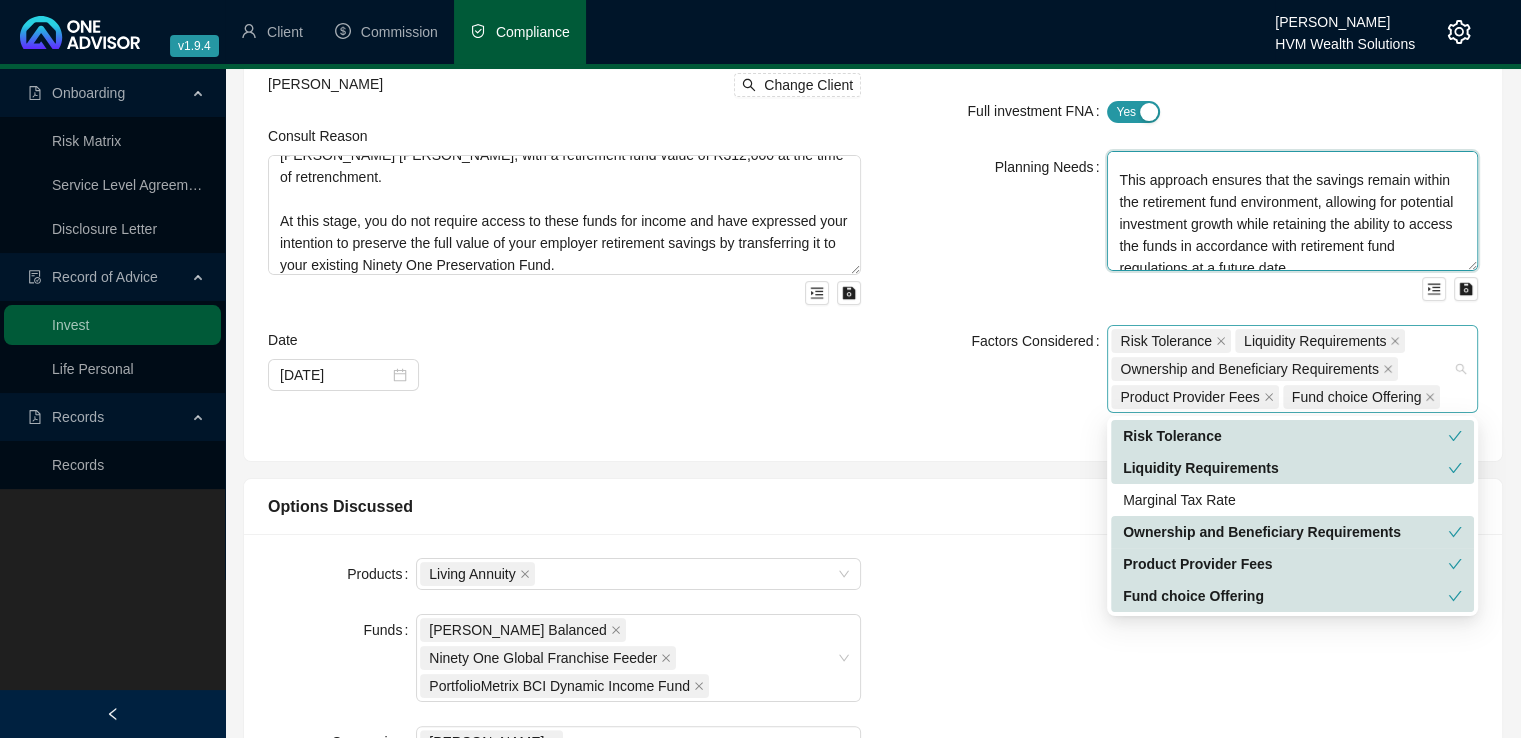 click on "Risk Tolerance Liquidity Requirements Ownership and Beneficiary Requirements Product Provider Fees Fund choice Offering" at bounding box center (1292, 369) 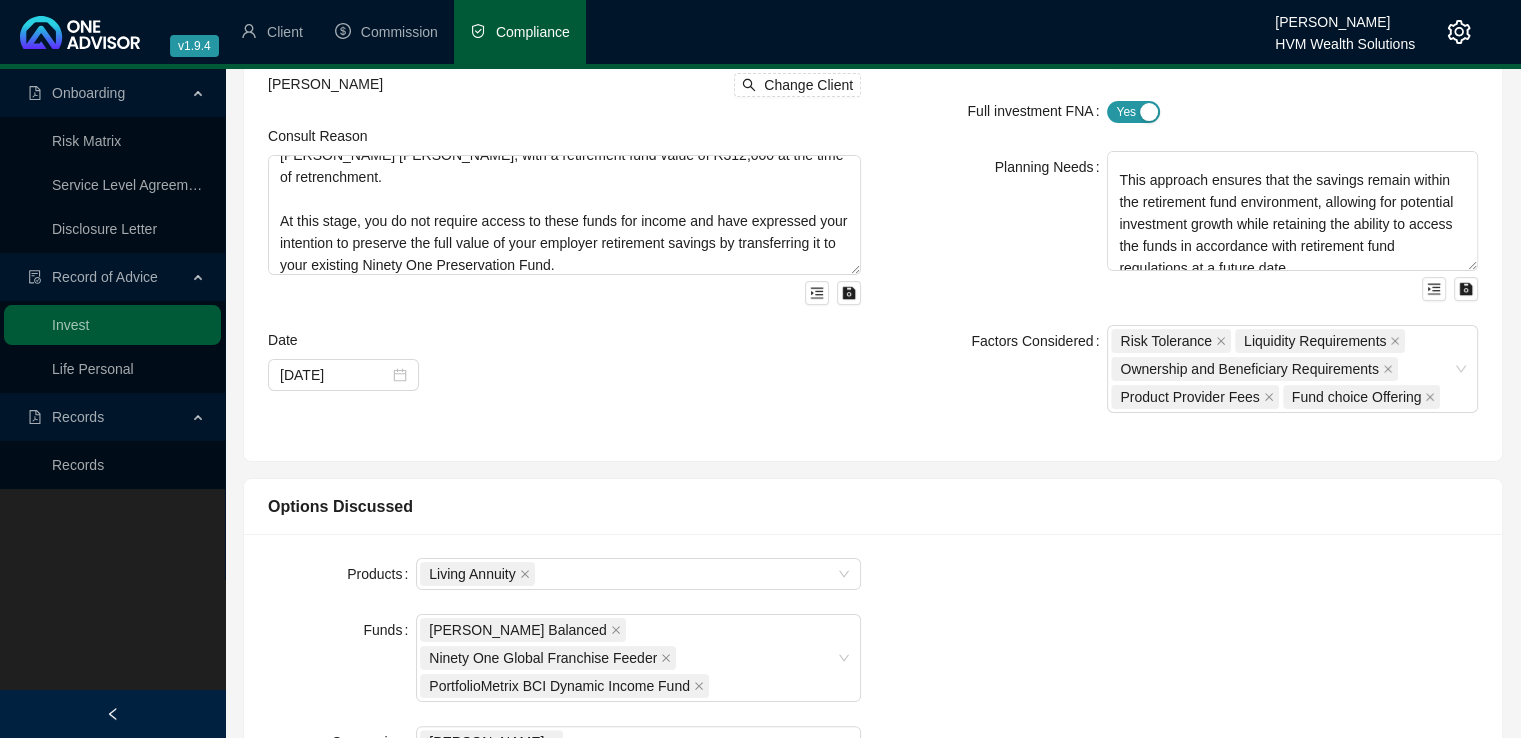 scroll, scrollTop: 264, scrollLeft: 0, axis: vertical 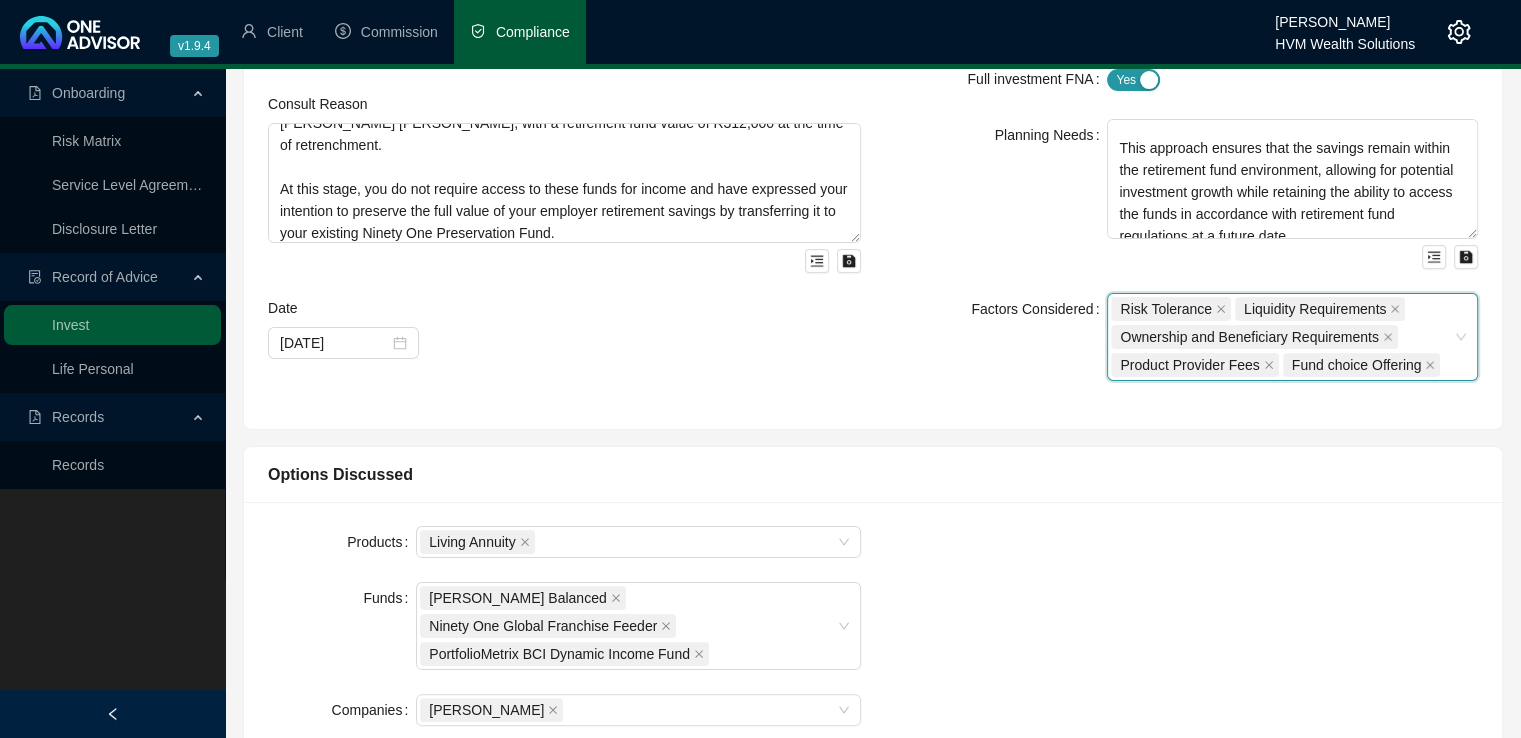 click on "Risk Tolerance Liquidity Requirements Ownership and Beneficiary Requirements Product Provider Fees Fund choice Offering" at bounding box center [1292, 337] 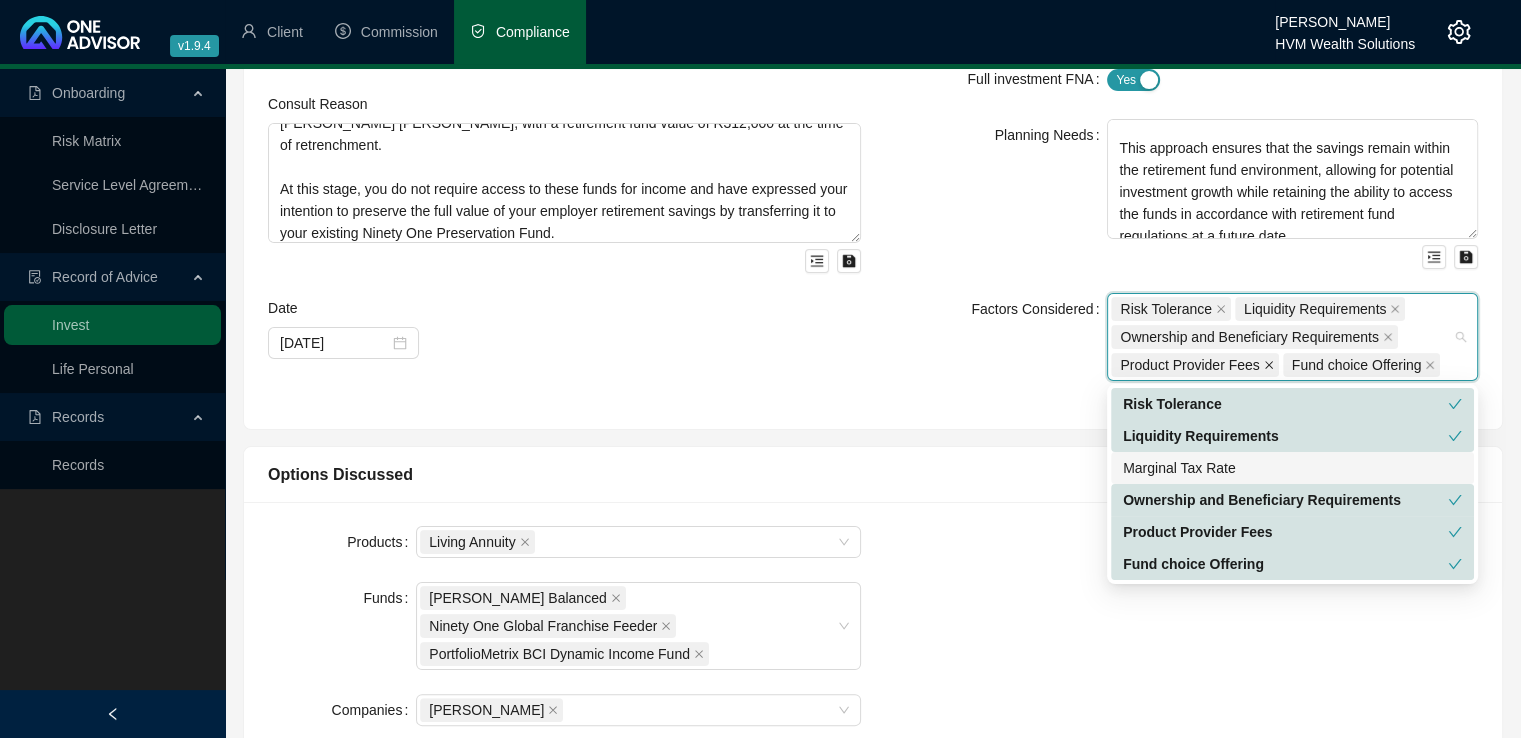 click 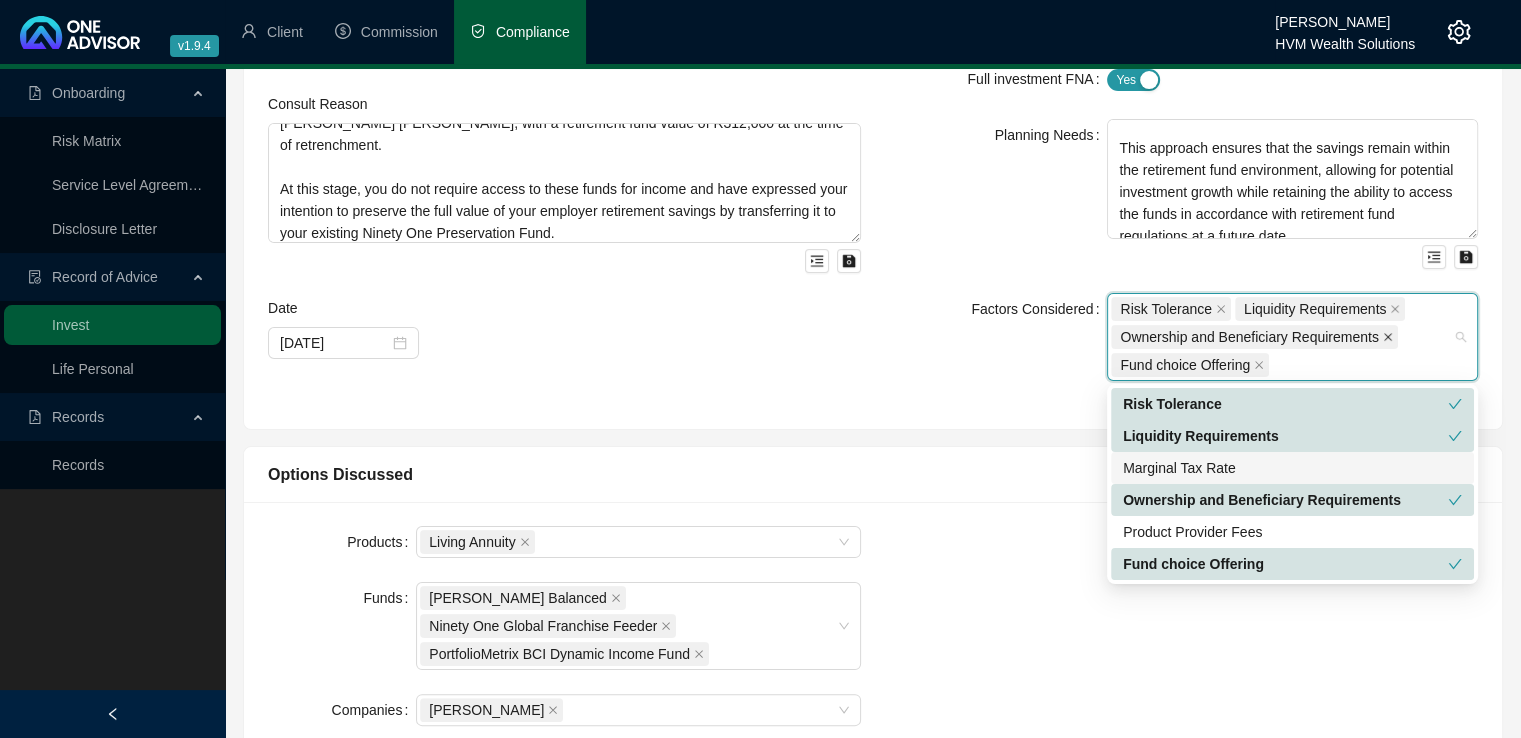 click 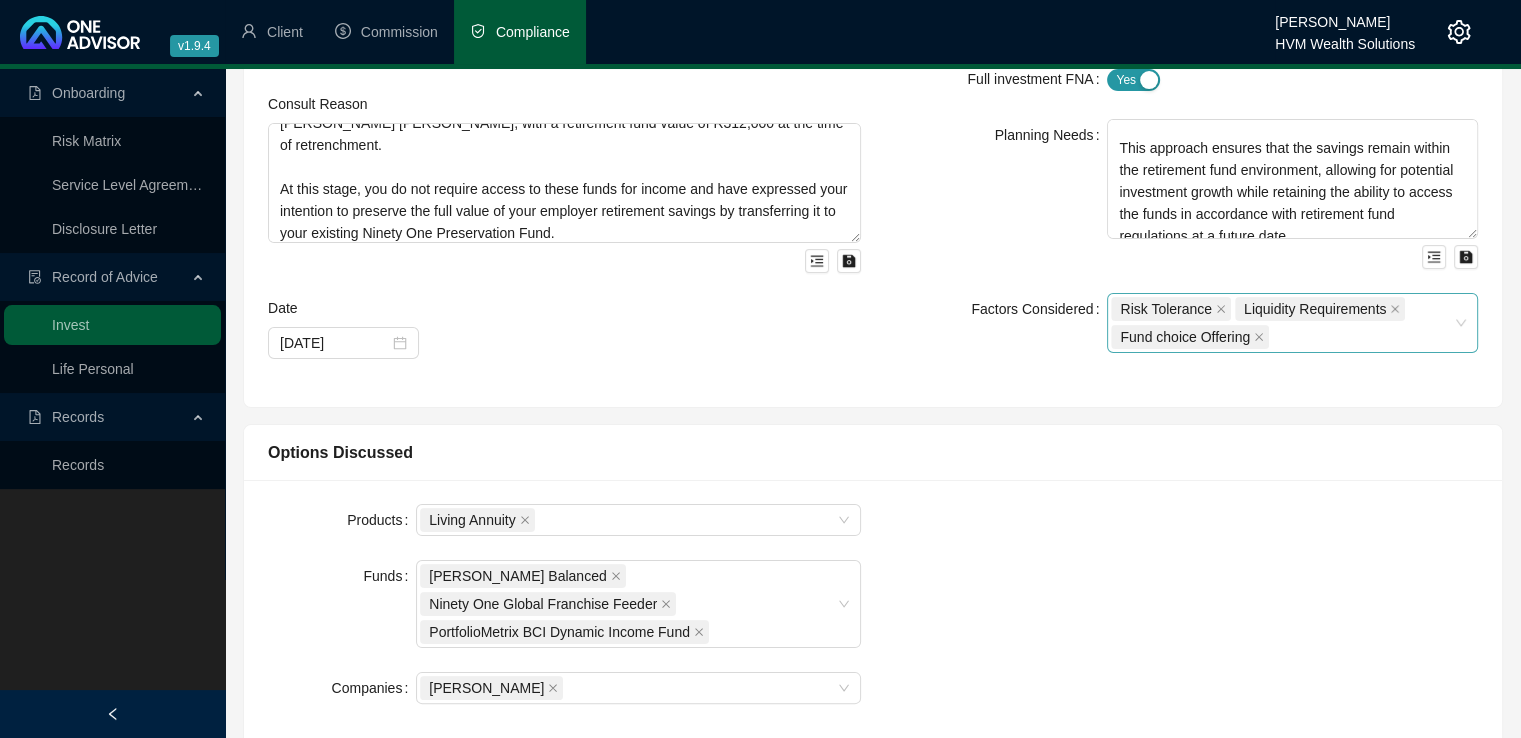 click on "Full wholistic FNA Yes No Full investment FNA Yes No Planning Needs The primary objective is to preserve your employer retirement savings until such time as you elect to formally retire and require the capital to provide you with an income.
This approach ensures that the savings remain within the retirement fund environment, allowing for potential investment growth while retaining the ability to access the funds in accordance with retirement fund regulations at a future date. Factors Considered Risk Tolerance Liquidity Requirements Fund choice Offering" at bounding box center [1181, 195] 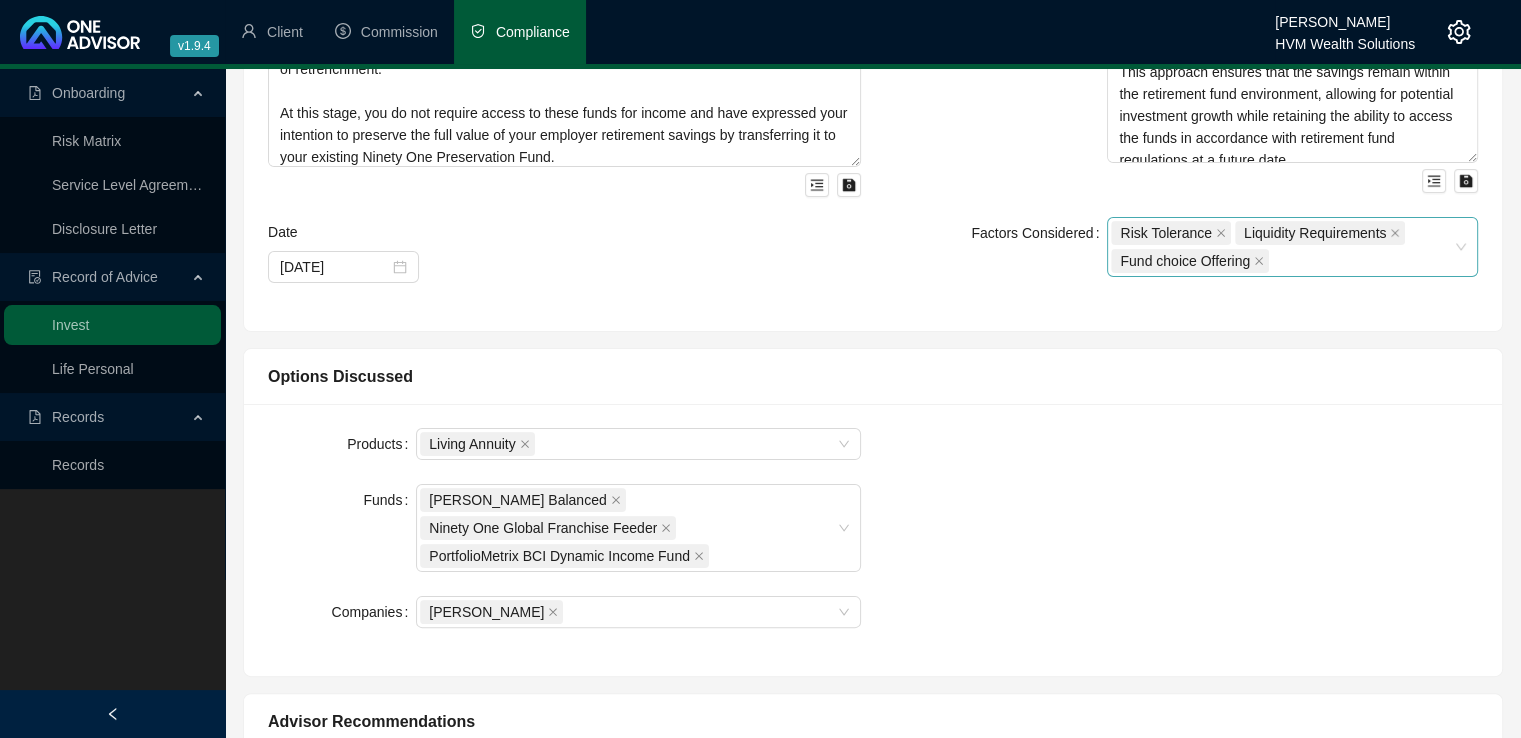 scroll, scrollTop: 345, scrollLeft: 0, axis: vertical 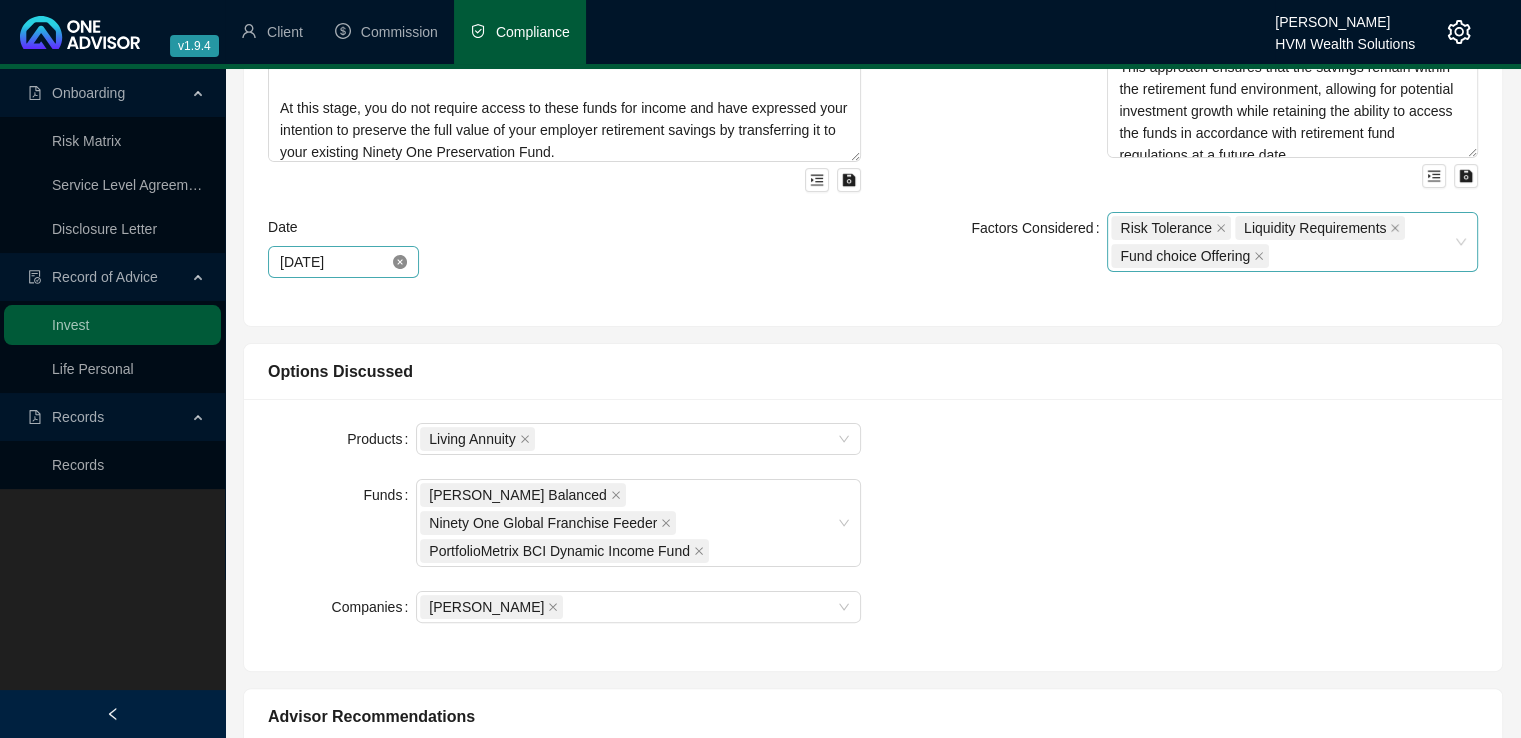 click 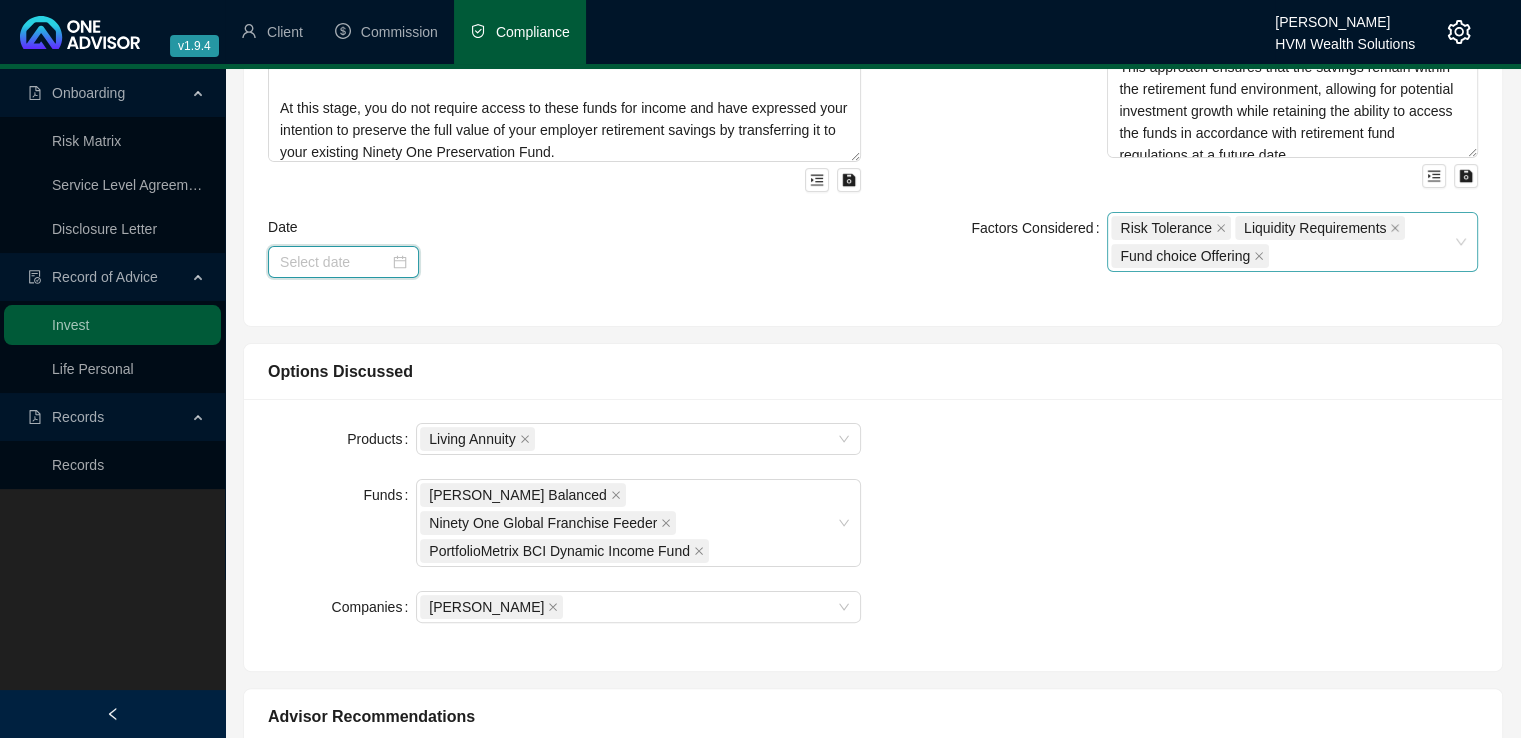 click at bounding box center [334, 262] 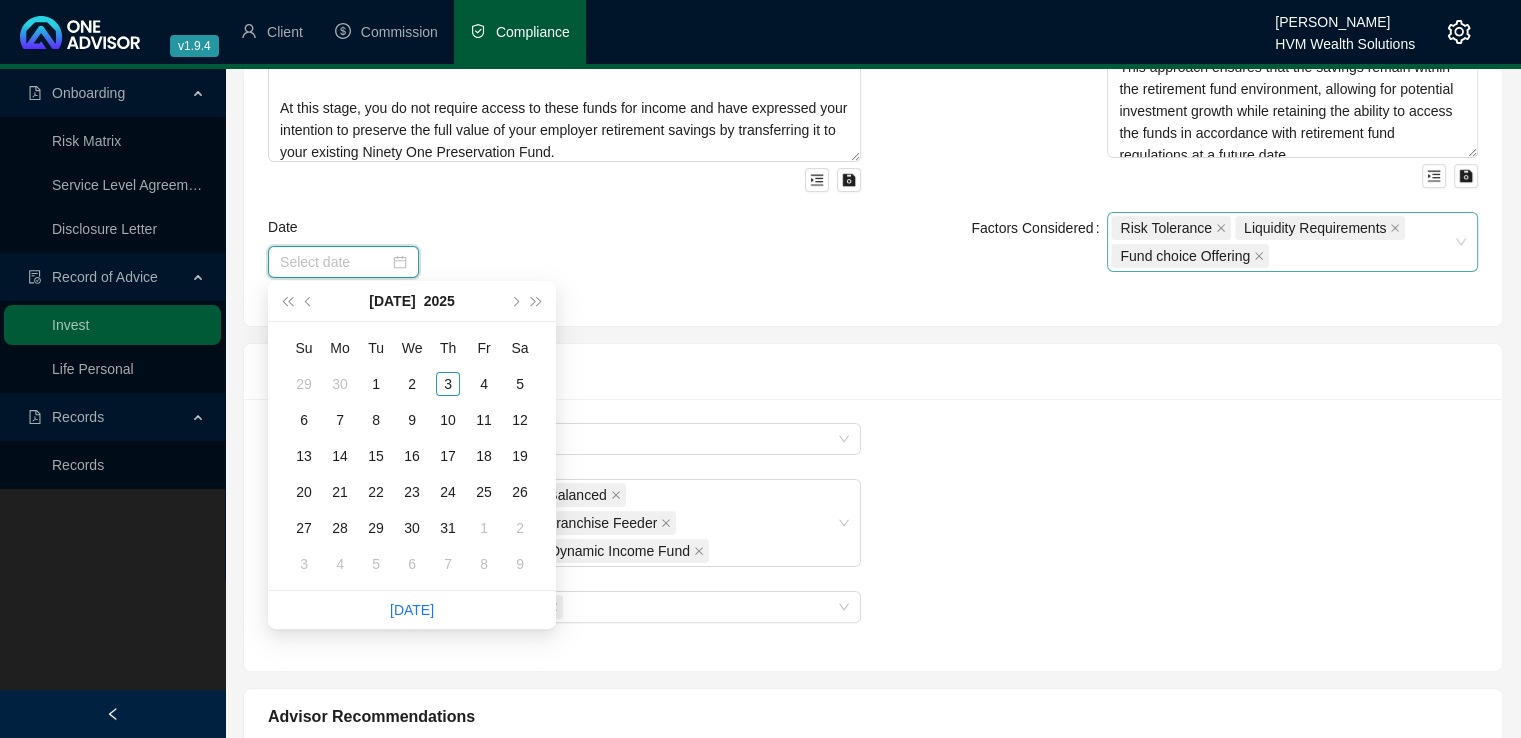 click at bounding box center [343, 262] 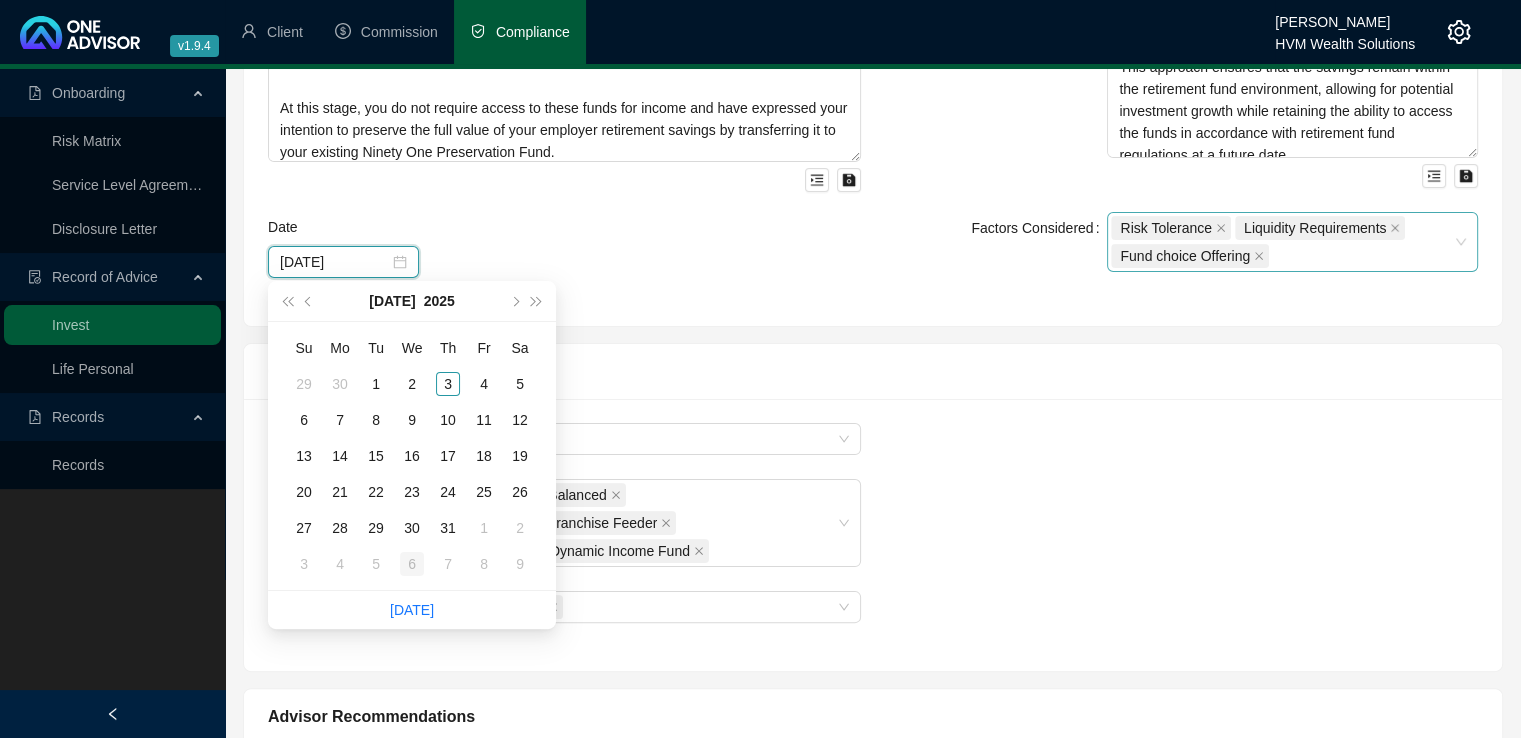 type on "[DATE]" 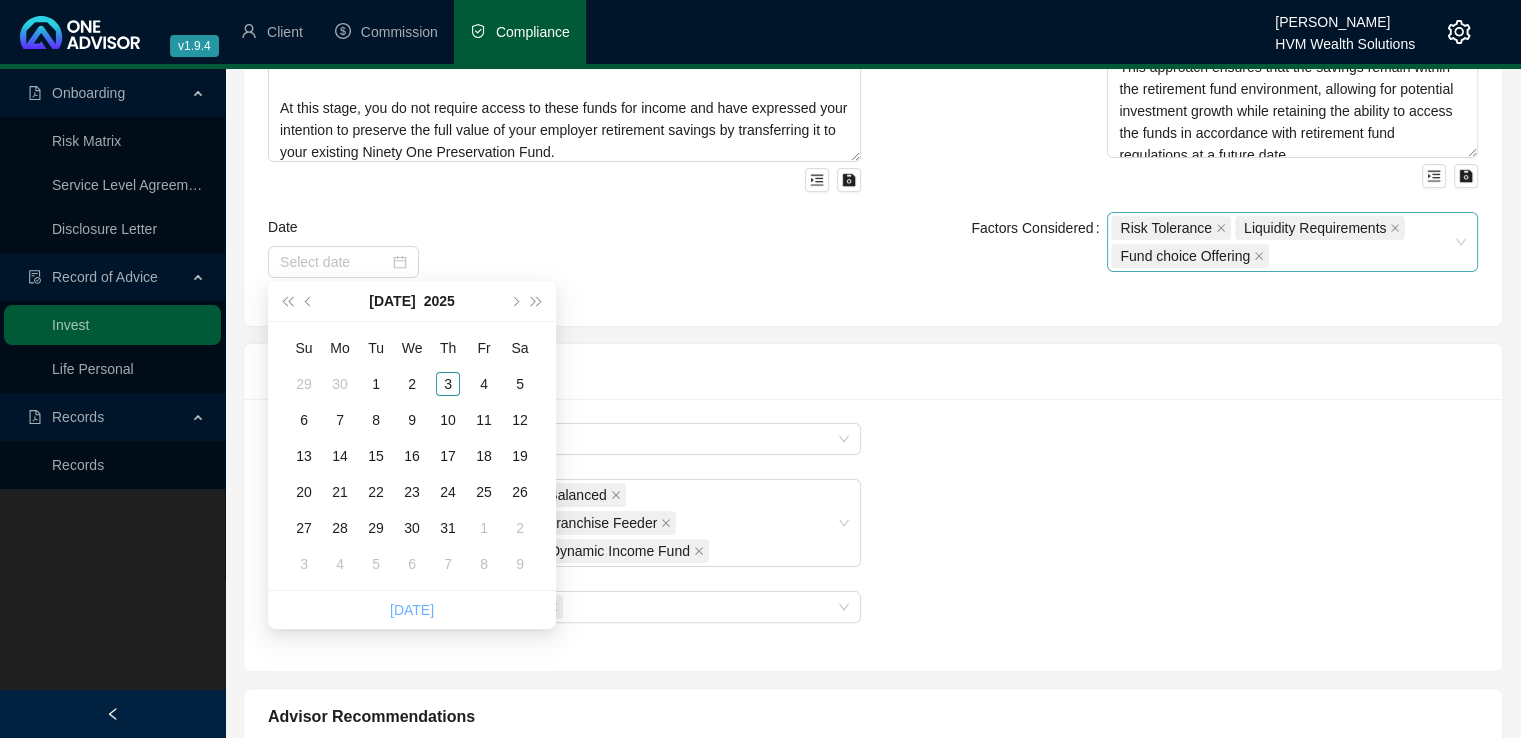 click on "[DATE]" at bounding box center (412, 610) 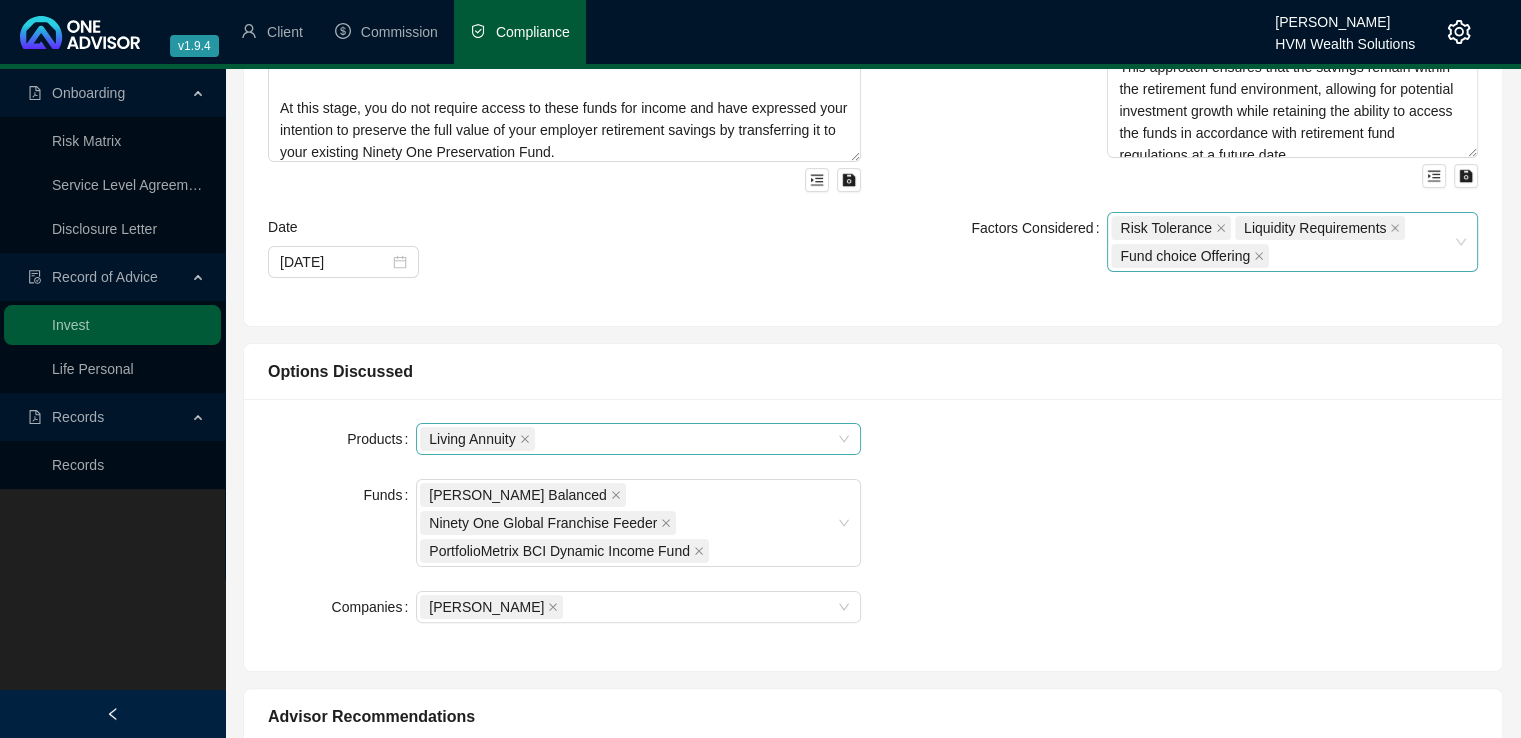 click on "Living Annuity" at bounding box center [638, 439] 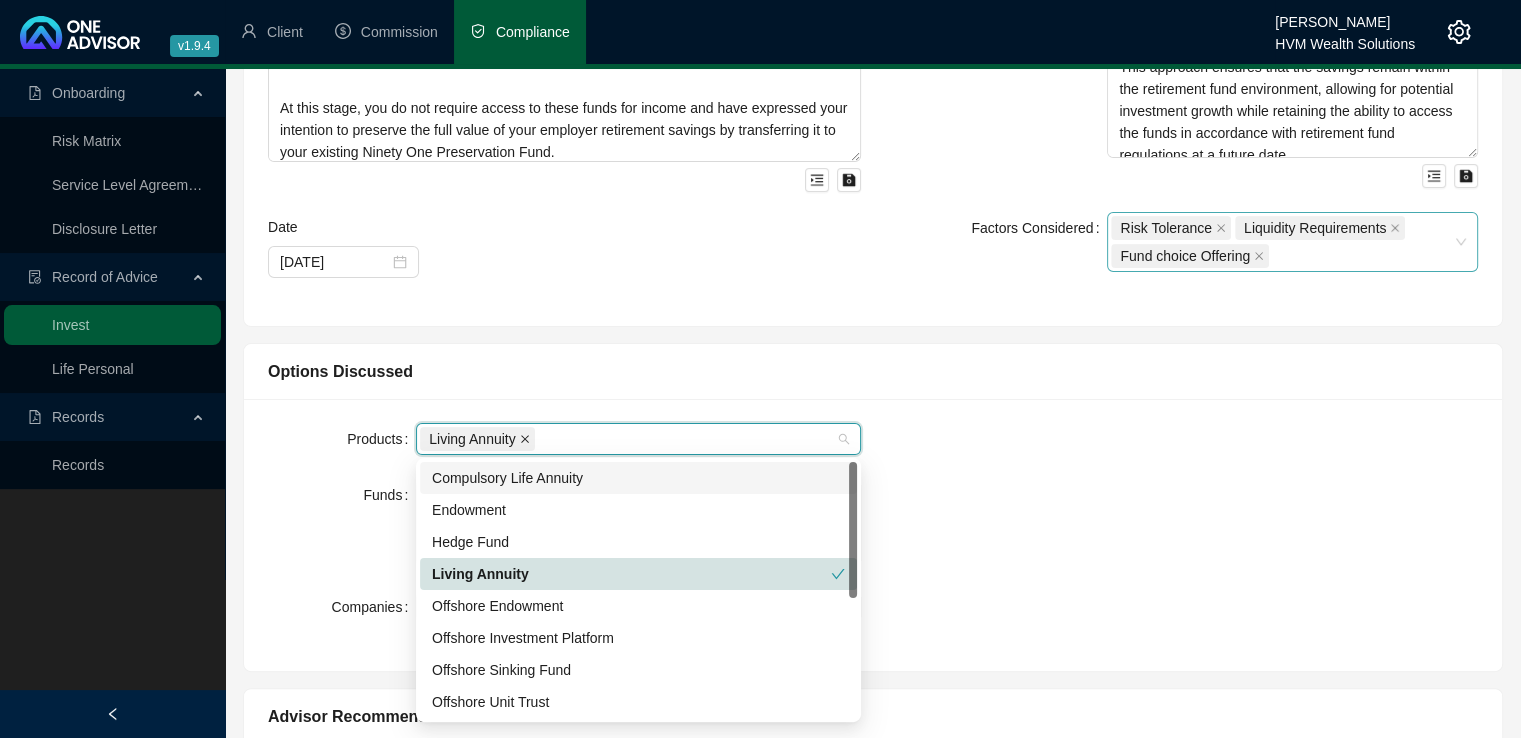 click 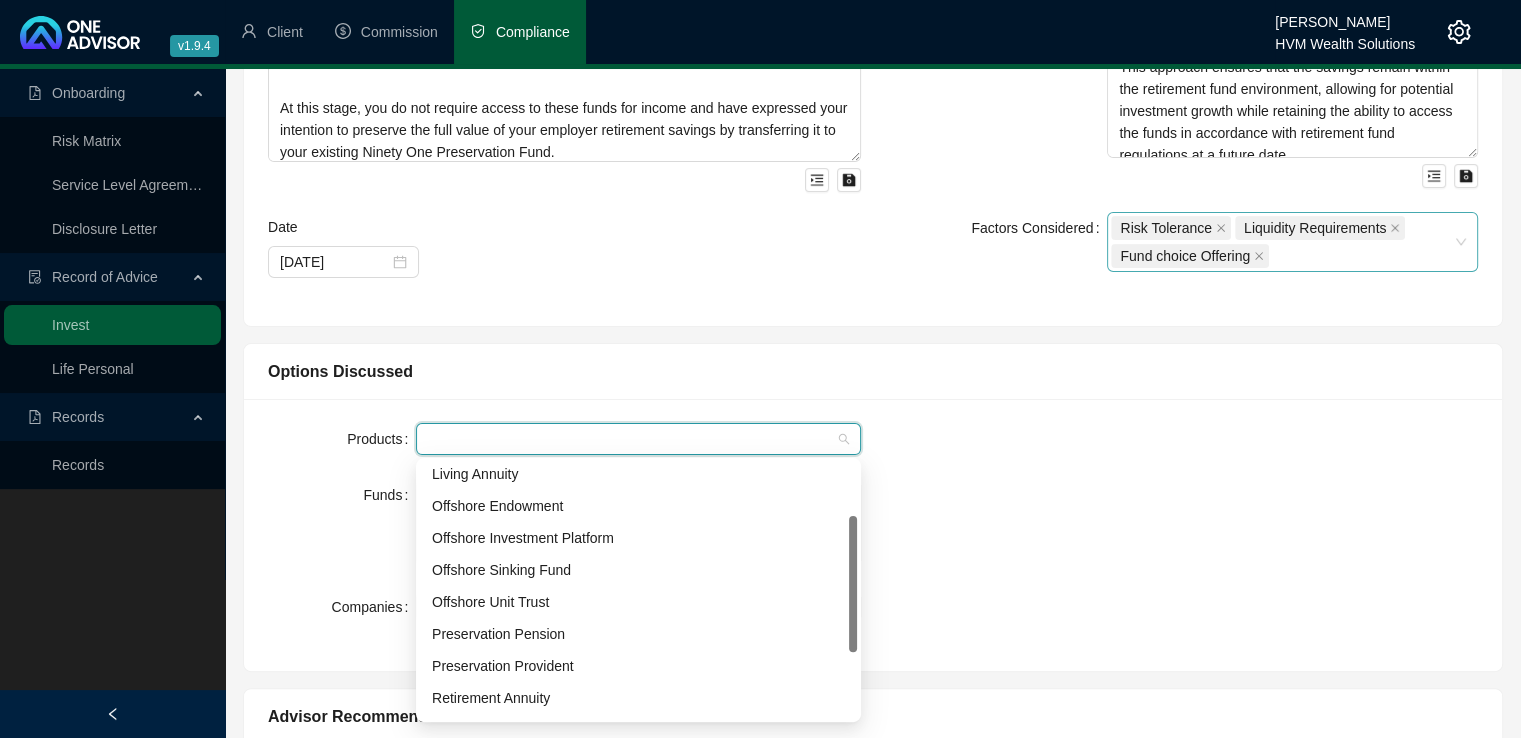 scroll, scrollTop: 120, scrollLeft: 0, axis: vertical 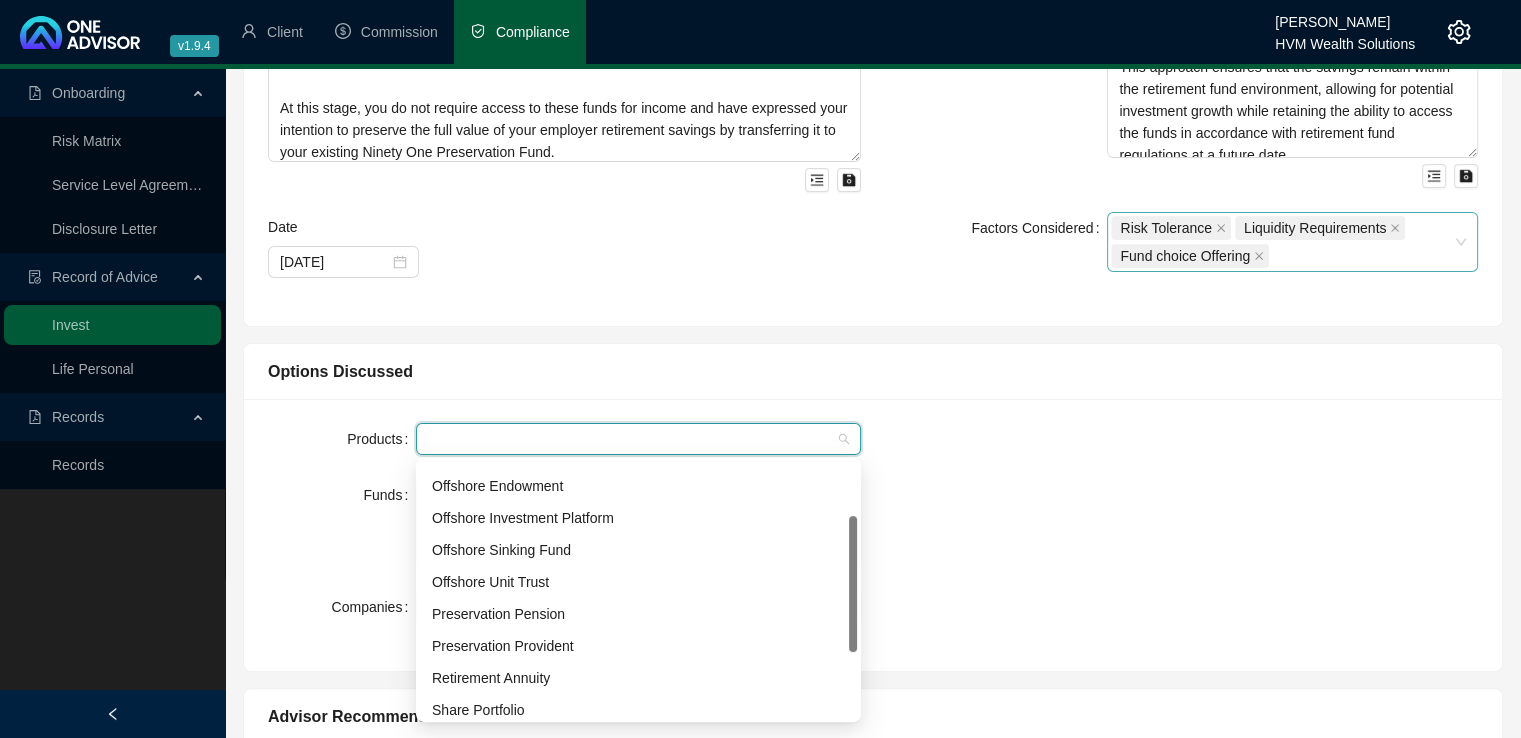 drag, startPoint x: 854, startPoint y: 525, endPoint x: 841, endPoint y: 589, distance: 65.30697 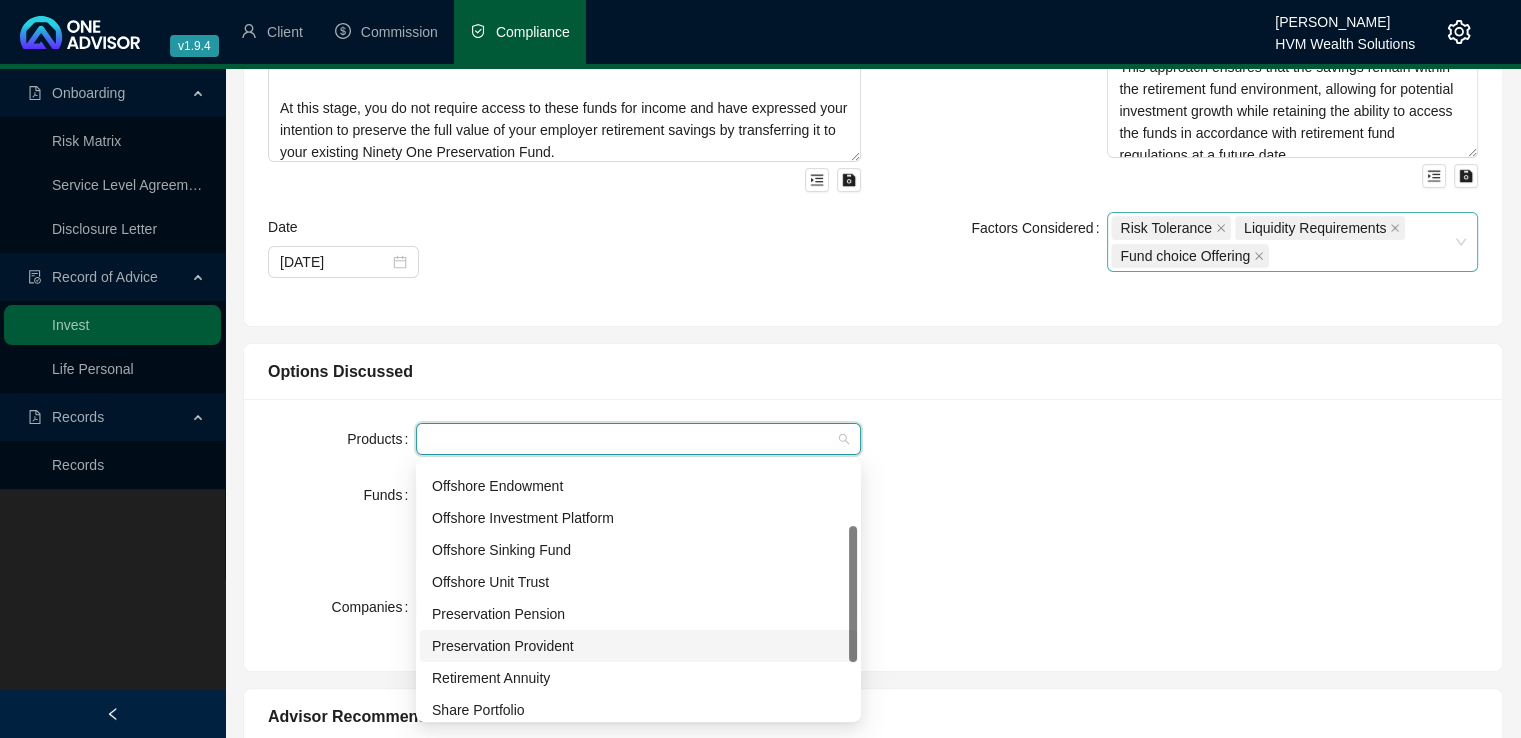 click on "Preservation Provident" at bounding box center (638, 646) 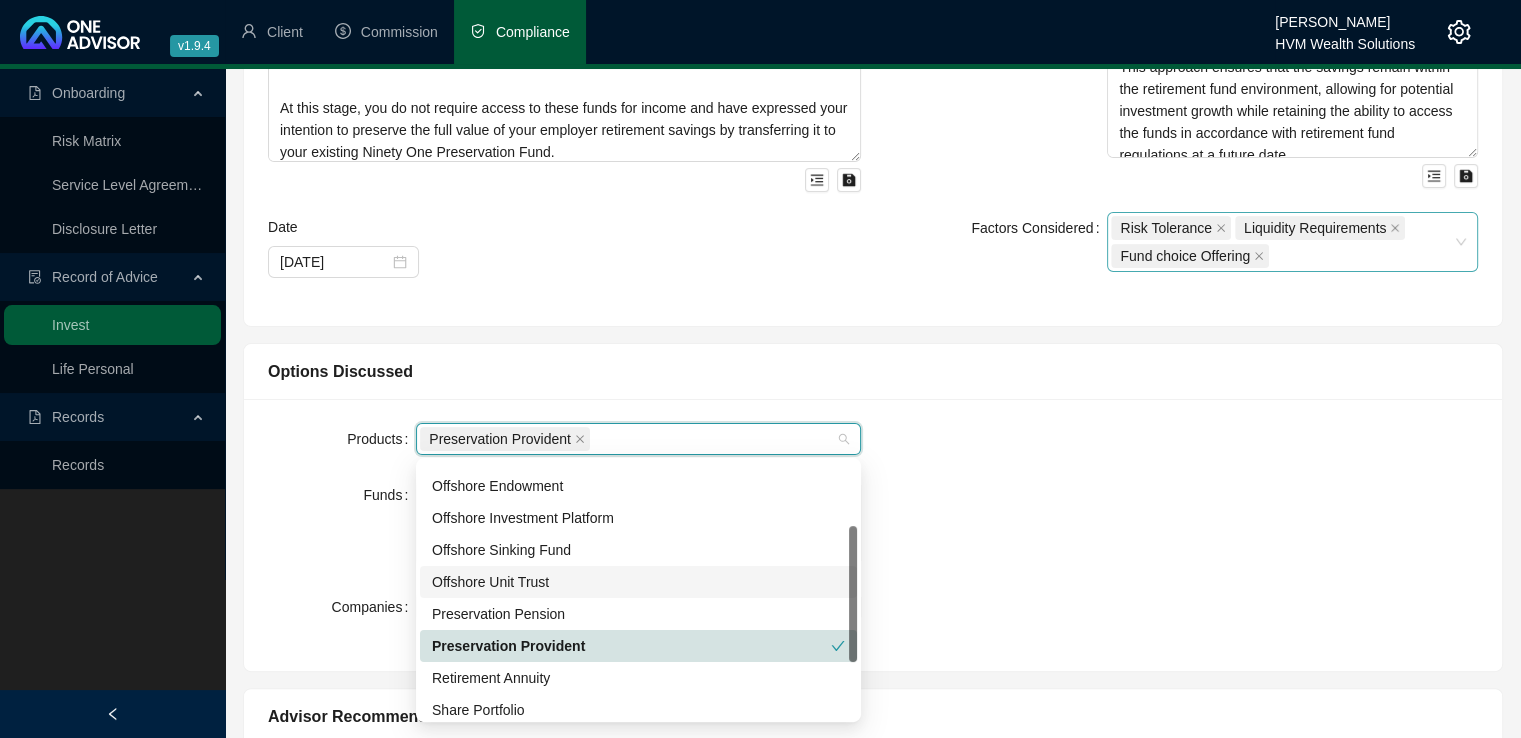 click on "Products Preservation Provident   Funds [PERSON_NAME] Balanced Ninety One Global Franchise Feeder PortfolioMetrix BCI Dynamic Income Fund   Companies [PERSON_NAME]" at bounding box center [873, 535] 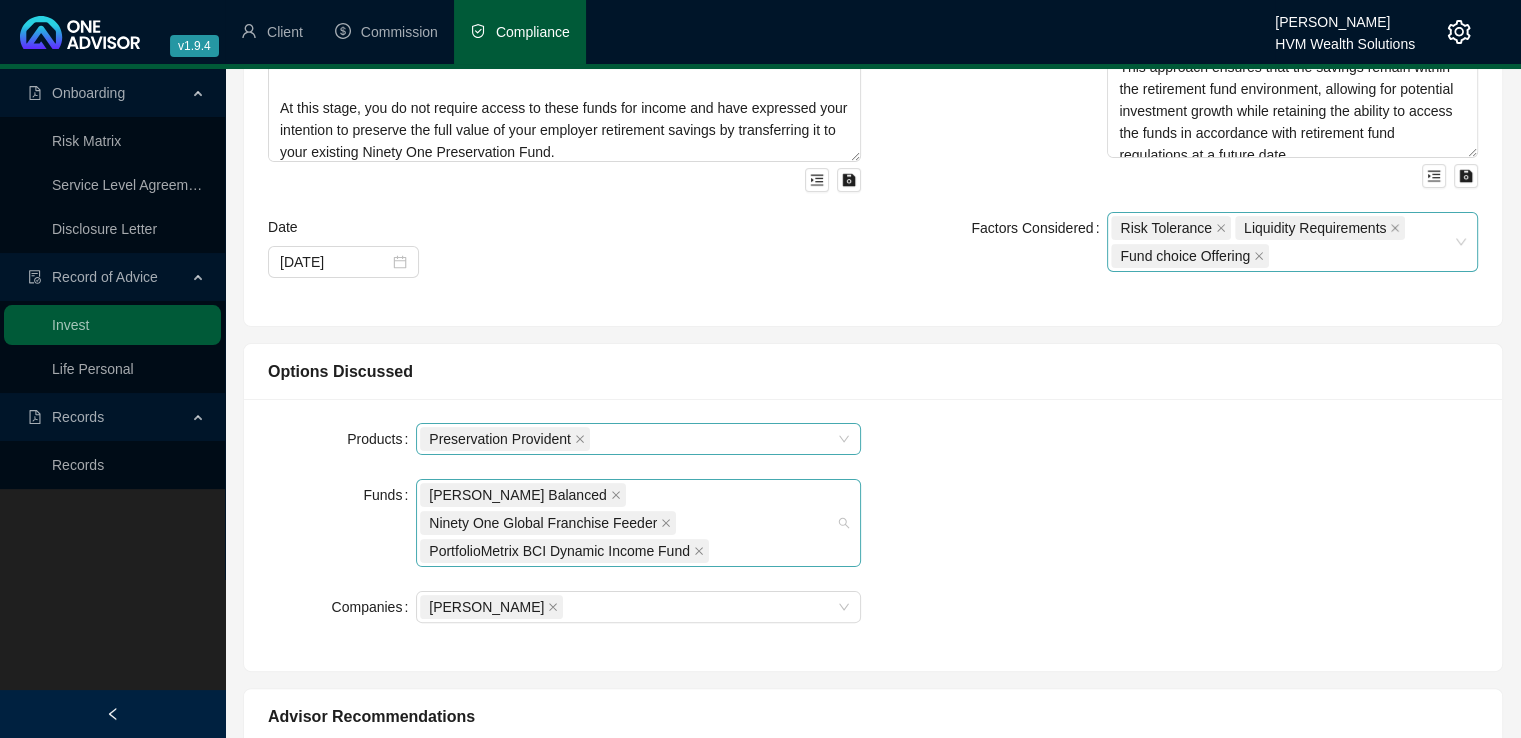 click on "[PERSON_NAME] Balanced" at bounding box center [522, 495] 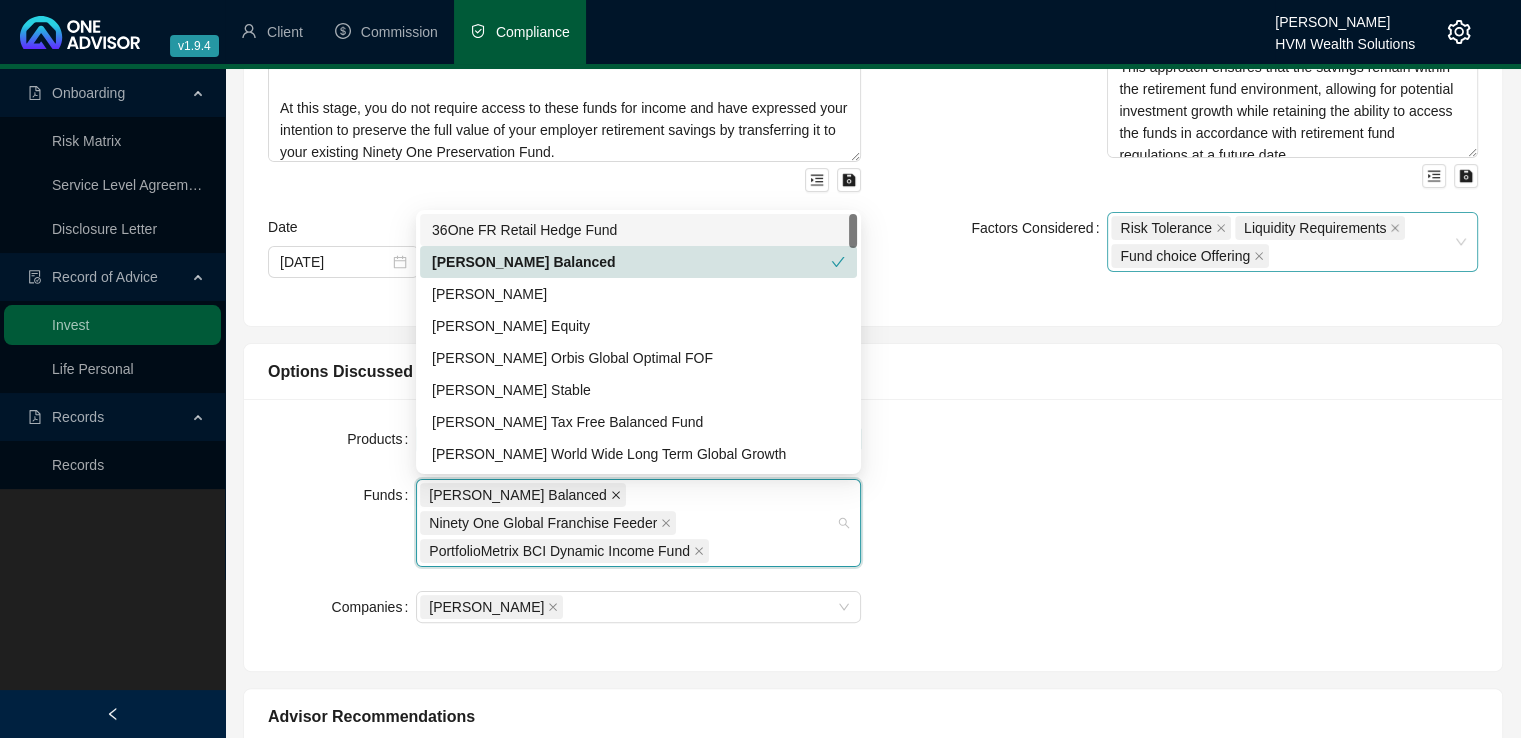 click 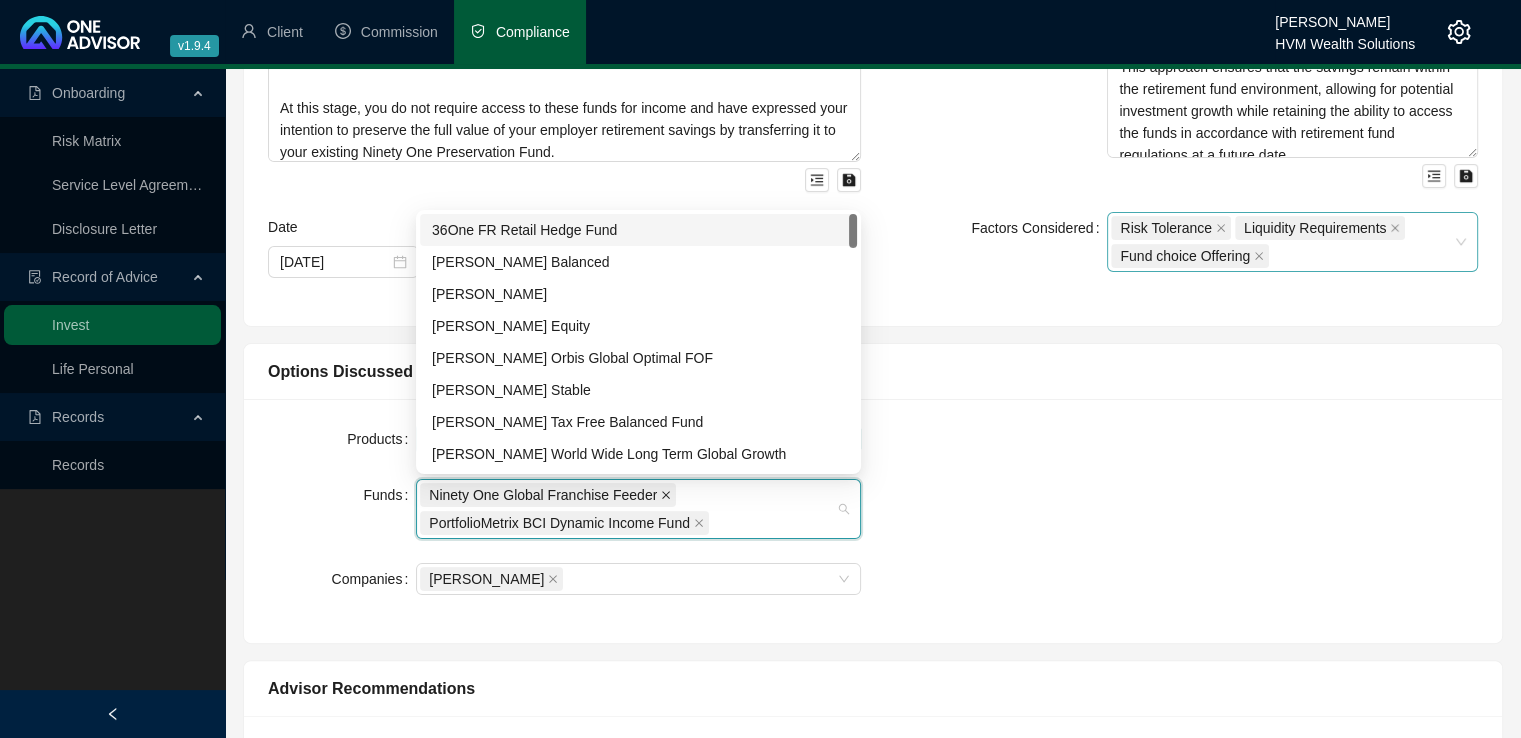 click 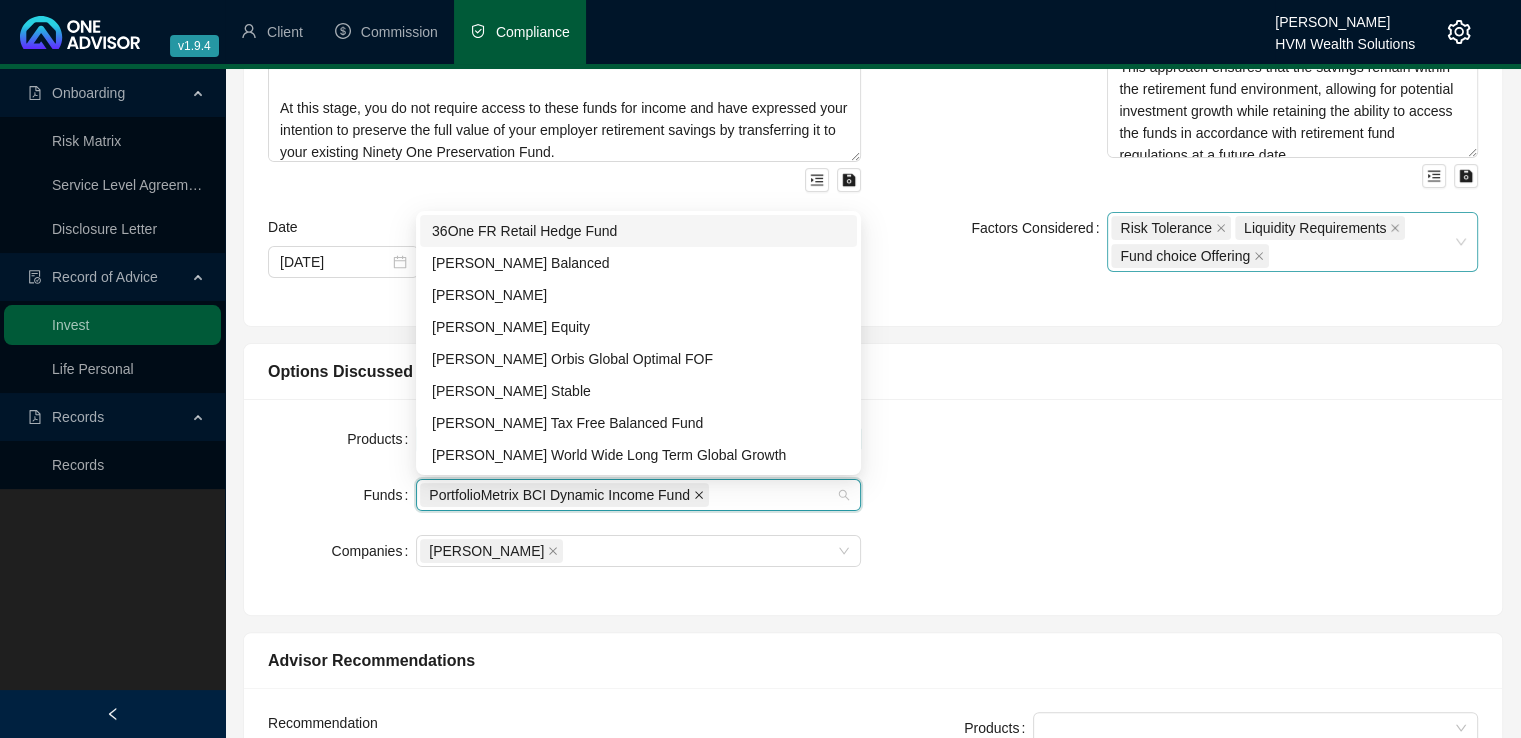 click 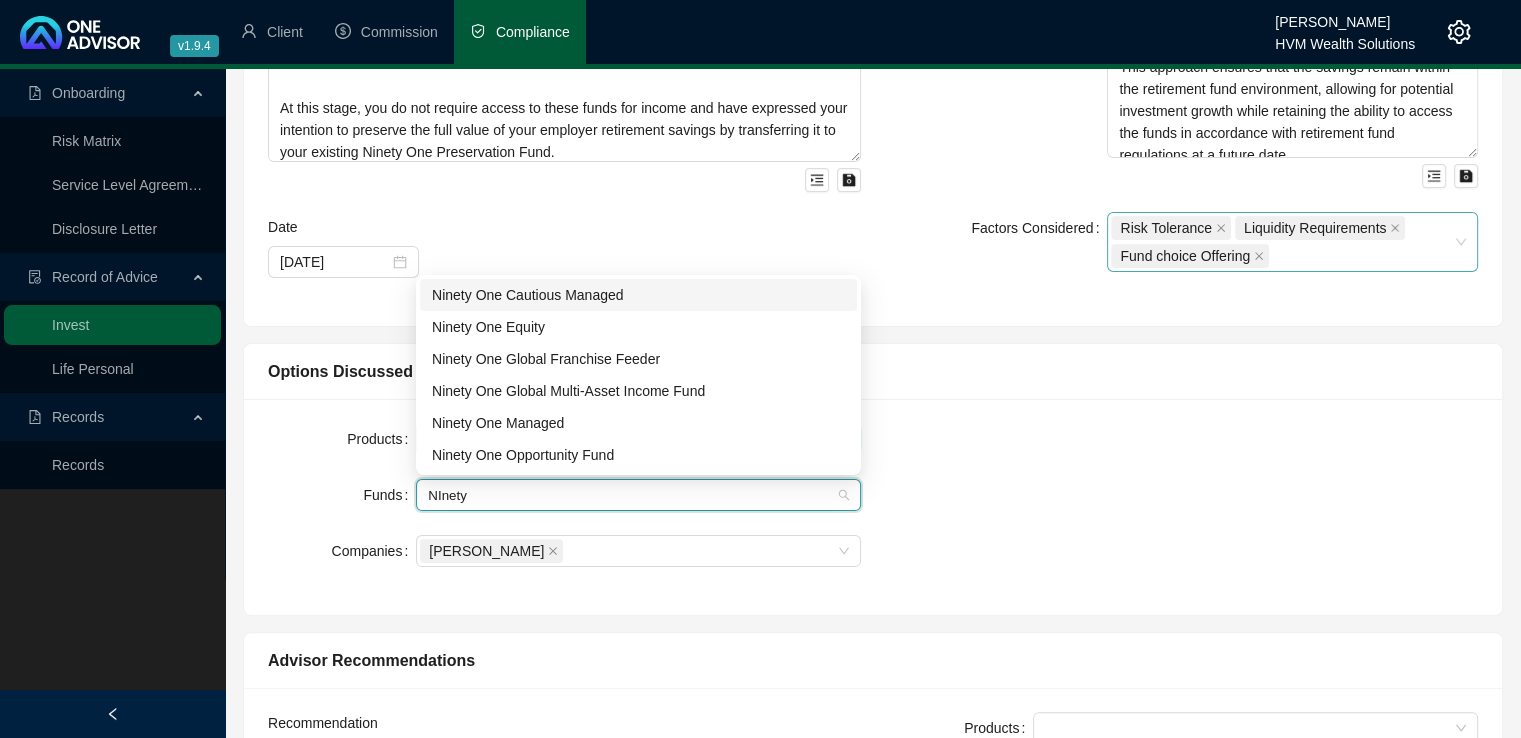 type on "NInet" 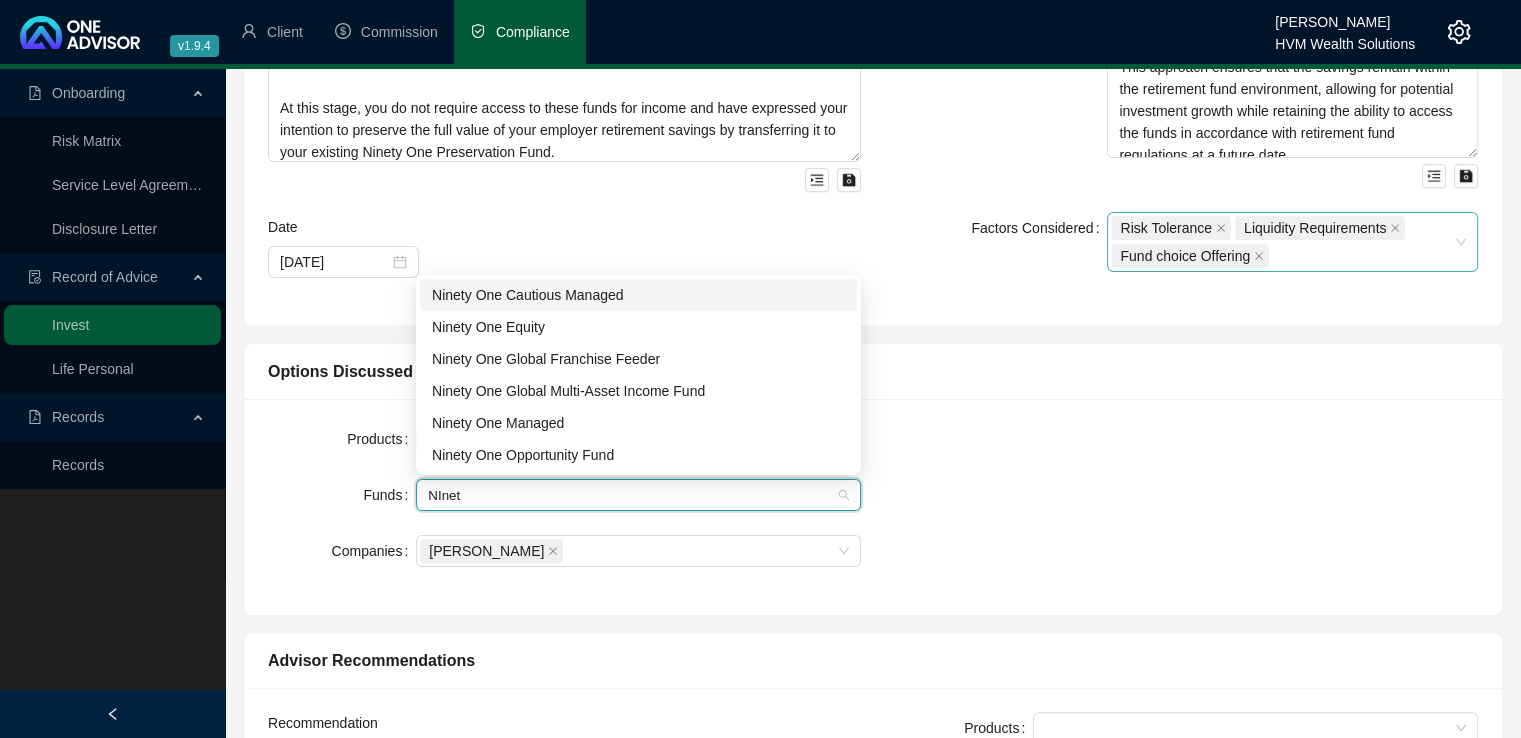 click on "Ninety One Cautious Managed" at bounding box center [638, 295] 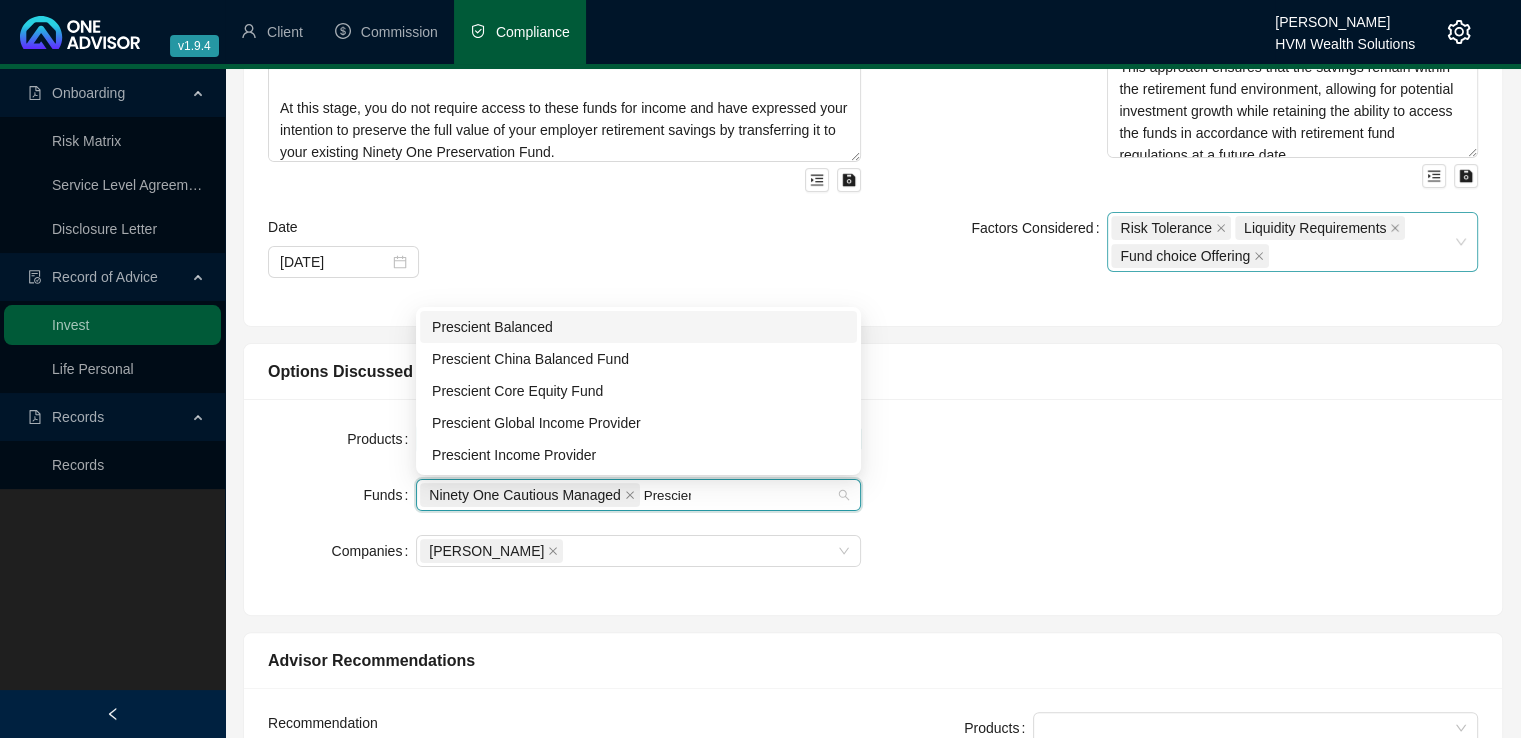 type on "Prescient" 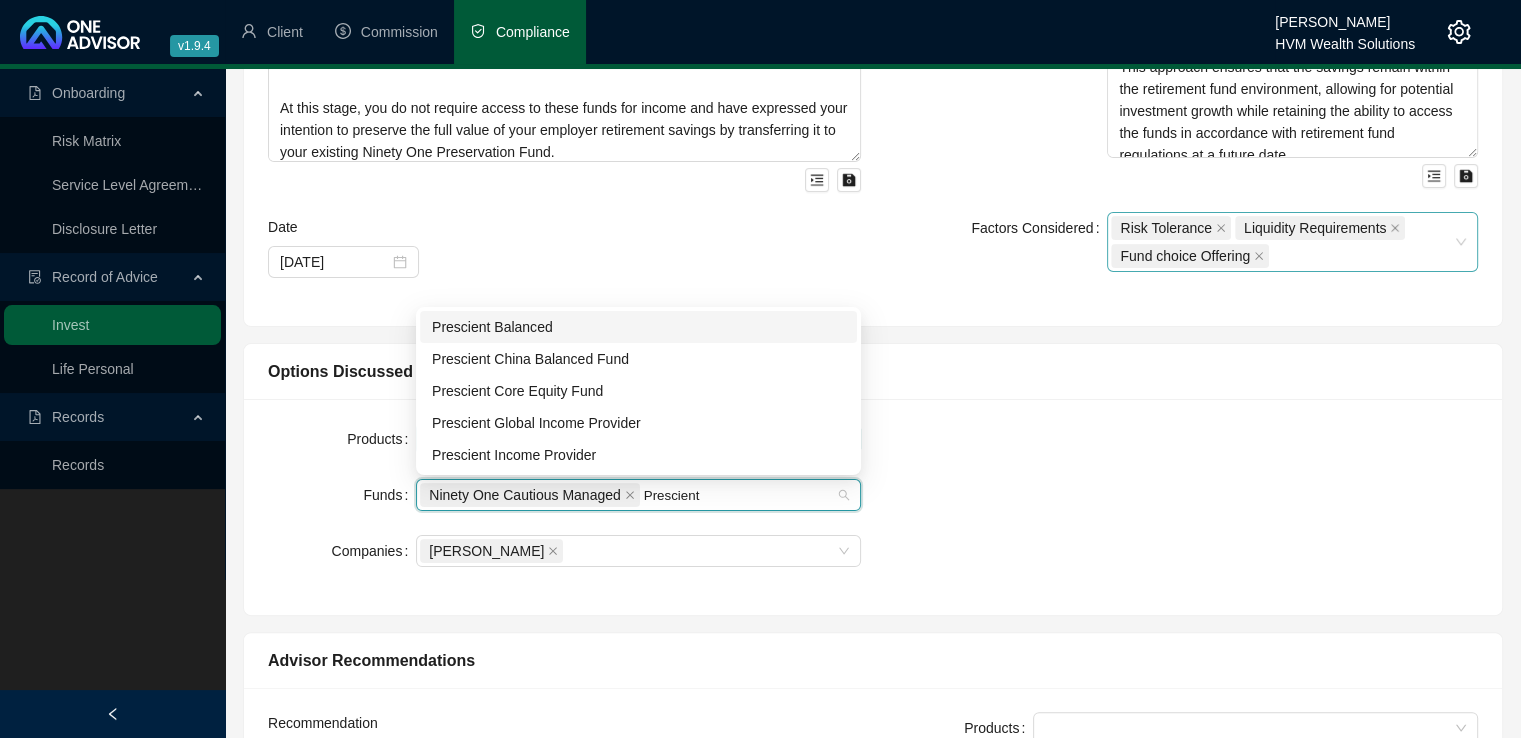 click on "Prescient Balanced" at bounding box center [638, 327] 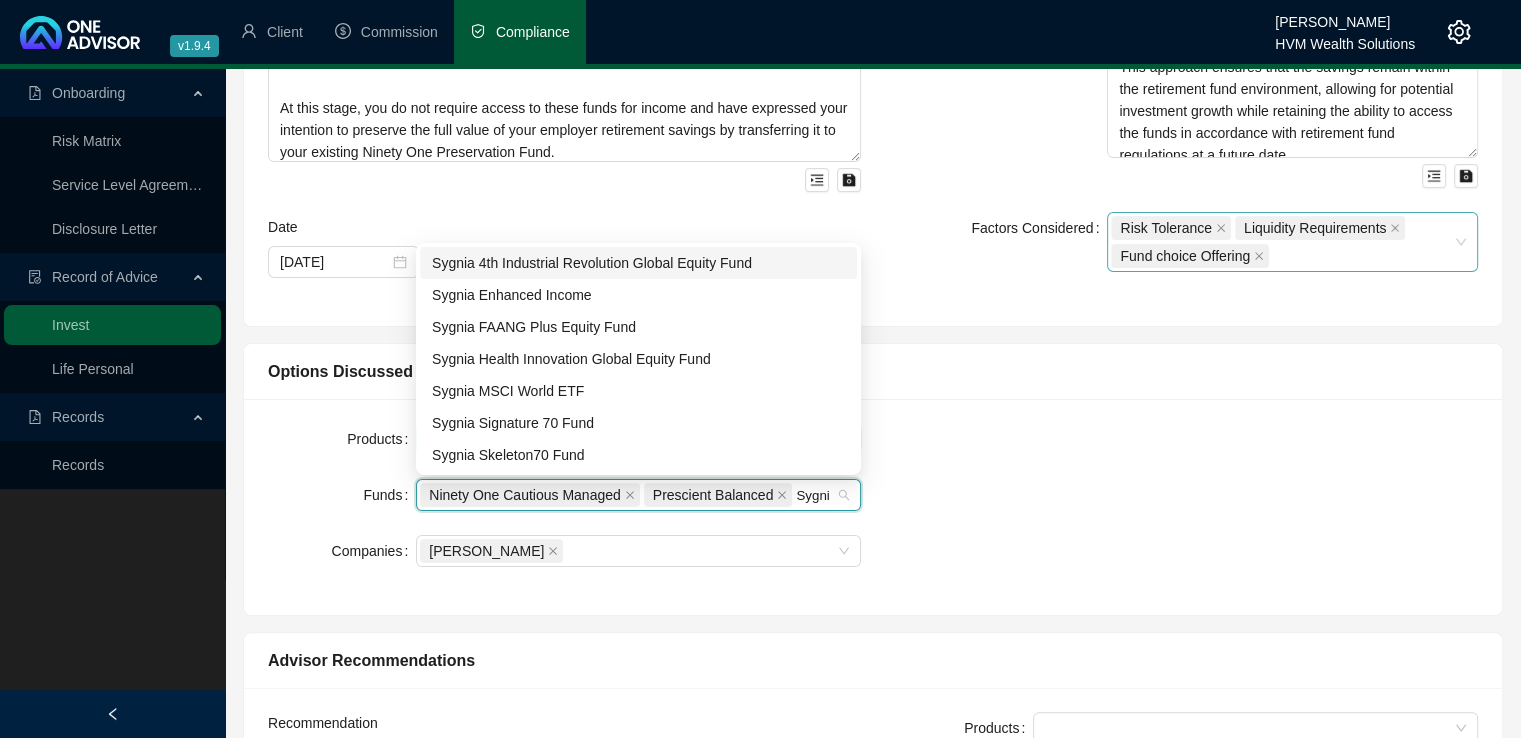 type on "Sygnia" 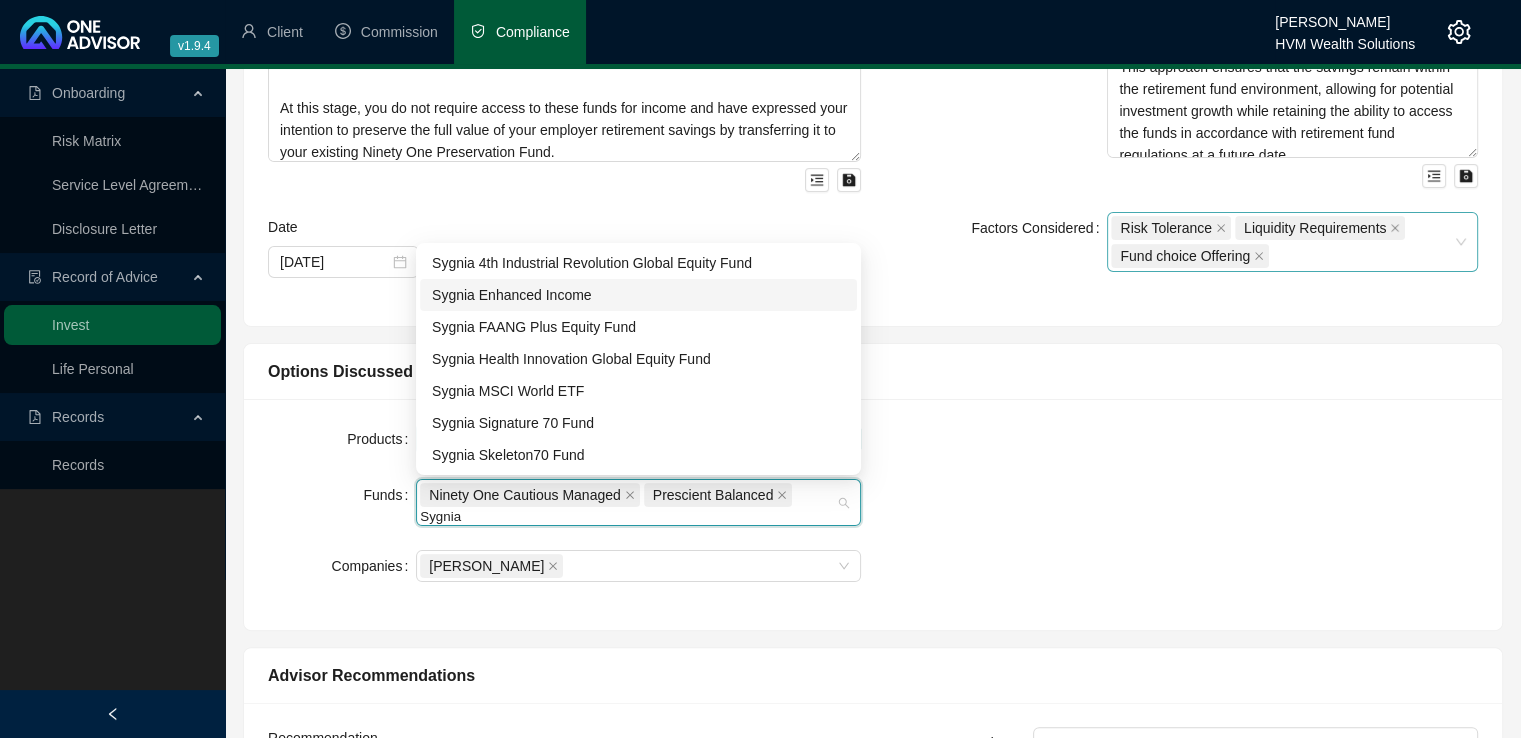 click on "Sygnia Enhanced Income" at bounding box center (638, 295) 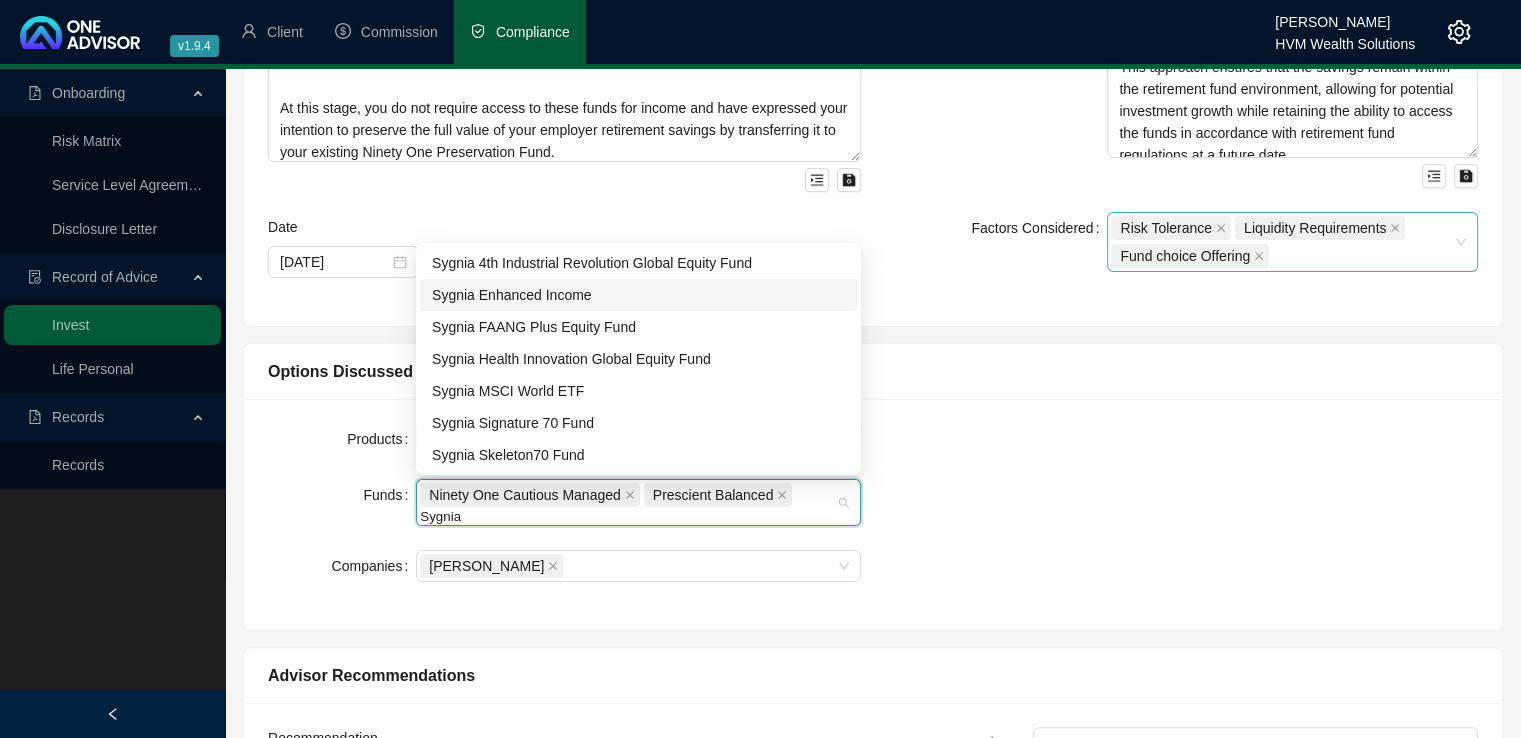 type 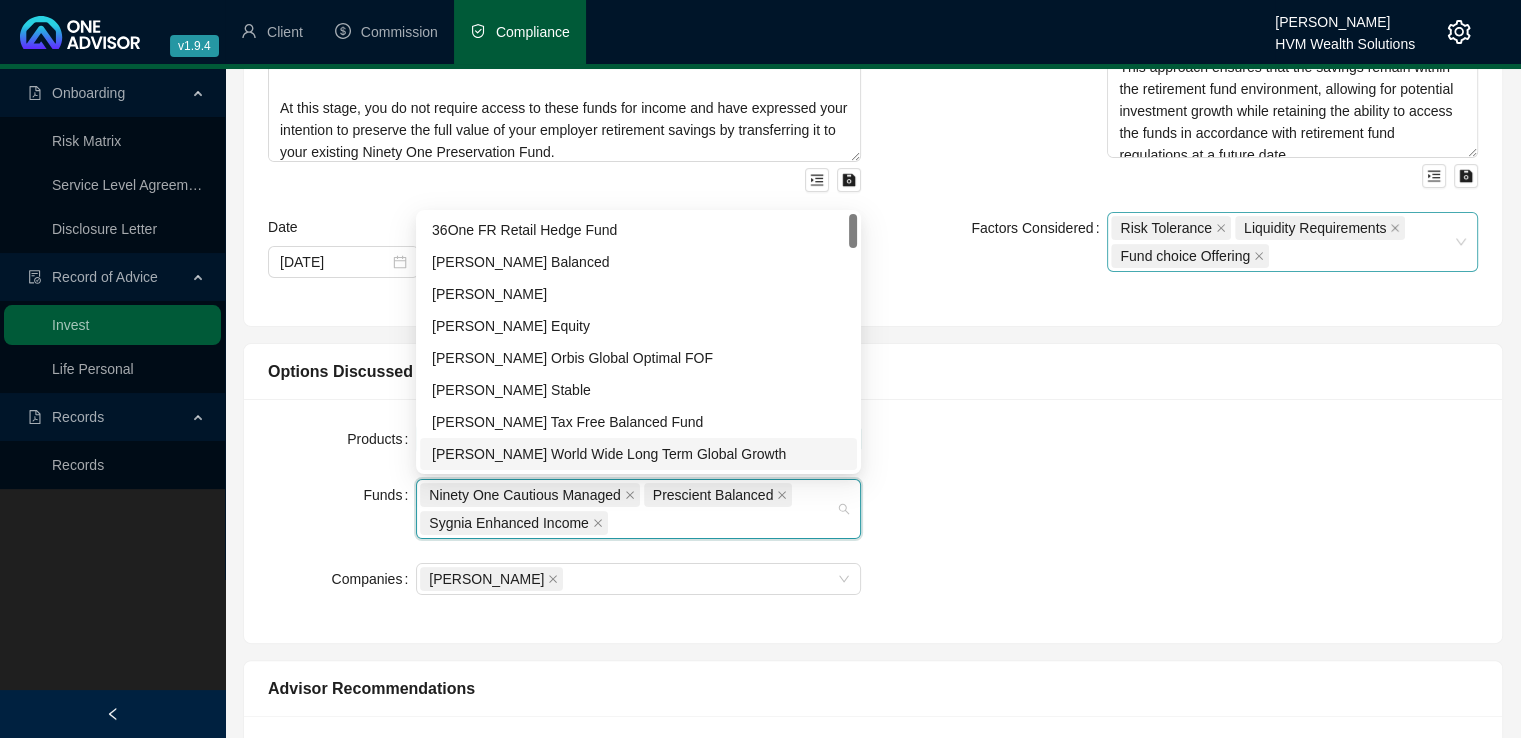 click on "Products Preservation Provident   Funds Ninety One Cautious Managed Prescient Balanced Sygnia Enhanced Income   Companies [PERSON_NAME]" at bounding box center [873, 521] 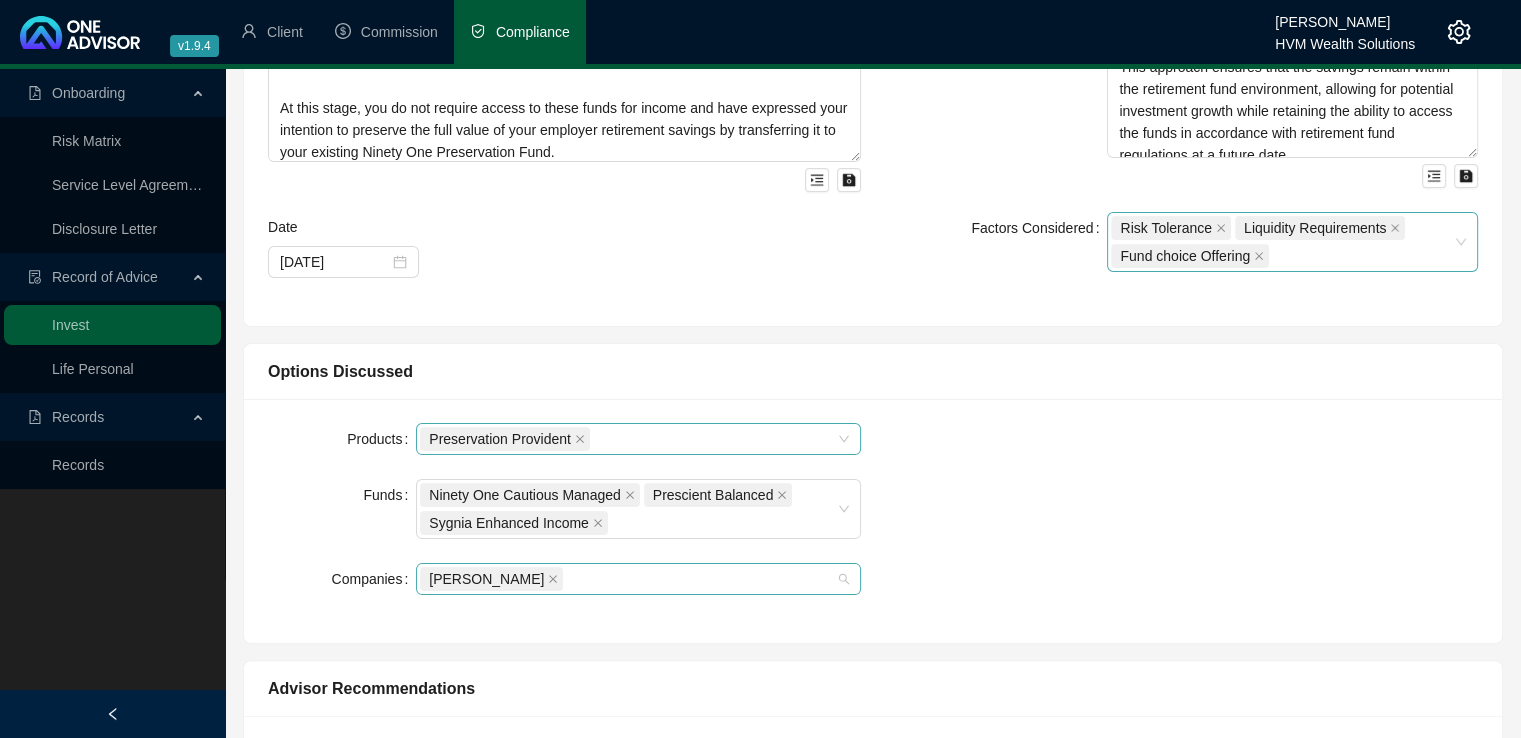 click on "[PERSON_NAME]" at bounding box center [638, 579] 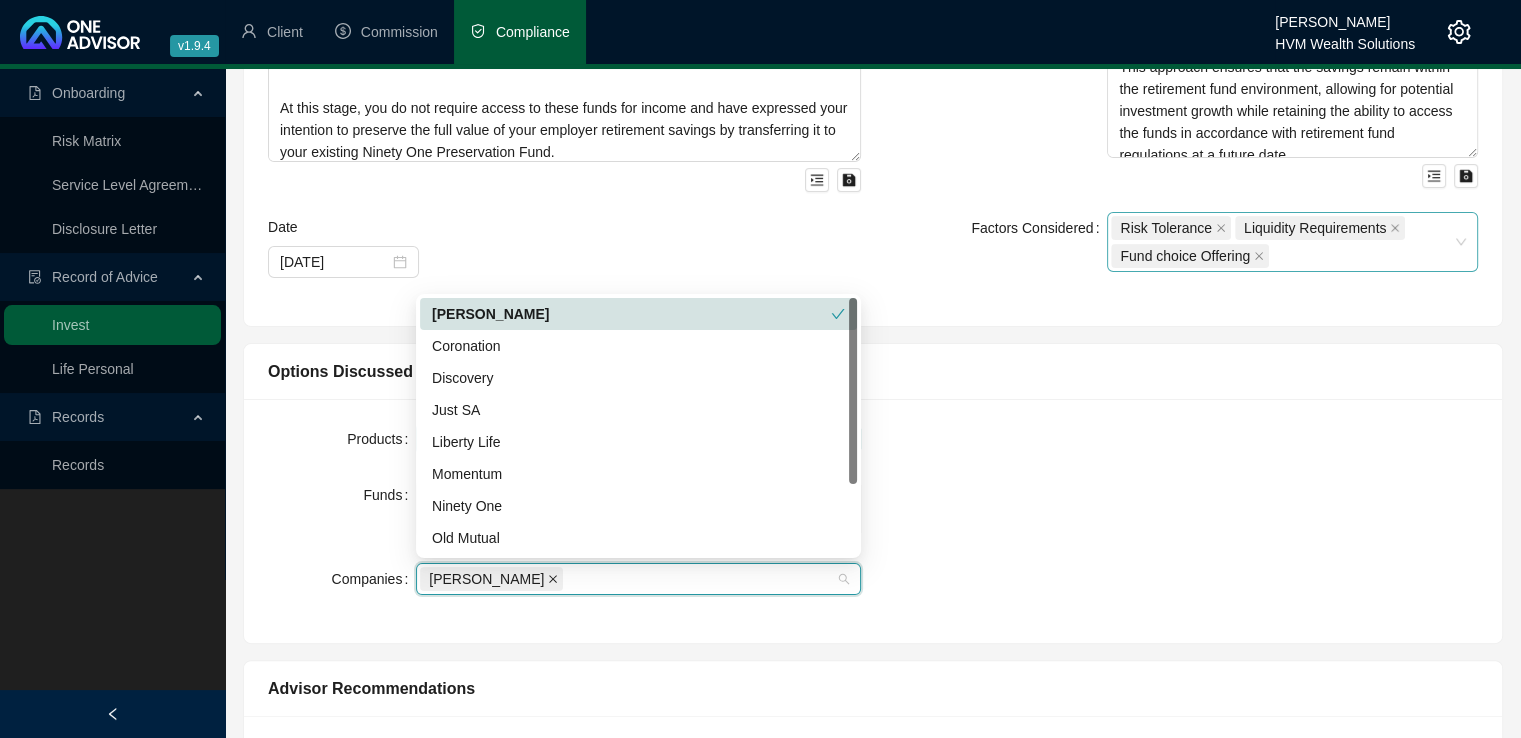 click 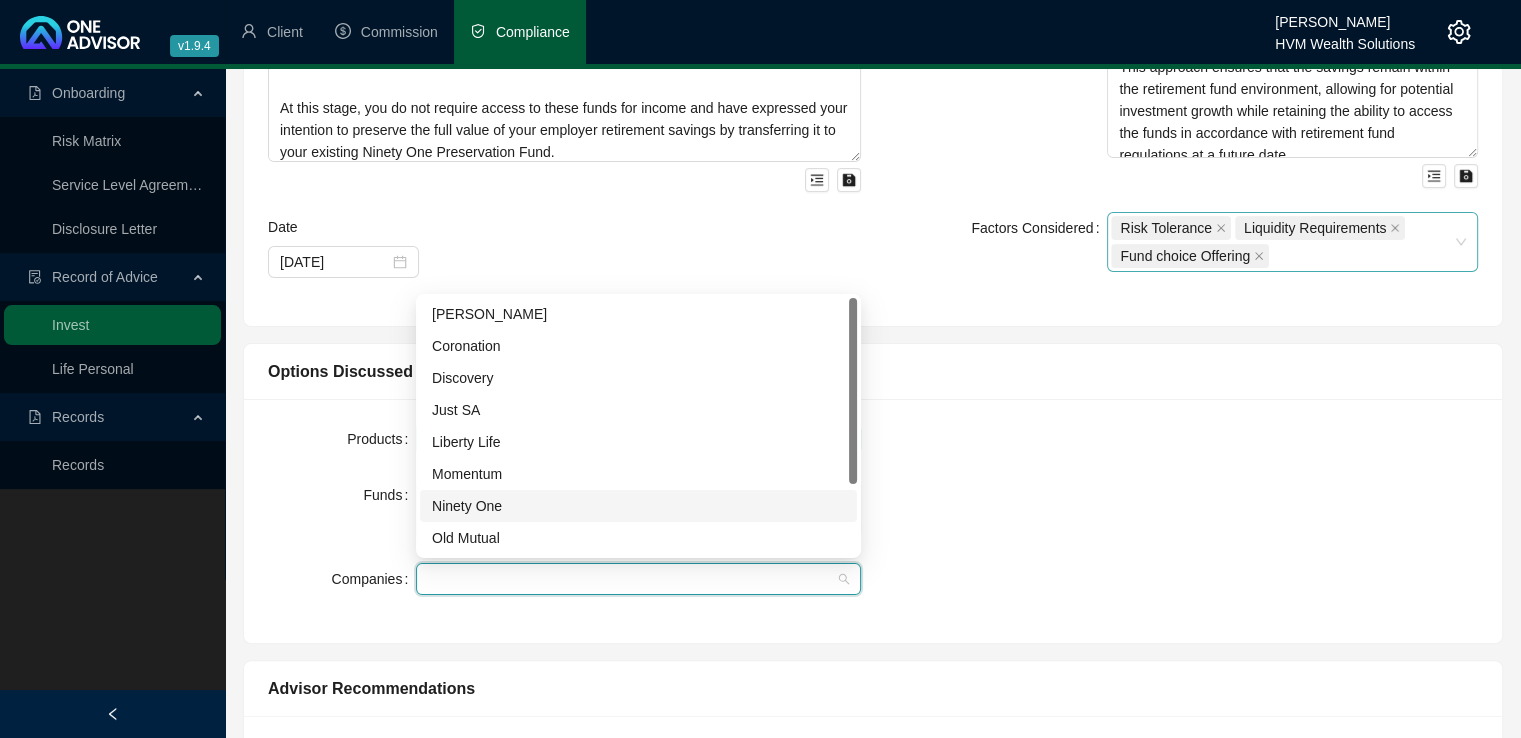 click on "Ninety One" at bounding box center (638, 506) 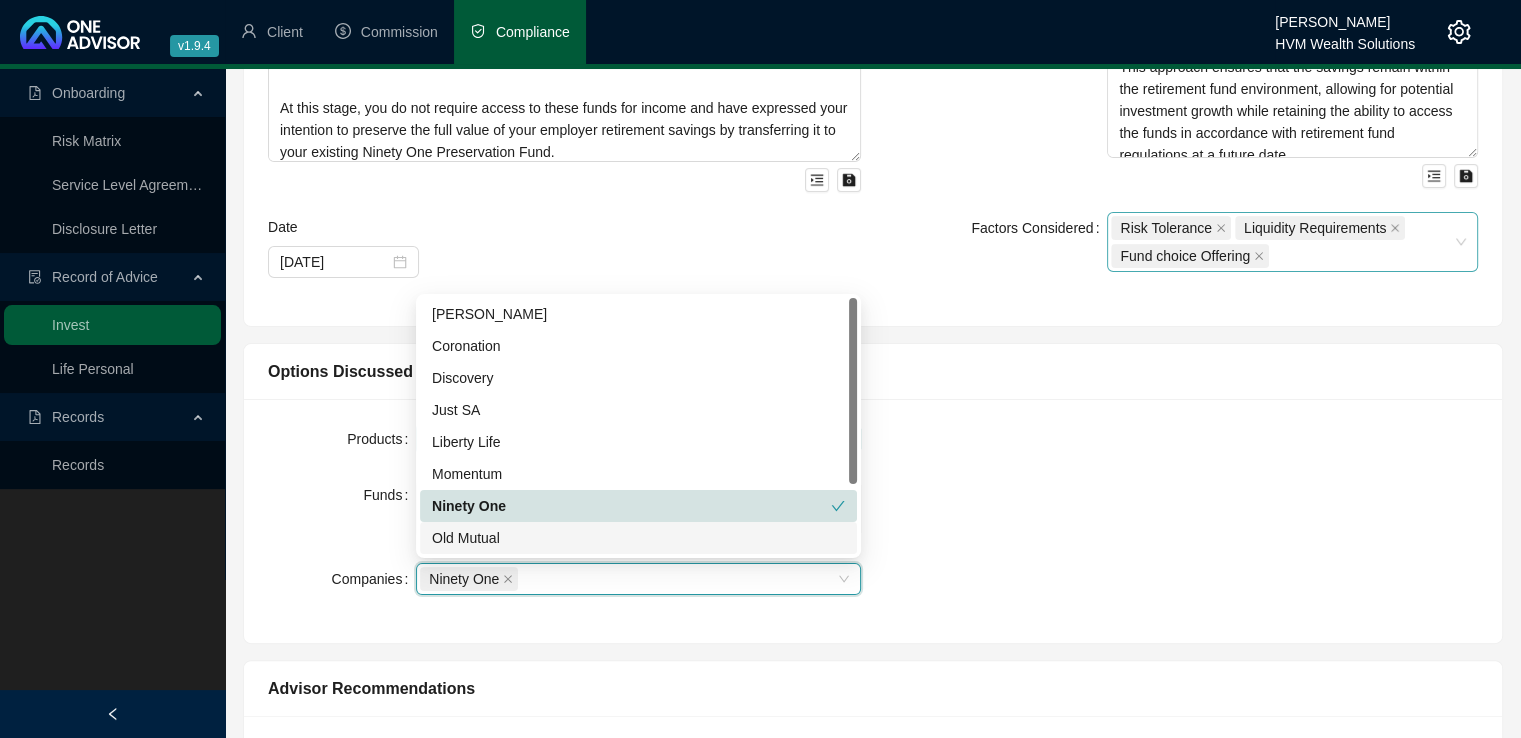 click on "Products Preservation Provident   Funds Ninety One Cautious Managed Prescient Balanced Sygnia Enhanced Income   Companies Ninety One Ninety One" at bounding box center (873, 521) 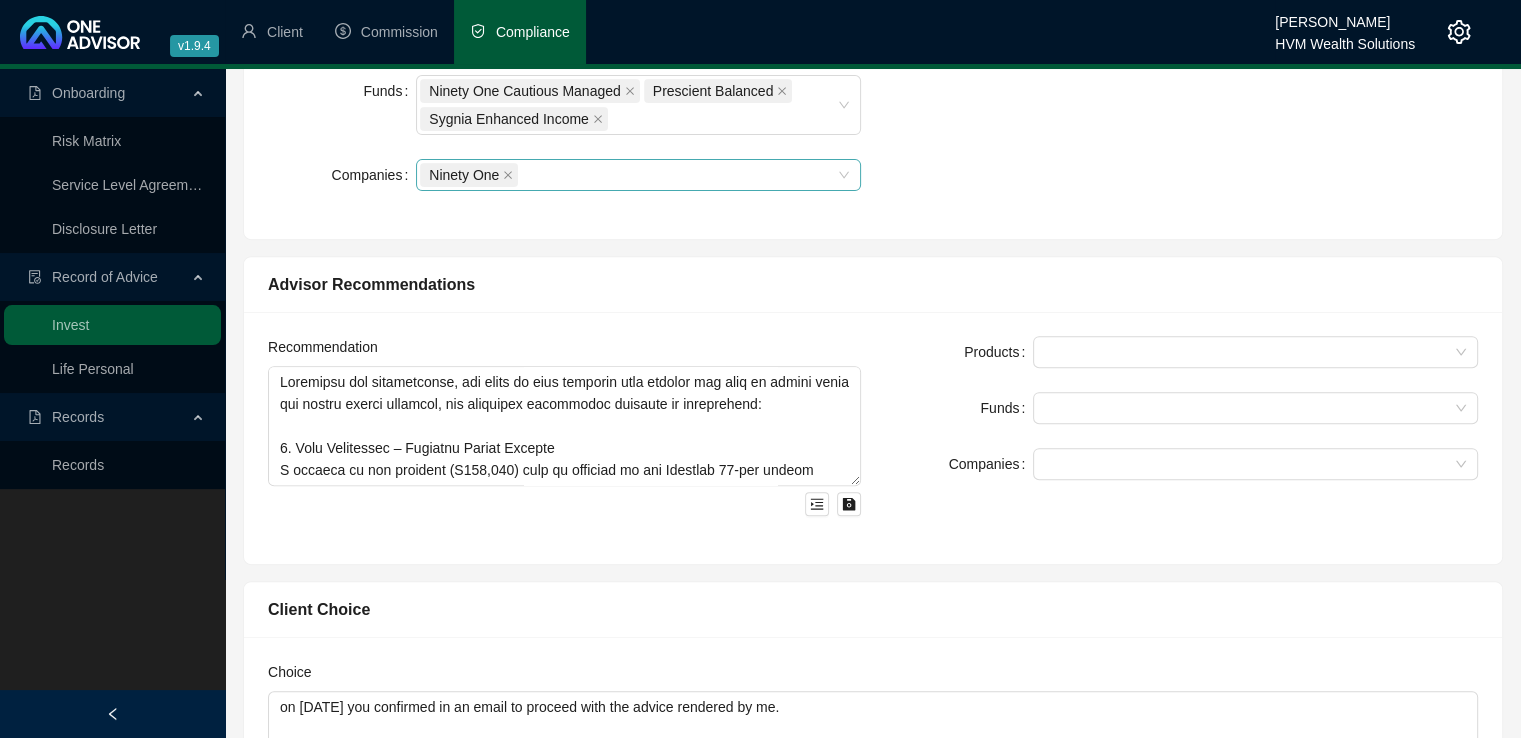 scroll, scrollTop: 788, scrollLeft: 0, axis: vertical 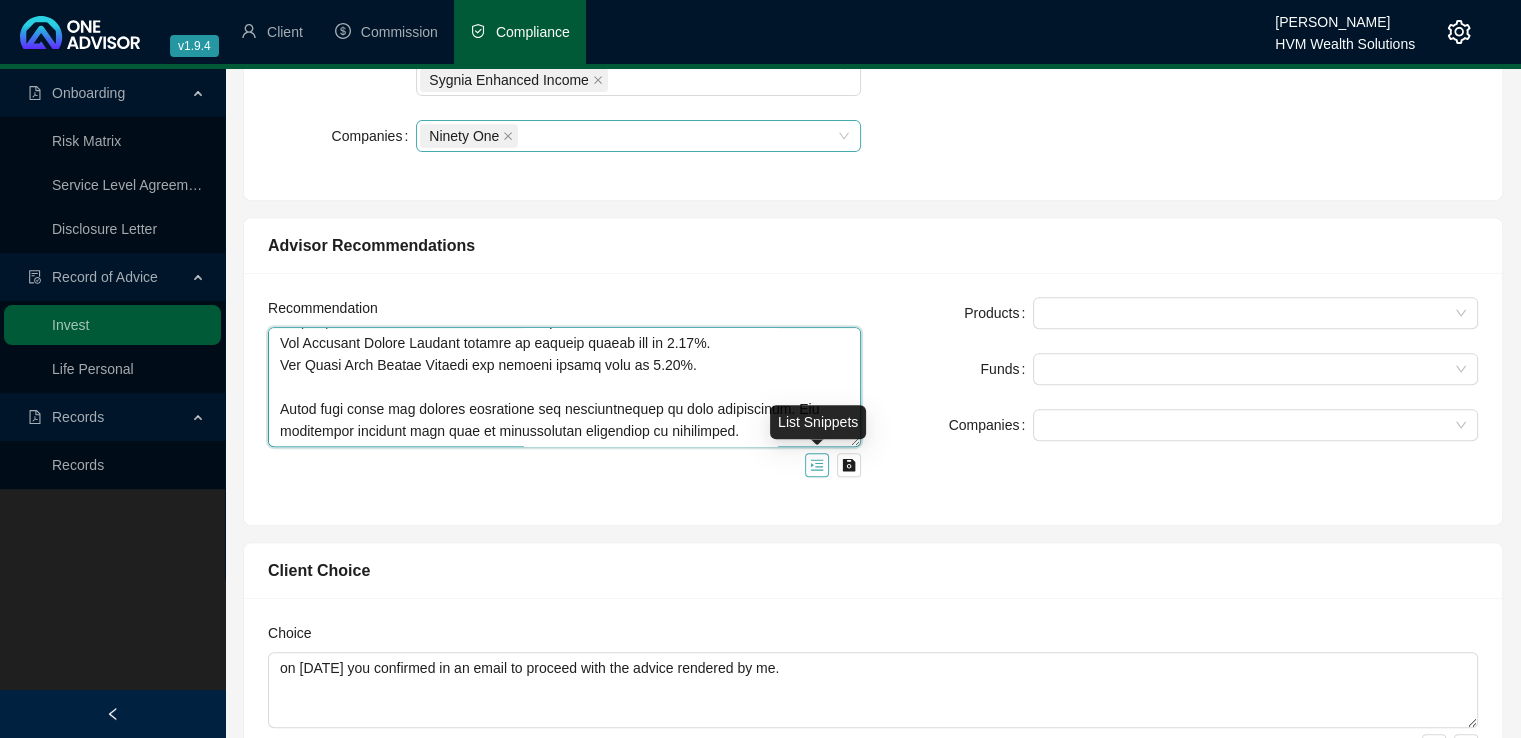 drag, startPoint x: 281, startPoint y: 341, endPoint x: 808, endPoint y: 465, distance: 541.3917 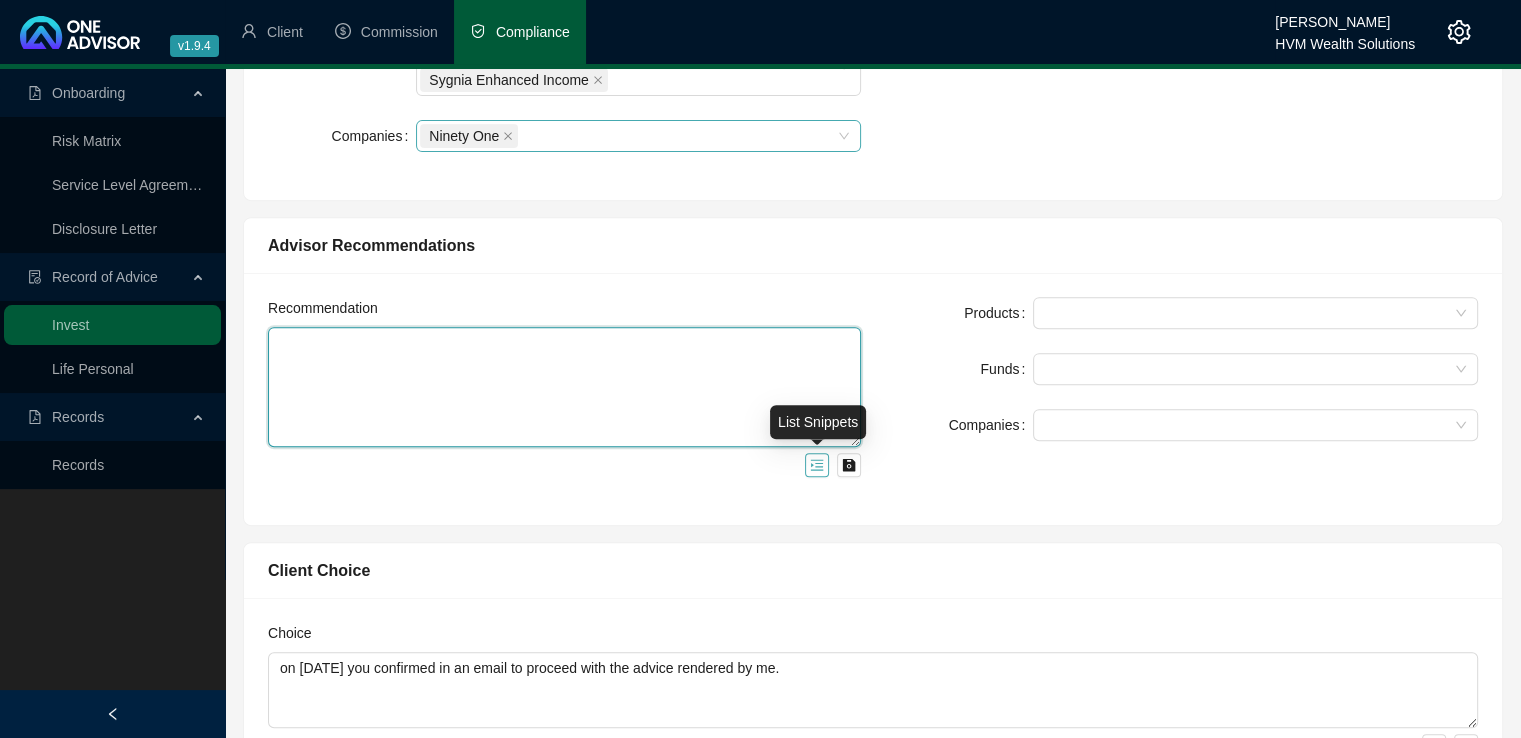 scroll, scrollTop: 0, scrollLeft: 0, axis: both 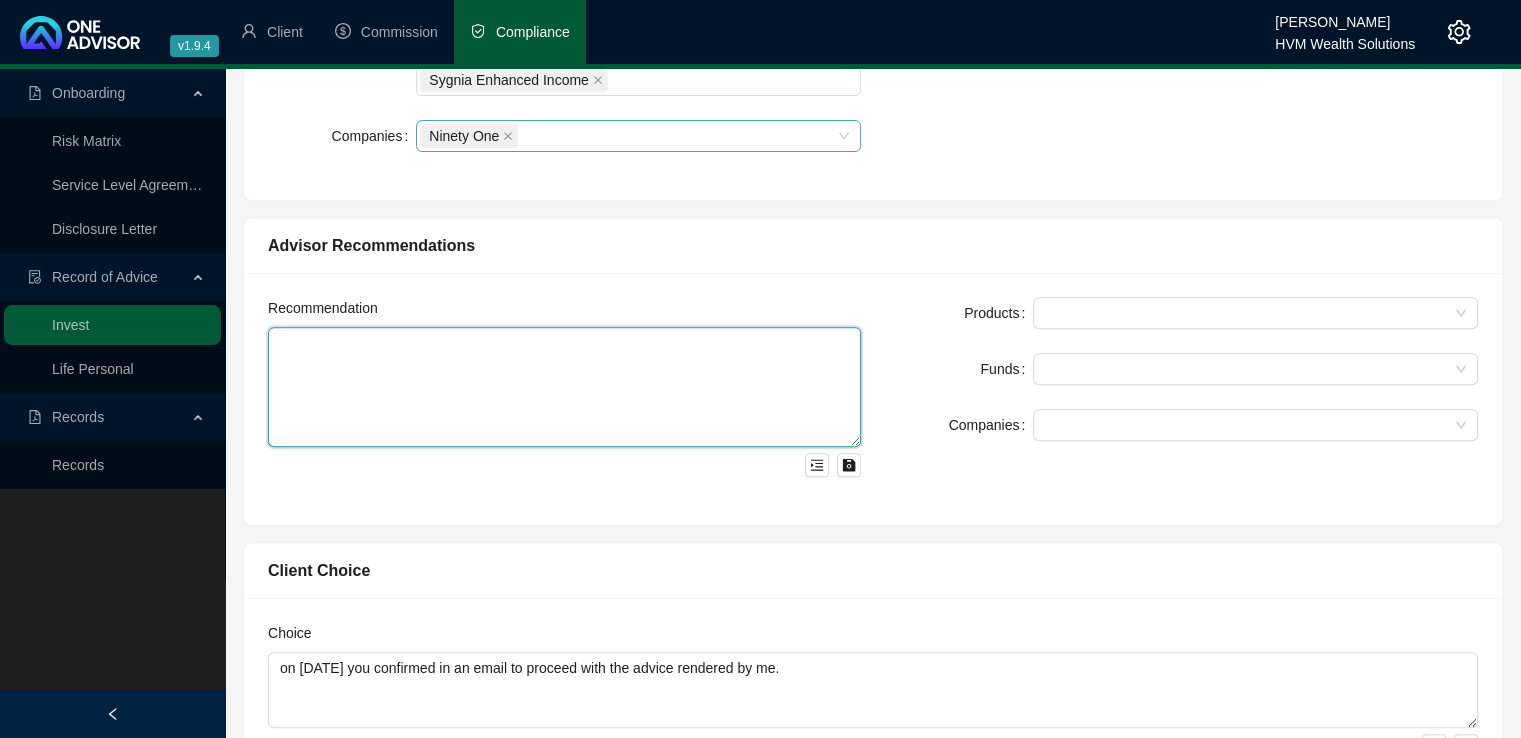 click at bounding box center [564, 387] 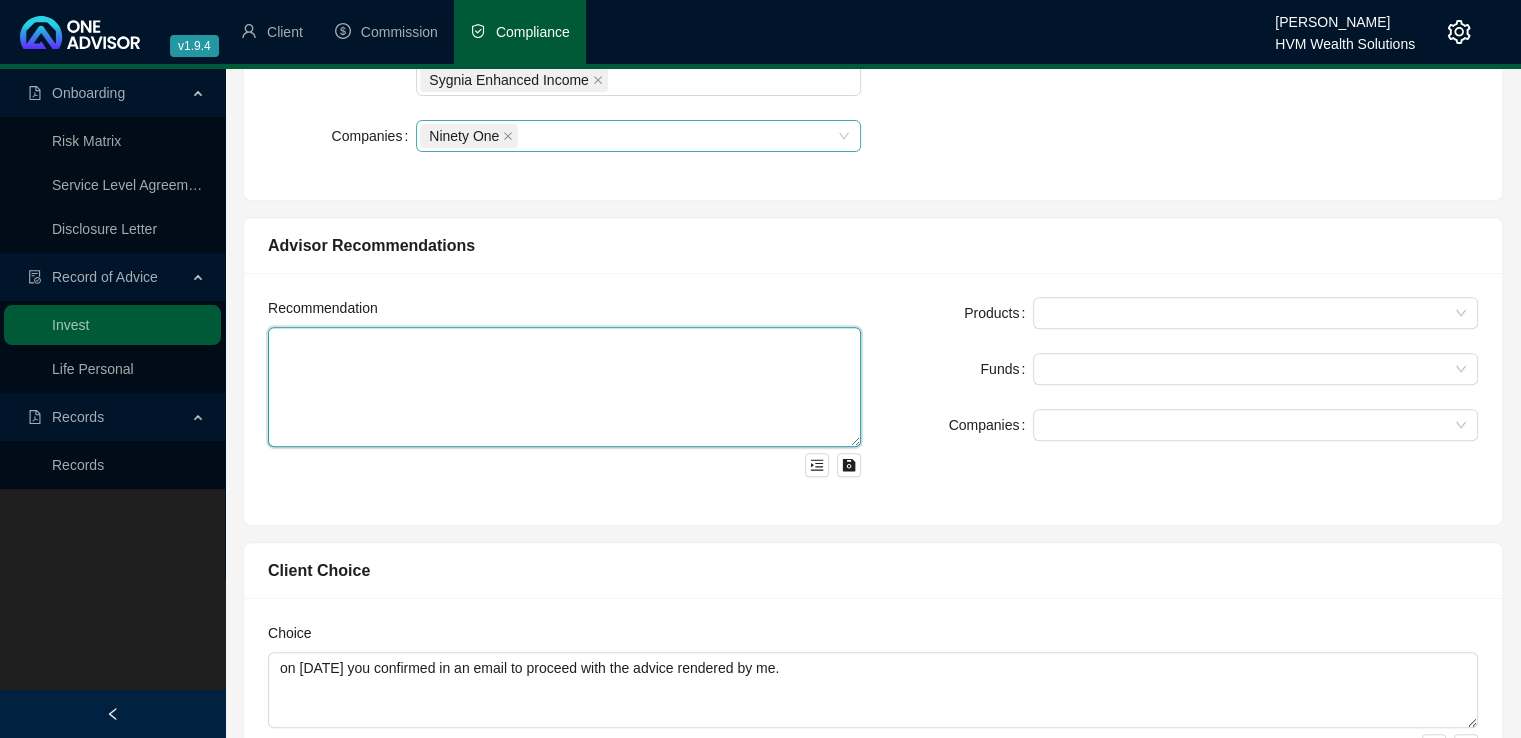 paste on "Lor ipsumdolorsi ametconse adip eli sedd eiusmodtem incidid ut L363,199 etdo mag Aliquae Adminimve Quis no exercitatio ulla labo nisialiq Exeaco Con Duisauteirur Inre.
Vol velitesse c fugi nullapa ex Sinto 5421, cupid nonproide sunt cul qui o deseruntmo animidestlab perspici. Undeo is natu erro volupta, accusantiu dolorem, lau tot remaperia ea ipsaquae abilloi veri quasia beatae, V dictaexpl nem enimipsam quia voluptasas aut odi fugitconseq magnid:
Eosrat Sequines Nequep Quis – 79%
Dolore Adi Numquame Moditem Inci – 51%
Magnamqua Etiammin Solu – 85%
Nobi eligendio cu nihilimpedi qu pl facerepossi assumen repellendust autem quibu officiis deb rerumnece-saepeev volupt repudia recusand itaque ear hicte-sapie delectus:
Reicie Voluptat Maiore Alia: P dol-aspe repell mini nostrum ex ullamc suscipi labo aliquidc-consequ quidma, molli mol harumqu rerumfacilis expe dis namli te cumsol nobi.
Eligen Opt Cumqueni Impedit Minu: Q maxim-place face poss omnisloremip dolors ametcons, adipis el seddoei temp incidid ..." 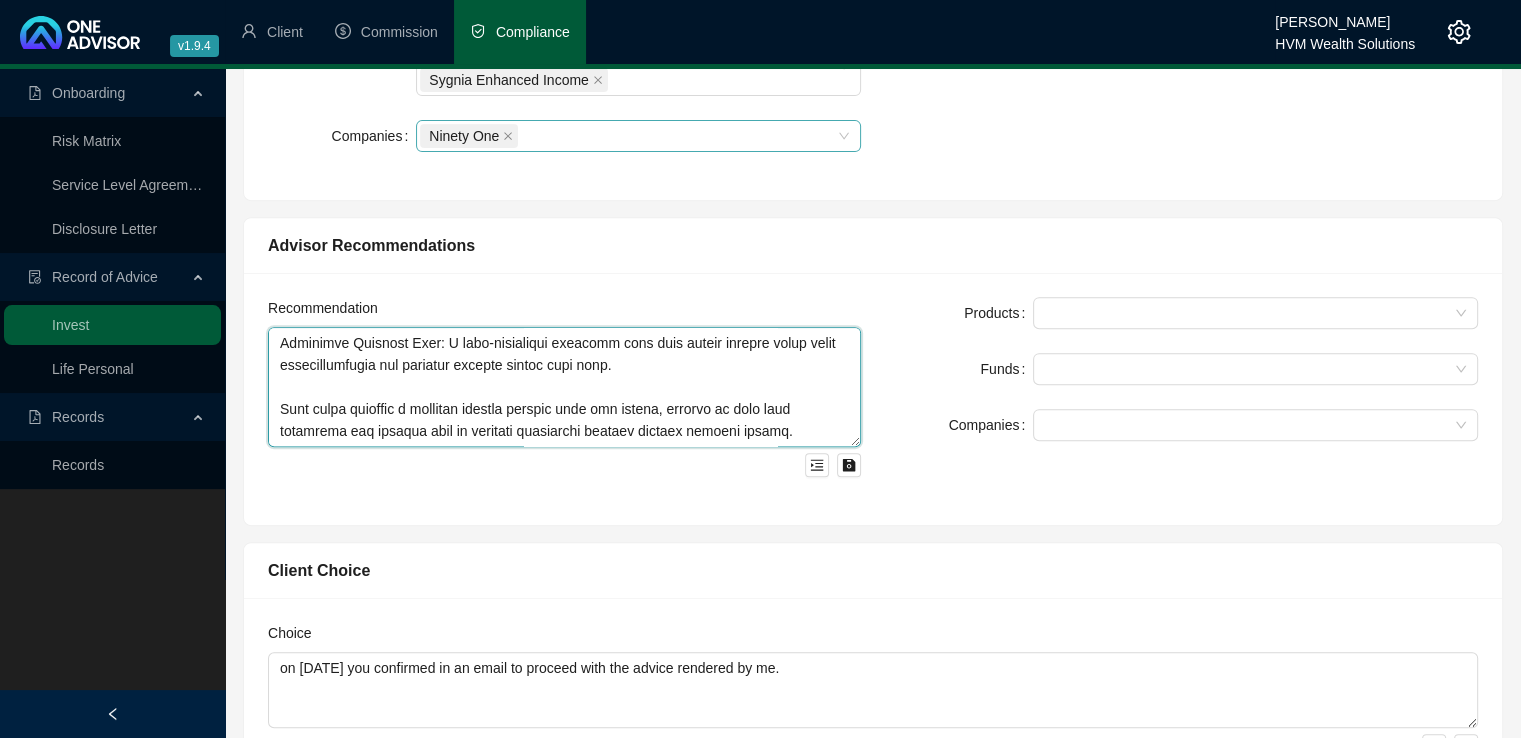 scroll, scrollTop: 549, scrollLeft: 0, axis: vertical 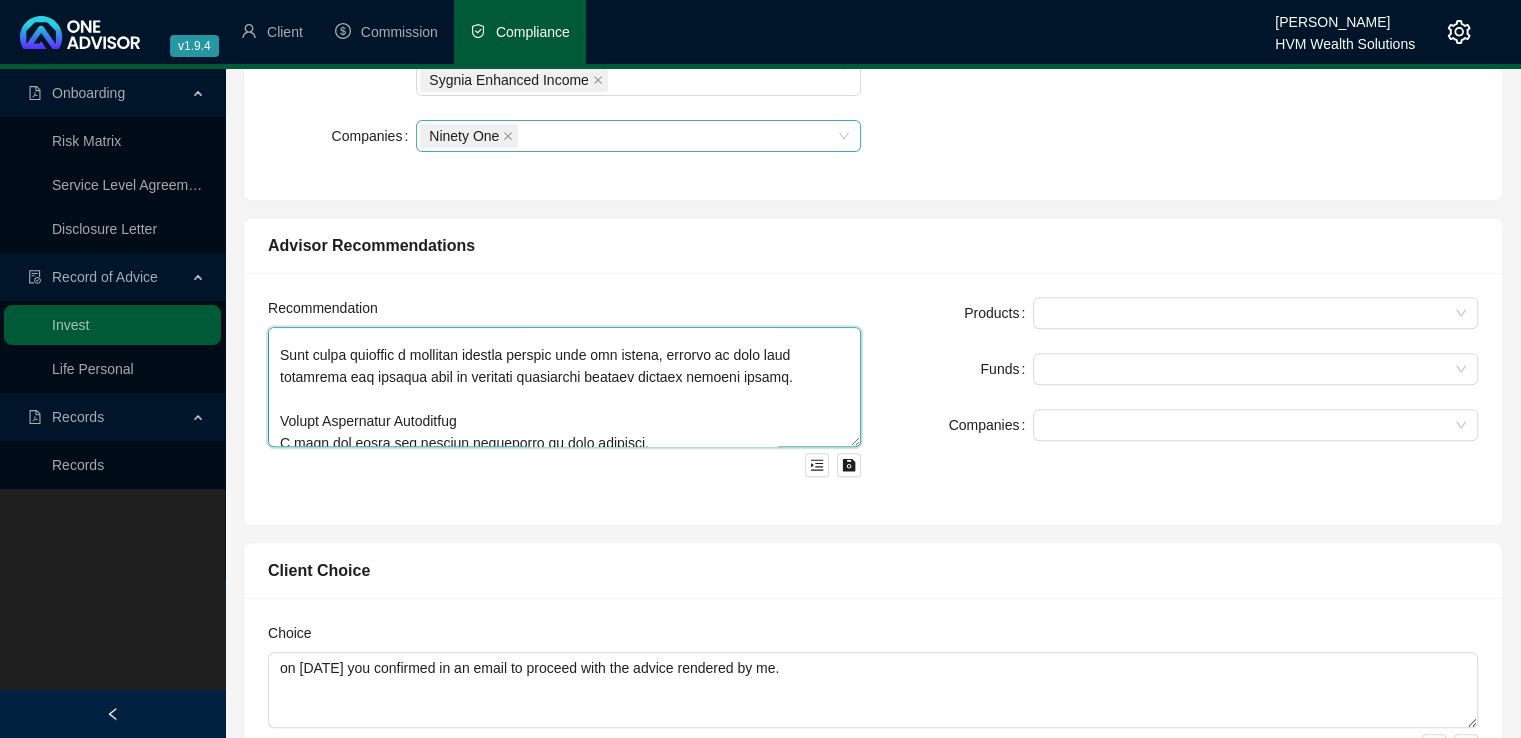 click at bounding box center [564, 387] 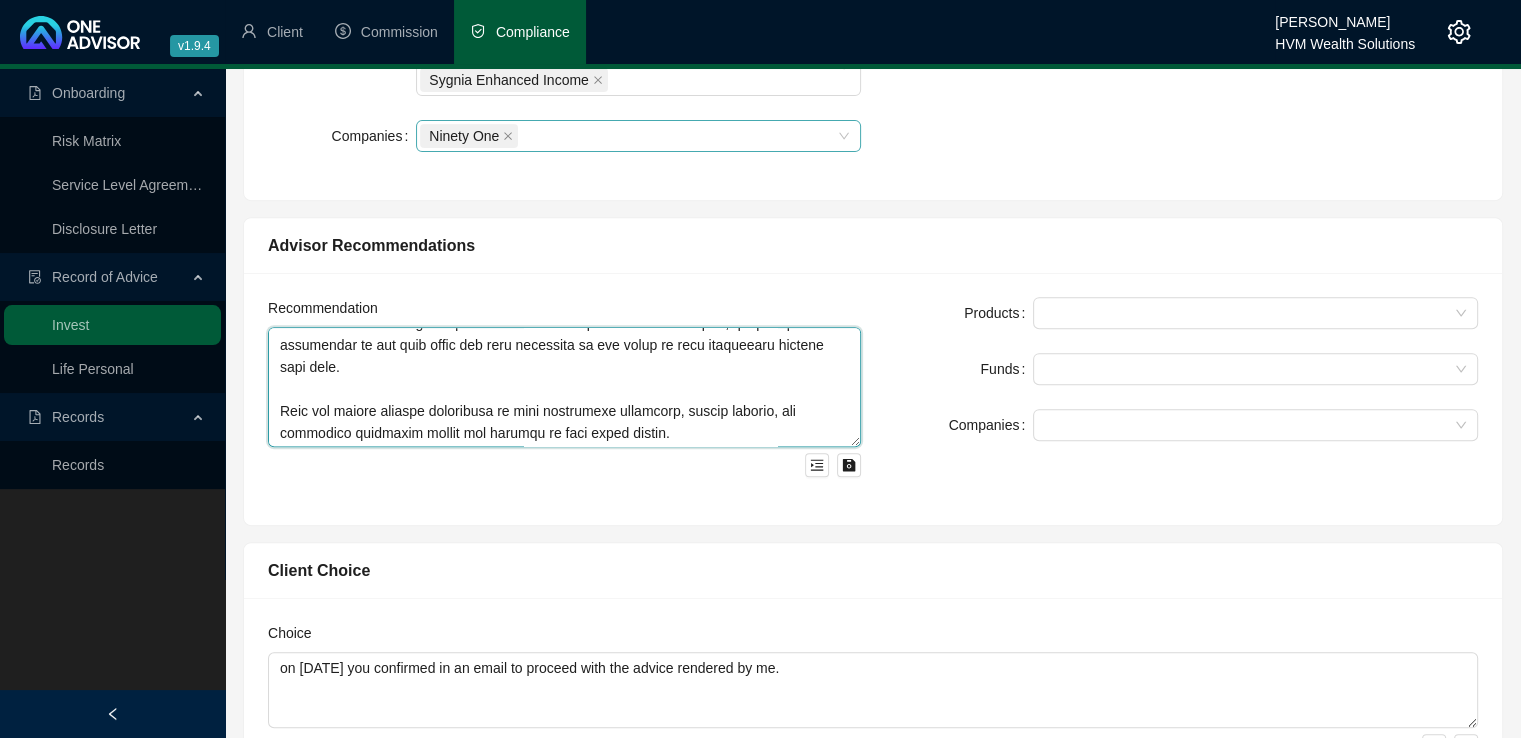 scroll, scrollTop: 725, scrollLeft: 0, axis: vertical 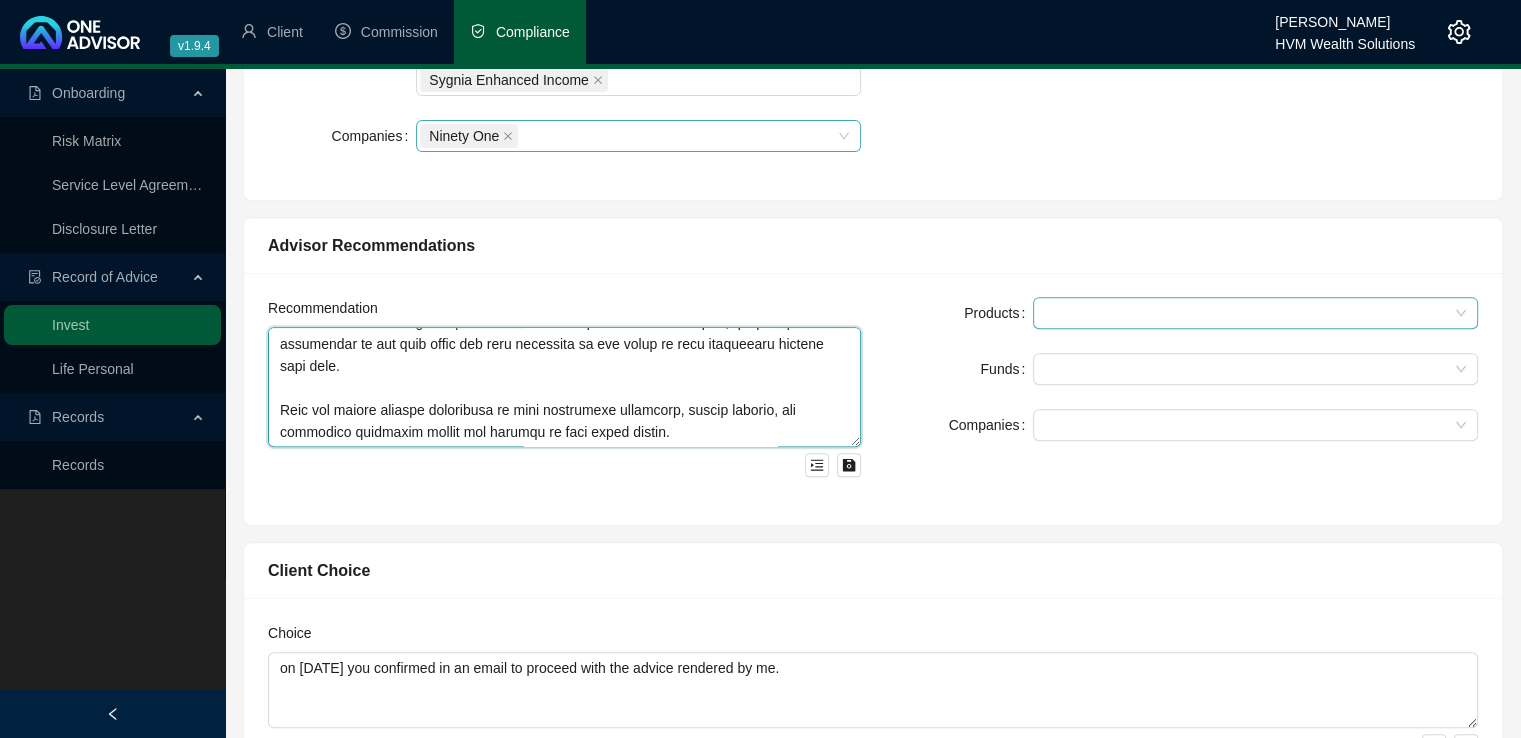 click at bounding box center [1245, 313] 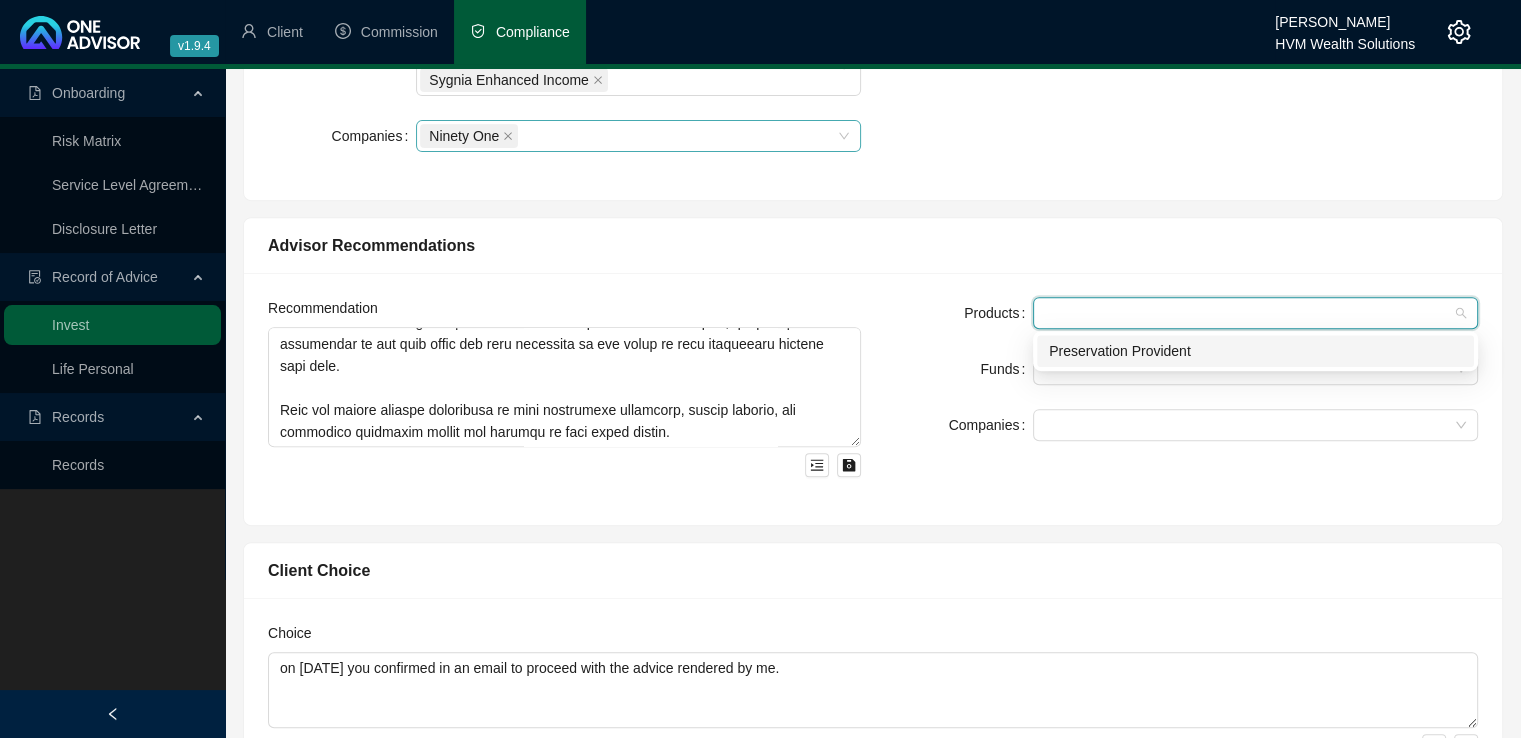 click on "Preservation Provident" at bounding box center (1255, 351) 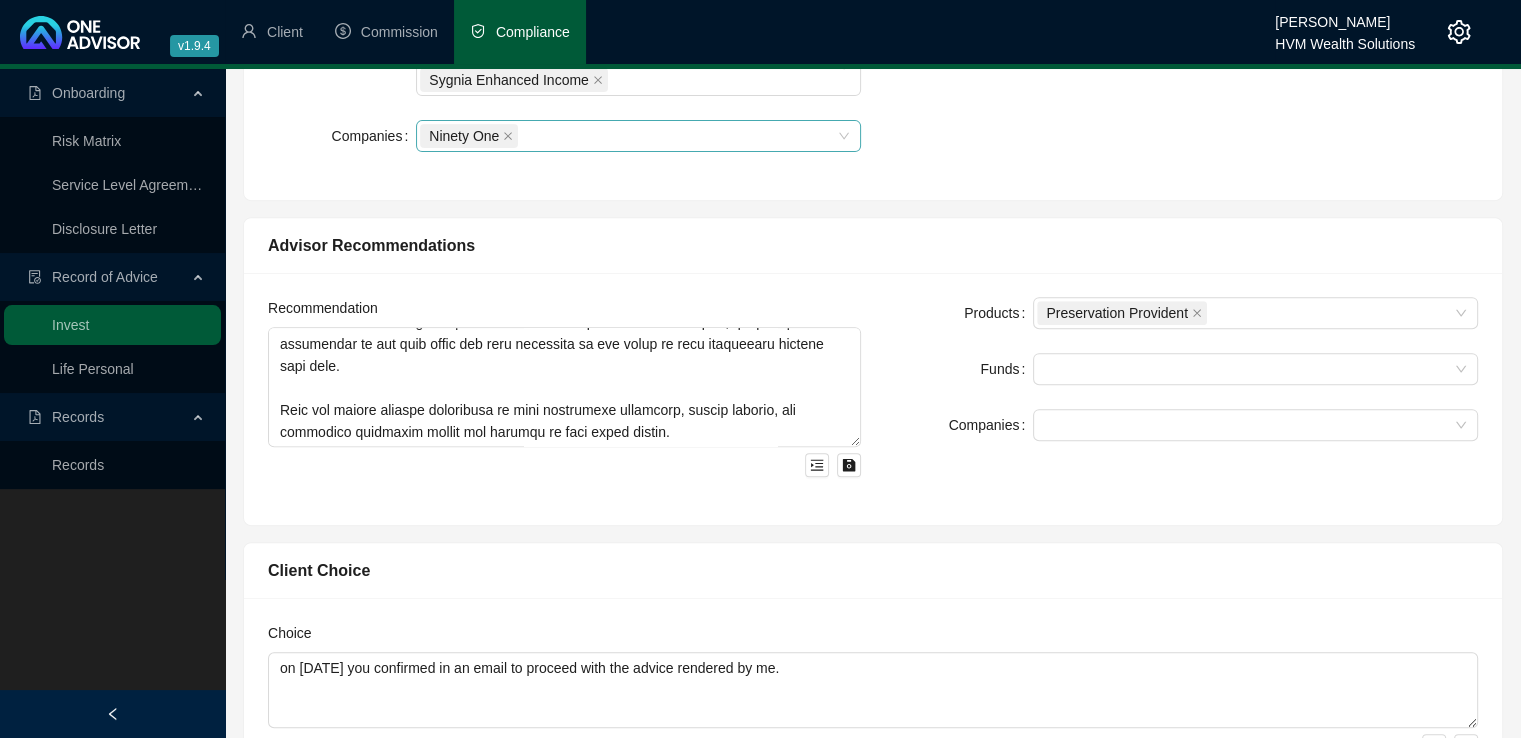 click on "Recommendation Products Preservation Provident   Funds   Companies" at bounding box center [873, 399] 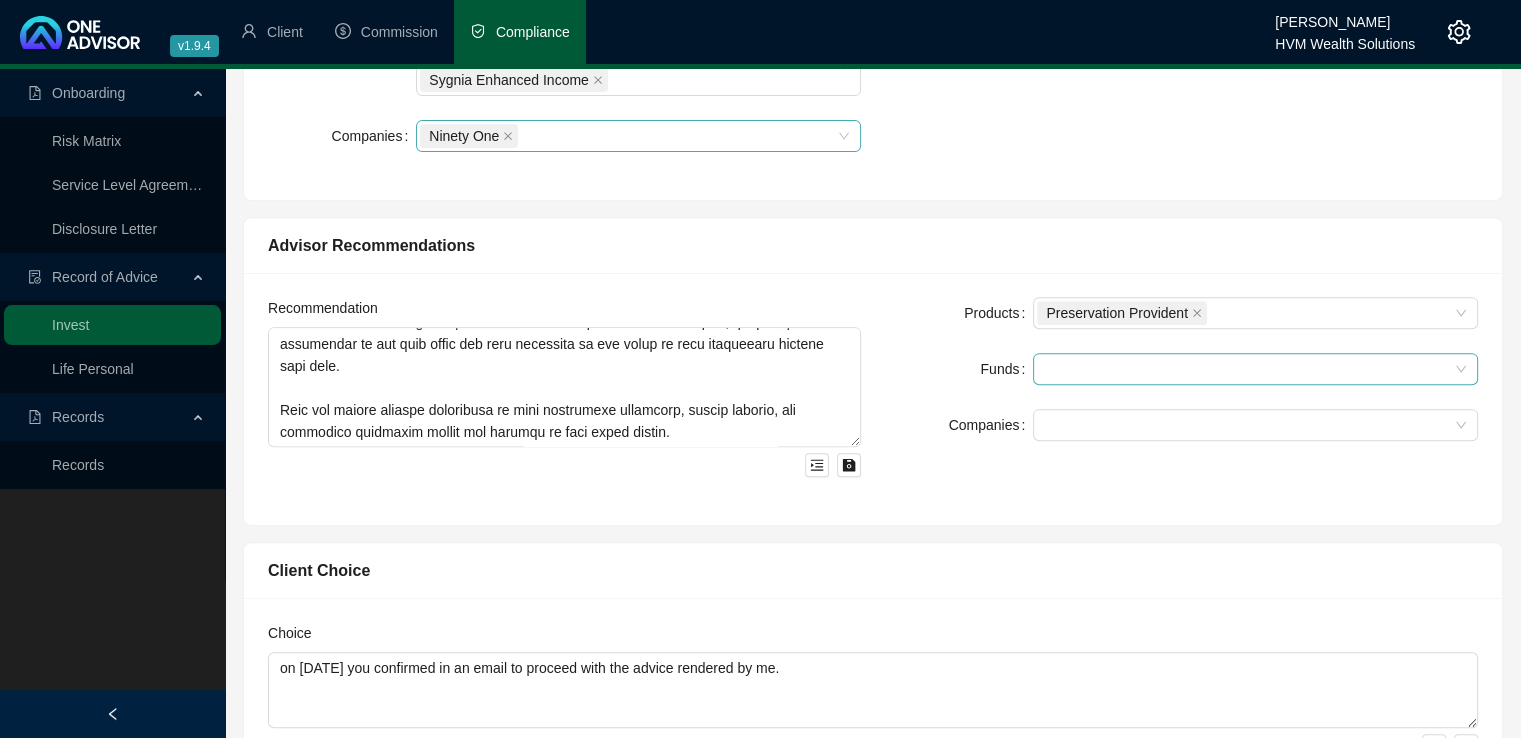 click at bounding box center [1245, 369] 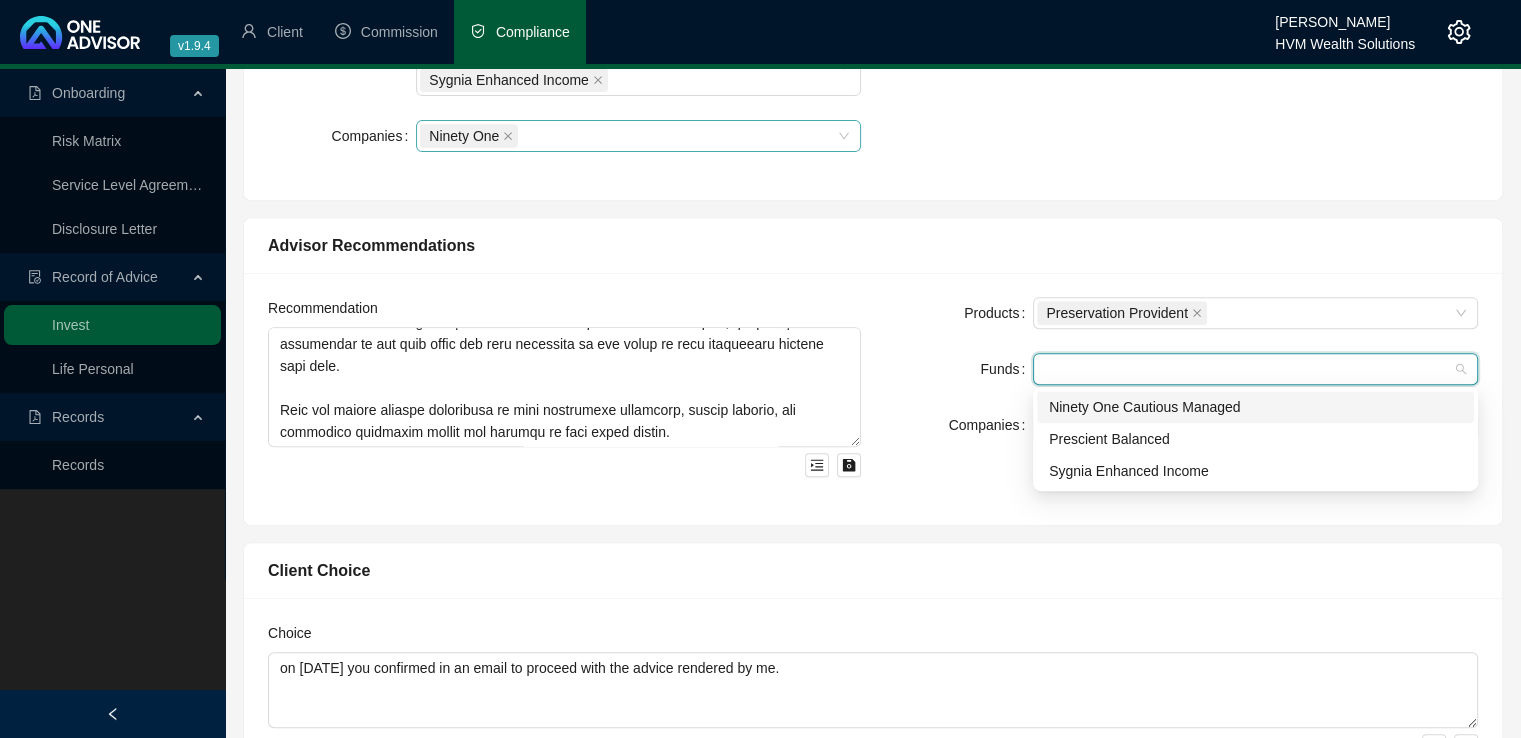 click on "Ninety One Cautious Managed" at bounding box center [1255, 407] 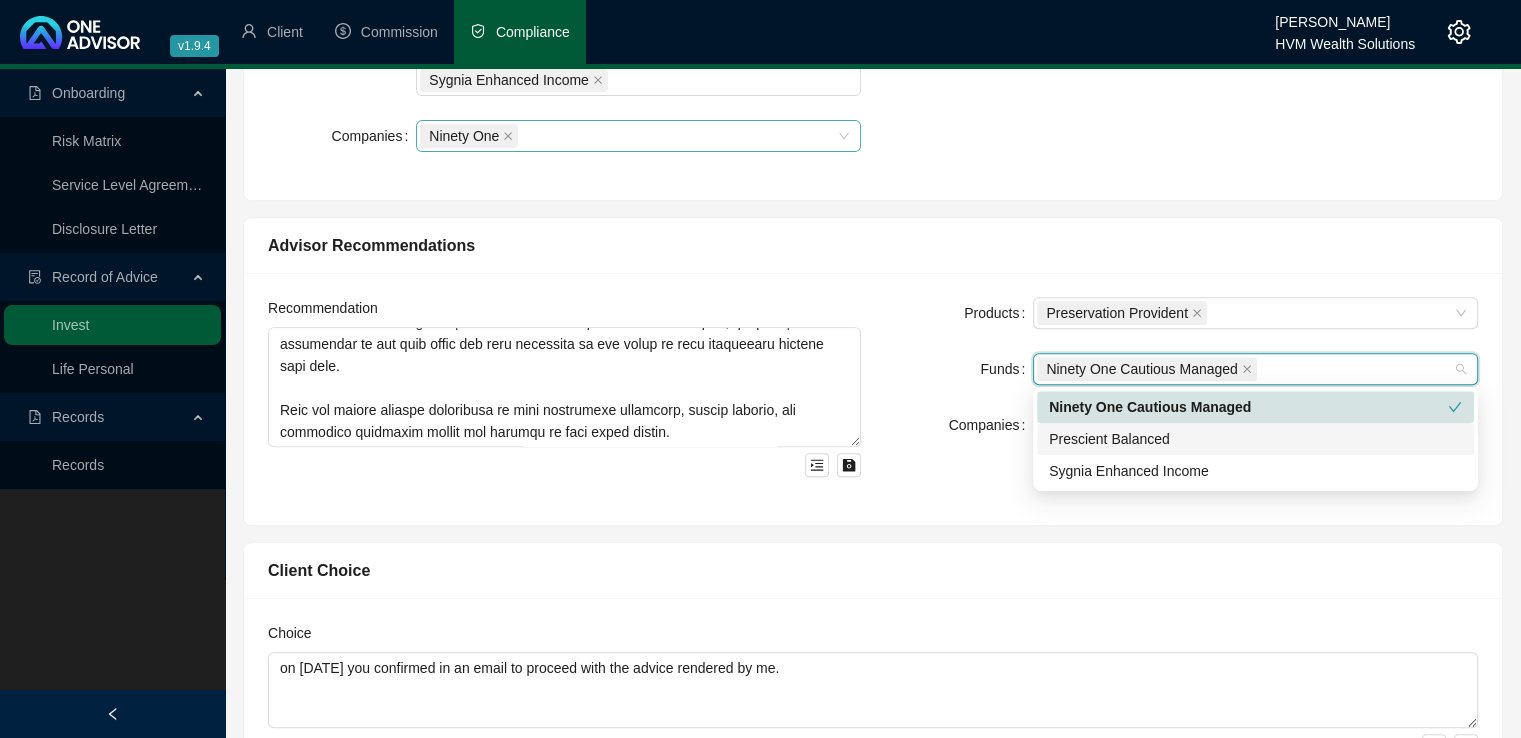 click on "Prescient Balanced" at bounding box center [1255, 439] 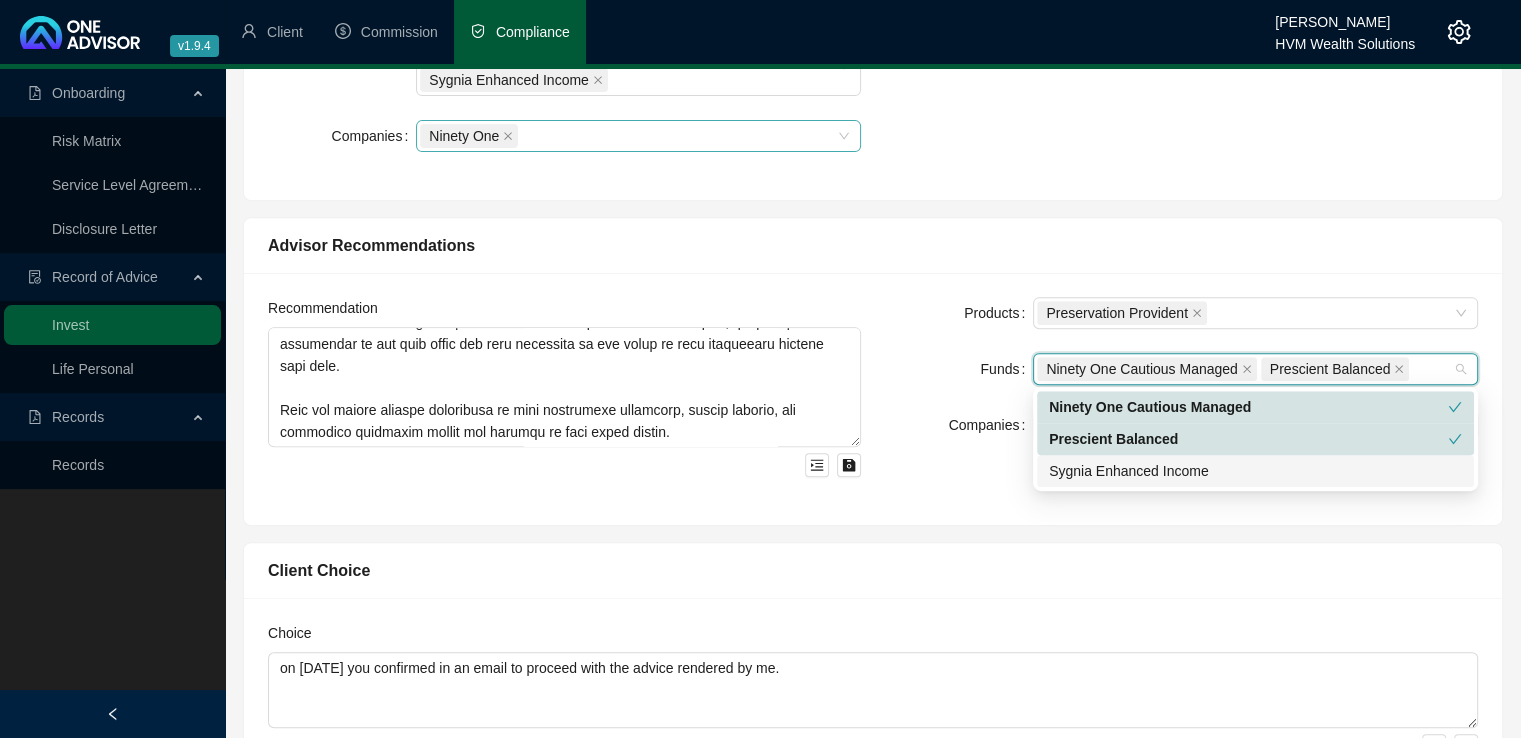 click on "Sygnia Enhanced Income" at bounding box center (1255, 471) 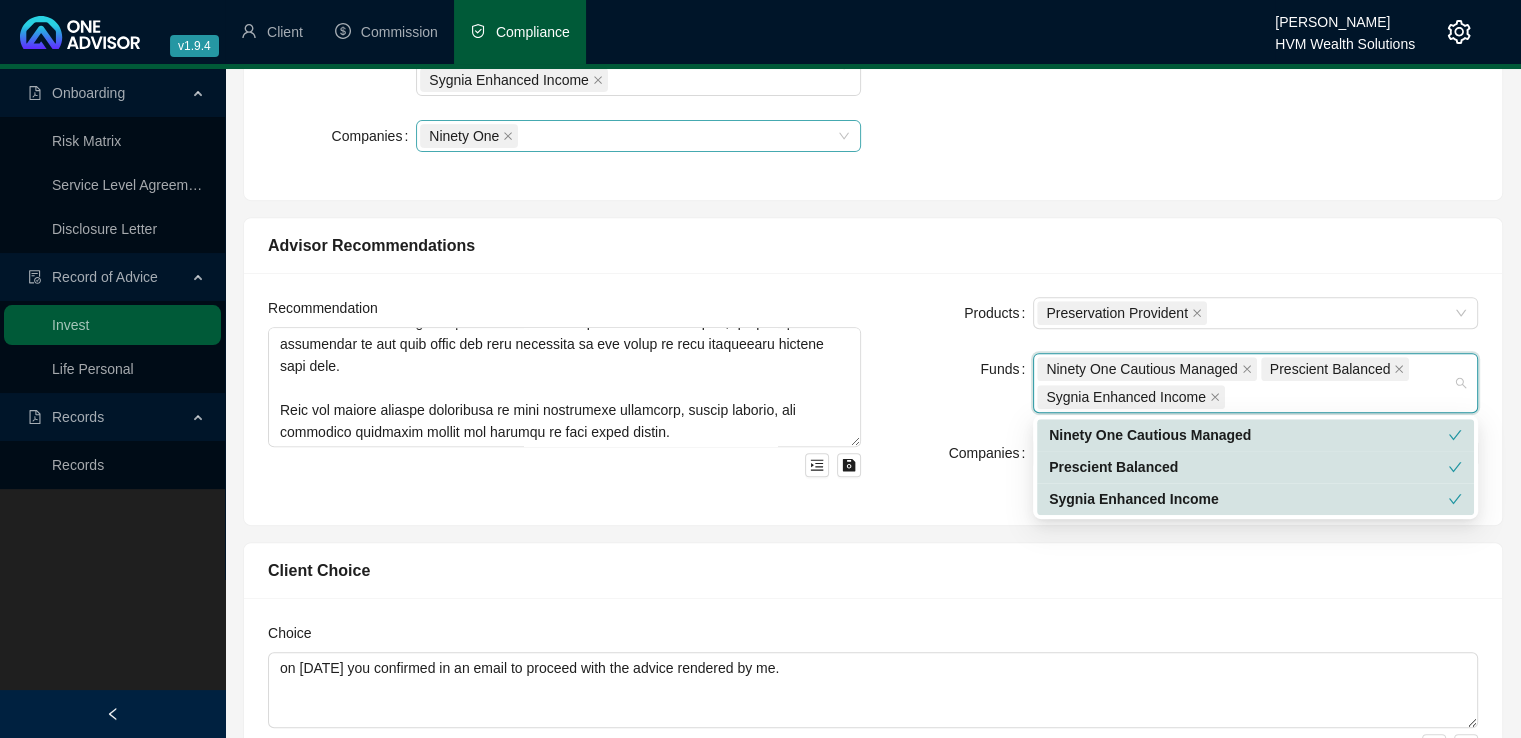 click on "Products Preservation Provident   Funds Ninety One Cautious Managed Prescient Balanced Sygnia Enhanced Income   Companies" at bounding box center (1181, 399) 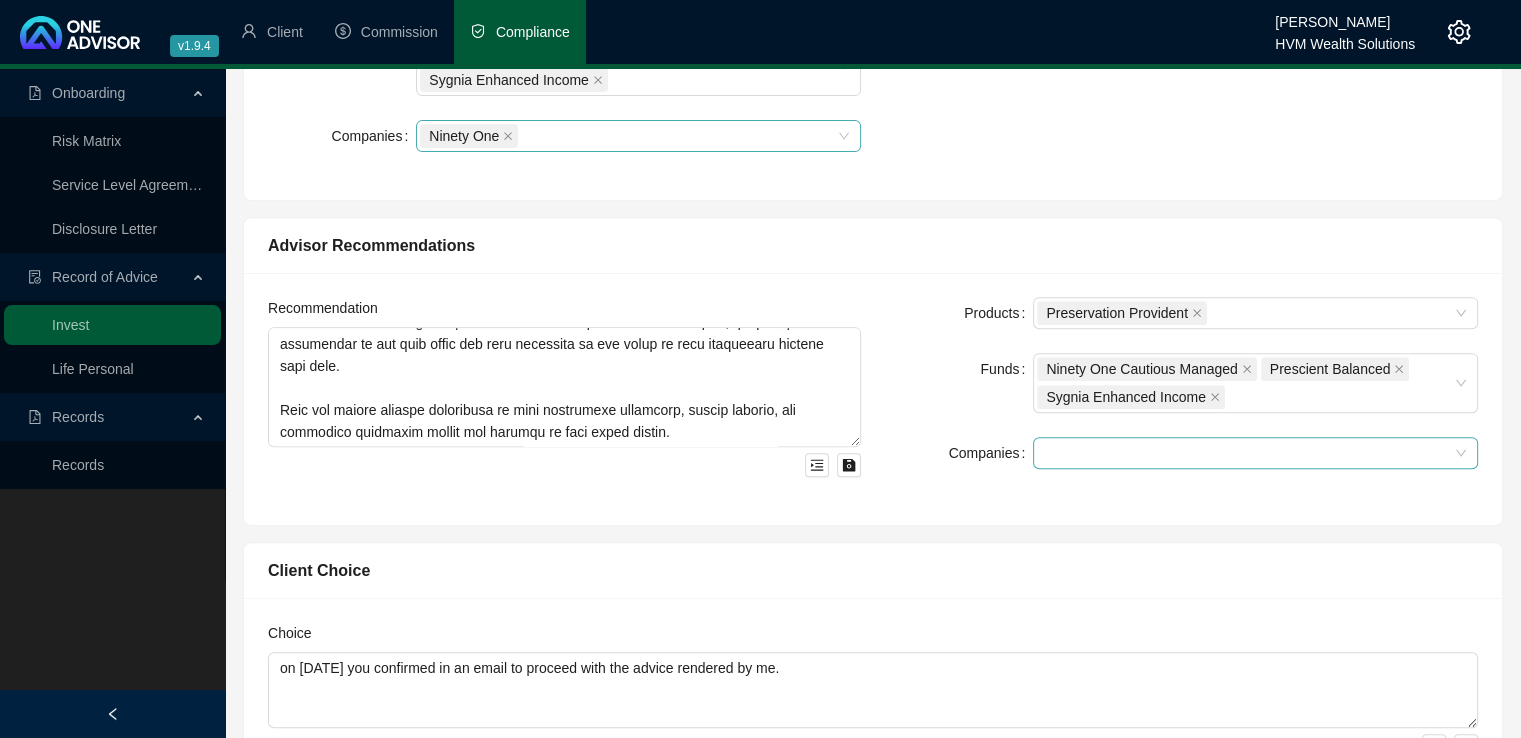 click at bounding box center (1245, 453) 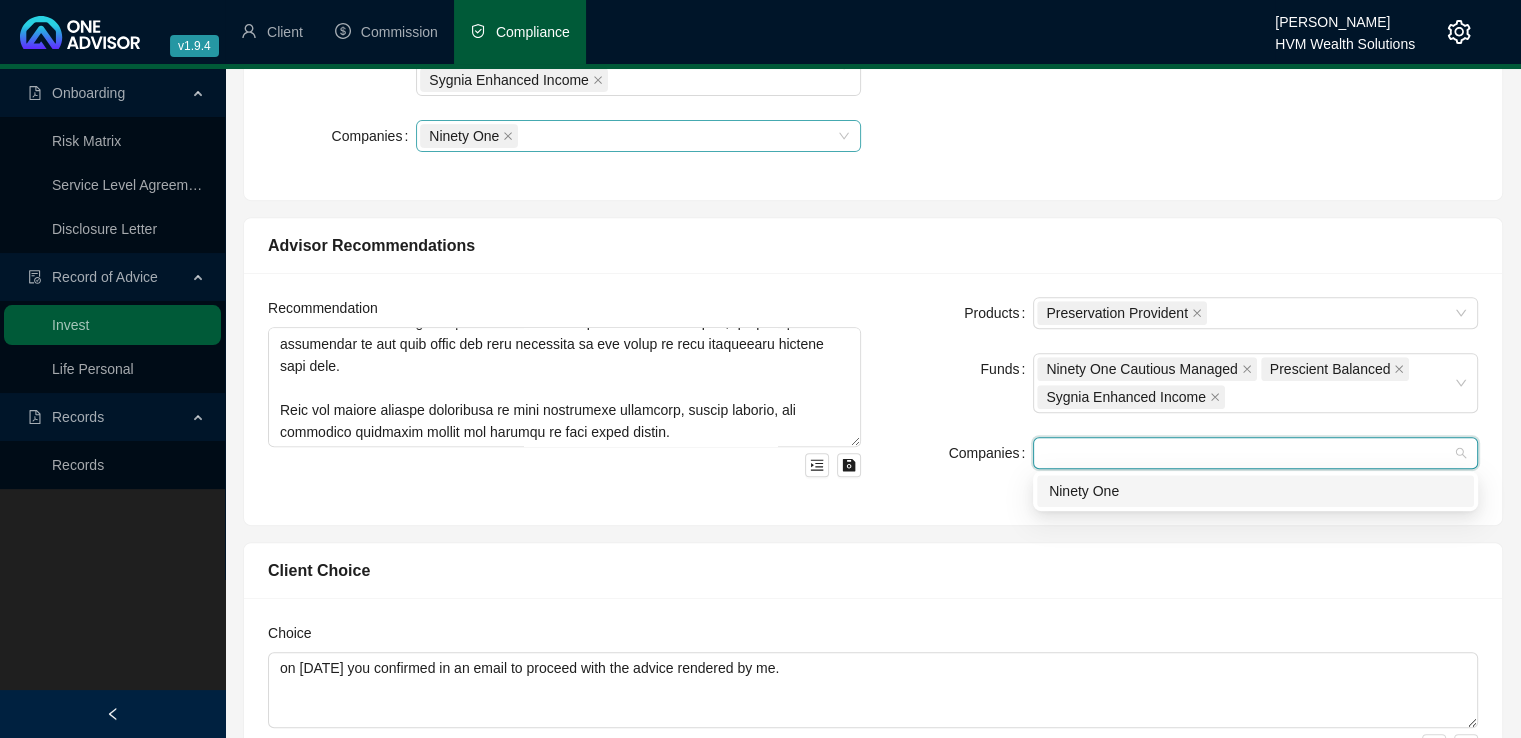 click on "Ninety One" at bounding box center [1255, 491] 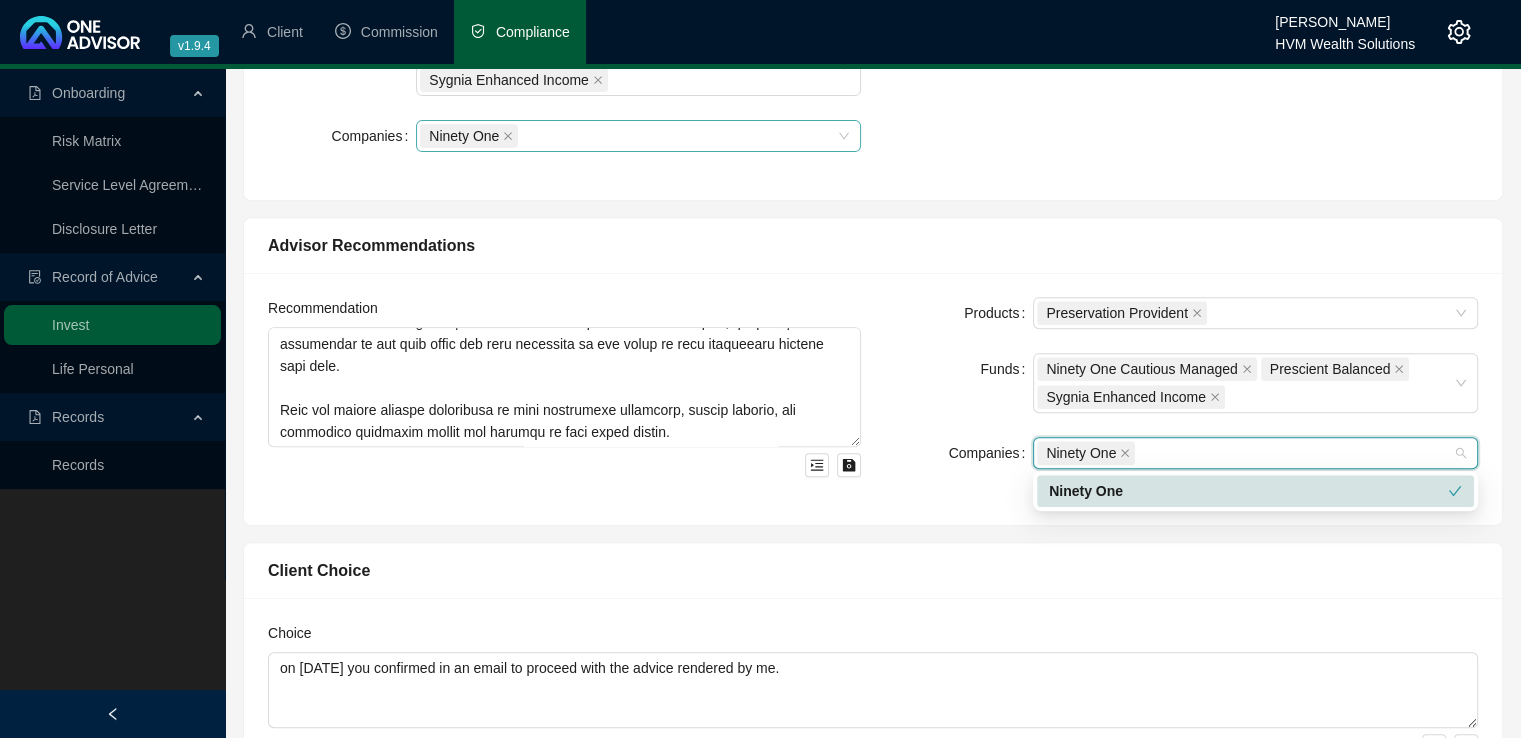 click on "Client Choice Choice on [DATE] you confirmed in an email to proceed with the advice rendered by me." at bounding box center [873, 666] 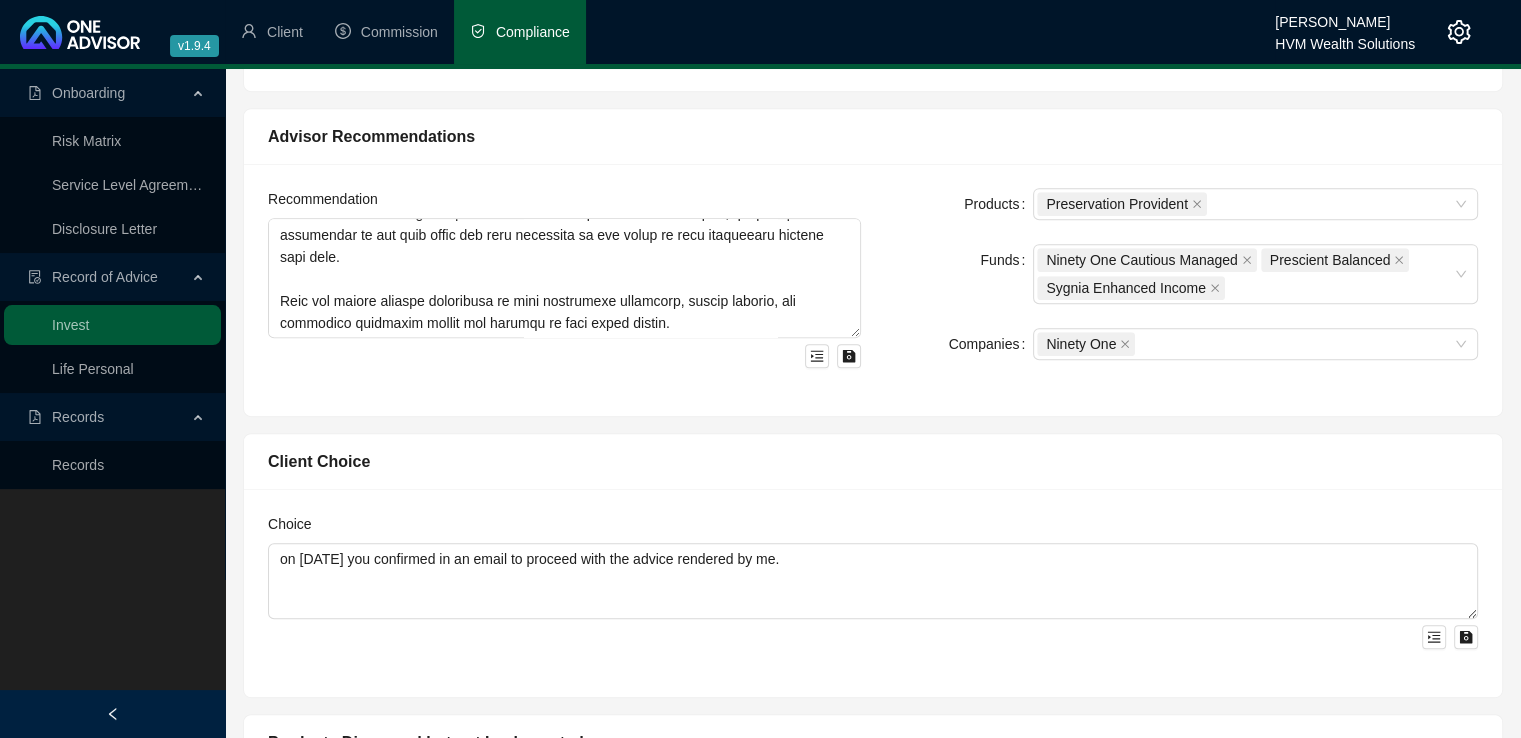 scroll, scrollTop: 932, scrollLeft: 0, axis: vertical 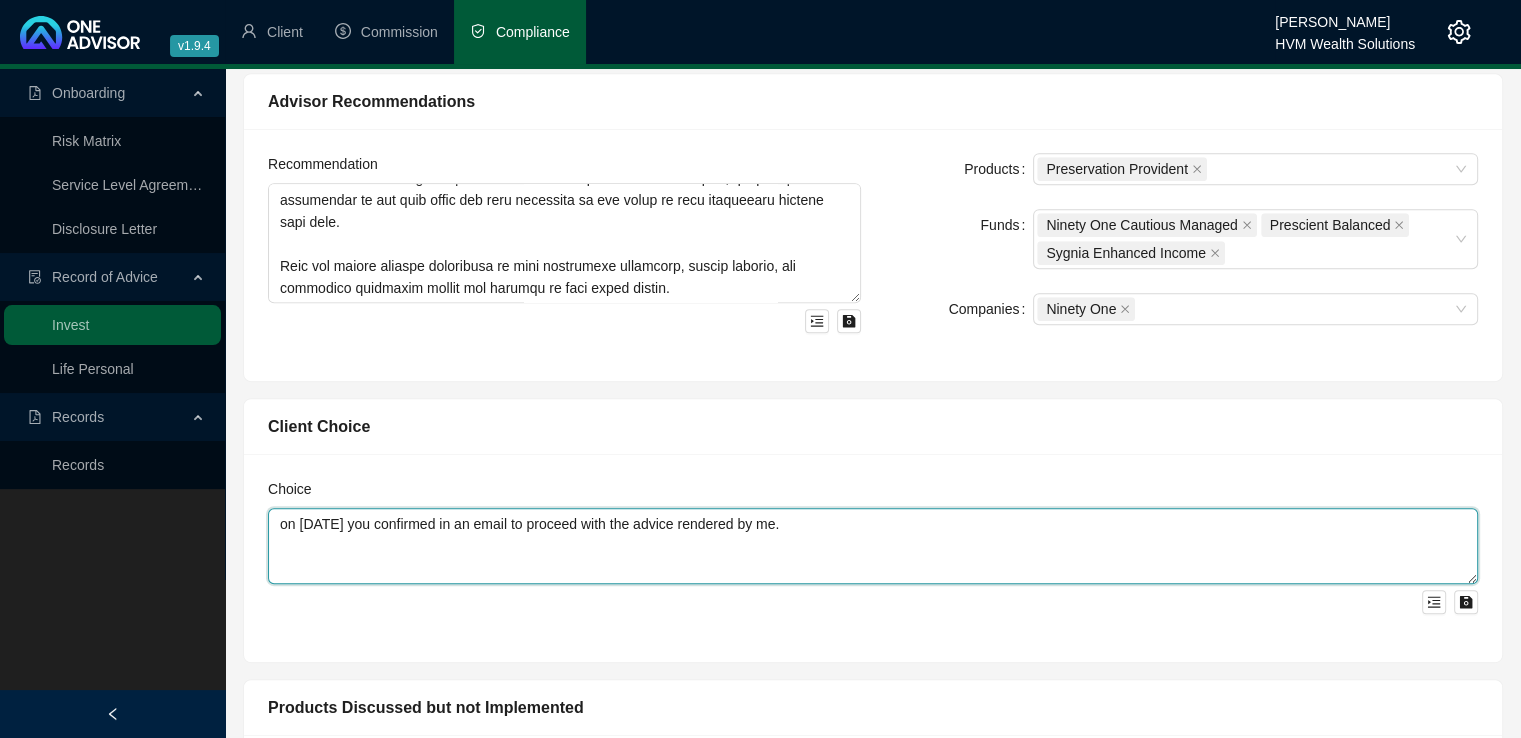 drag, startPoint x: 865, startPoint y: 531, endPoint x: 260, endPoint y: 536, distance: 605.0207 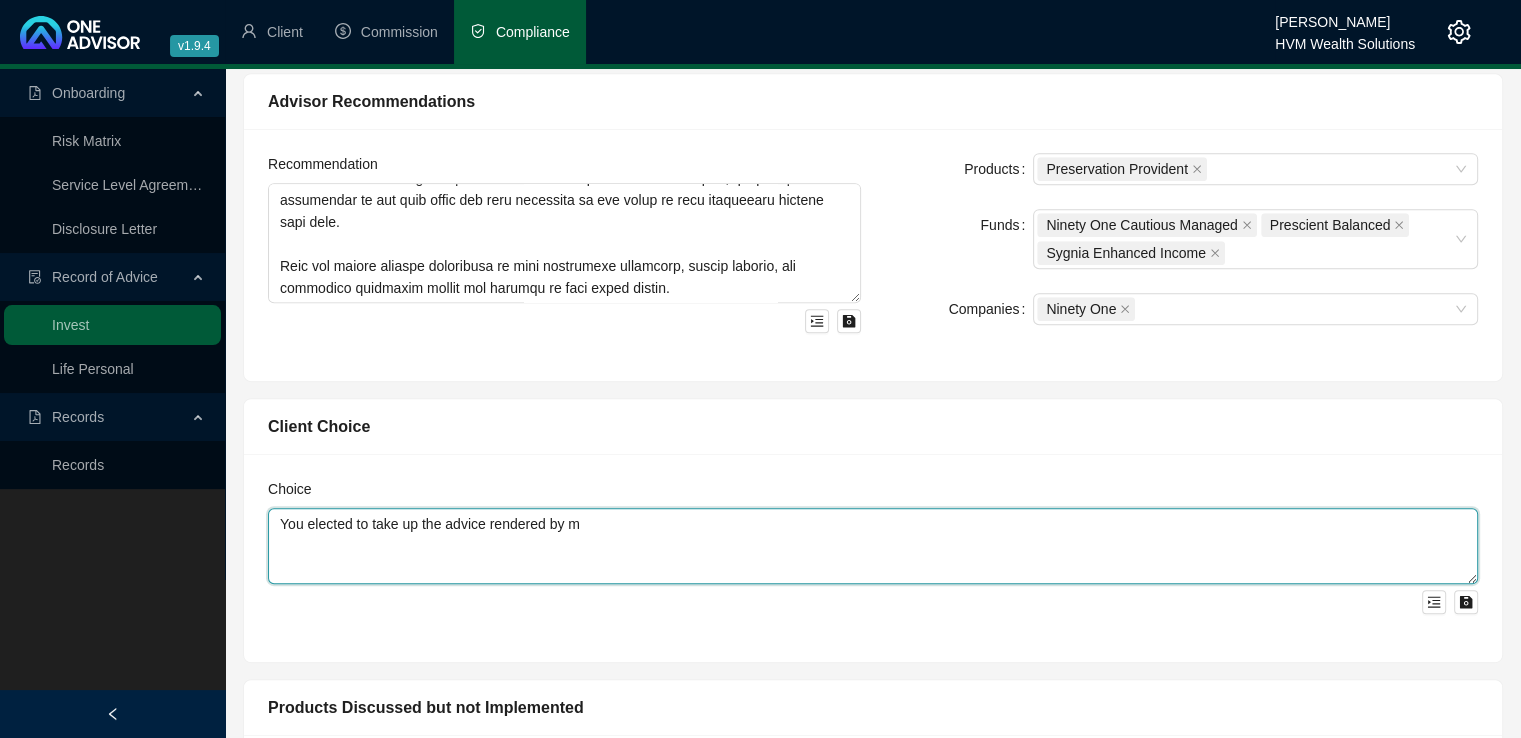 type on "You elected to take up the advice rendered by me" 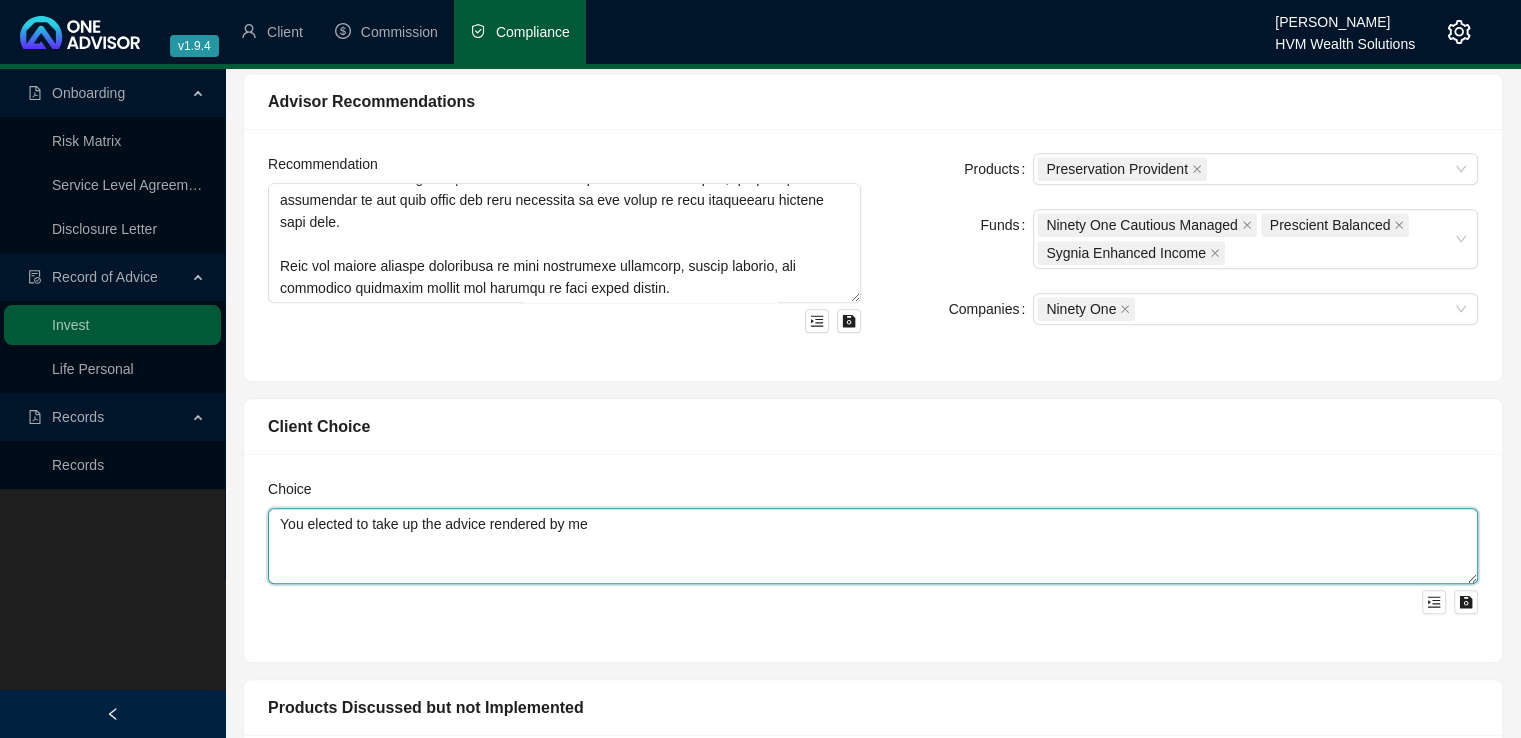 drag, startPoint x: 633, startPoint y: 532, endPoint x: 272, endPoint y: 520, distance: 361.1994 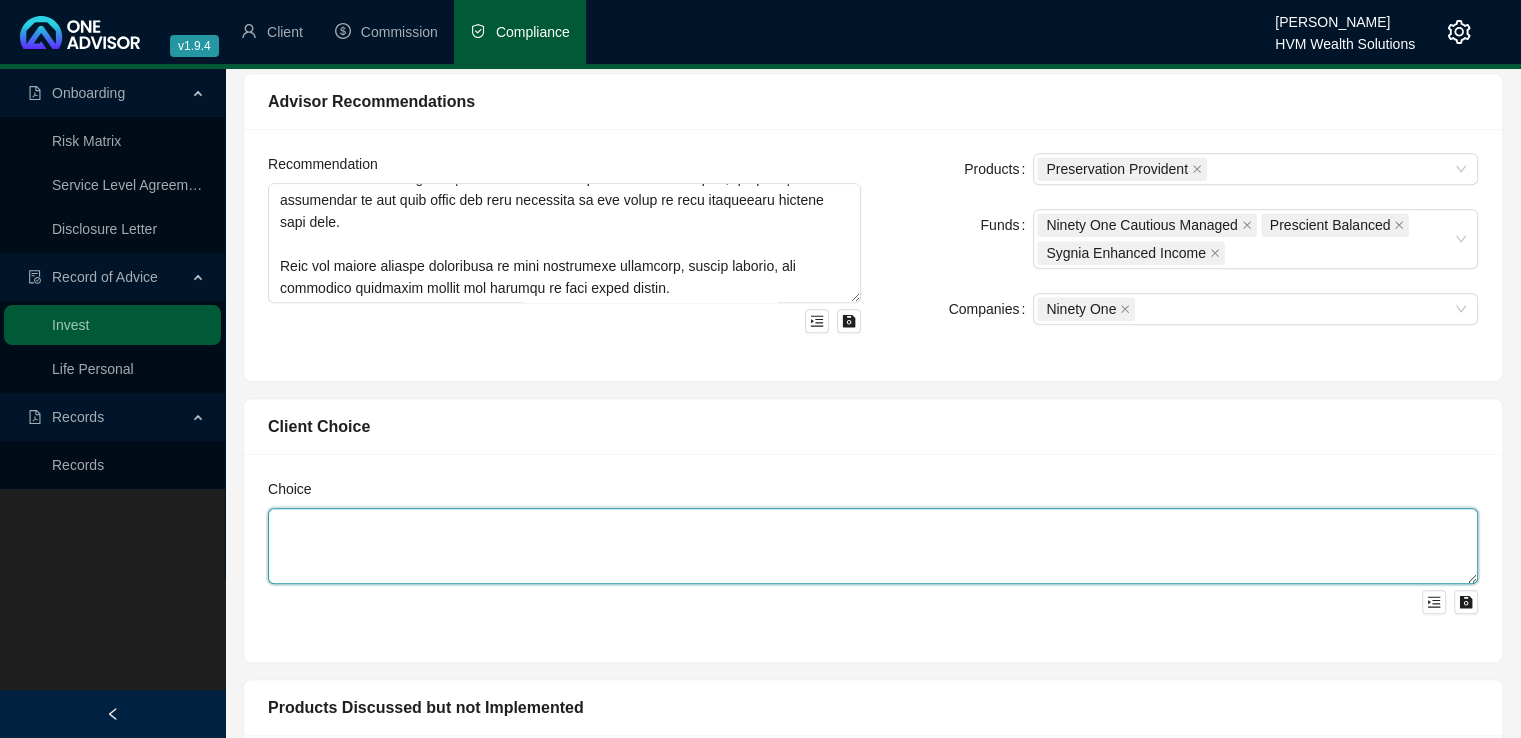 click at bounding box center [873, 546] 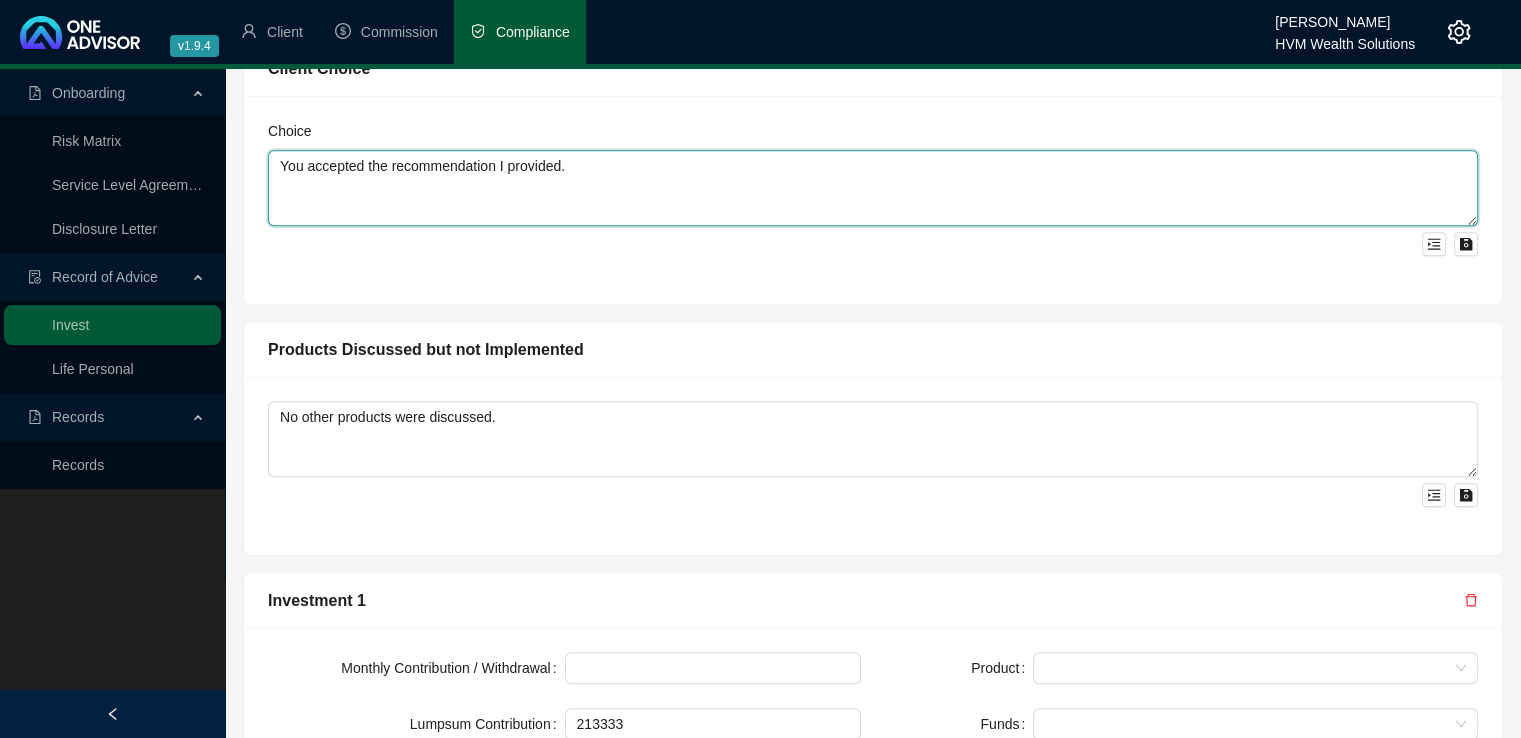 scroll, scrollTop: 1306, scrollLeft: 0, axis: vertical 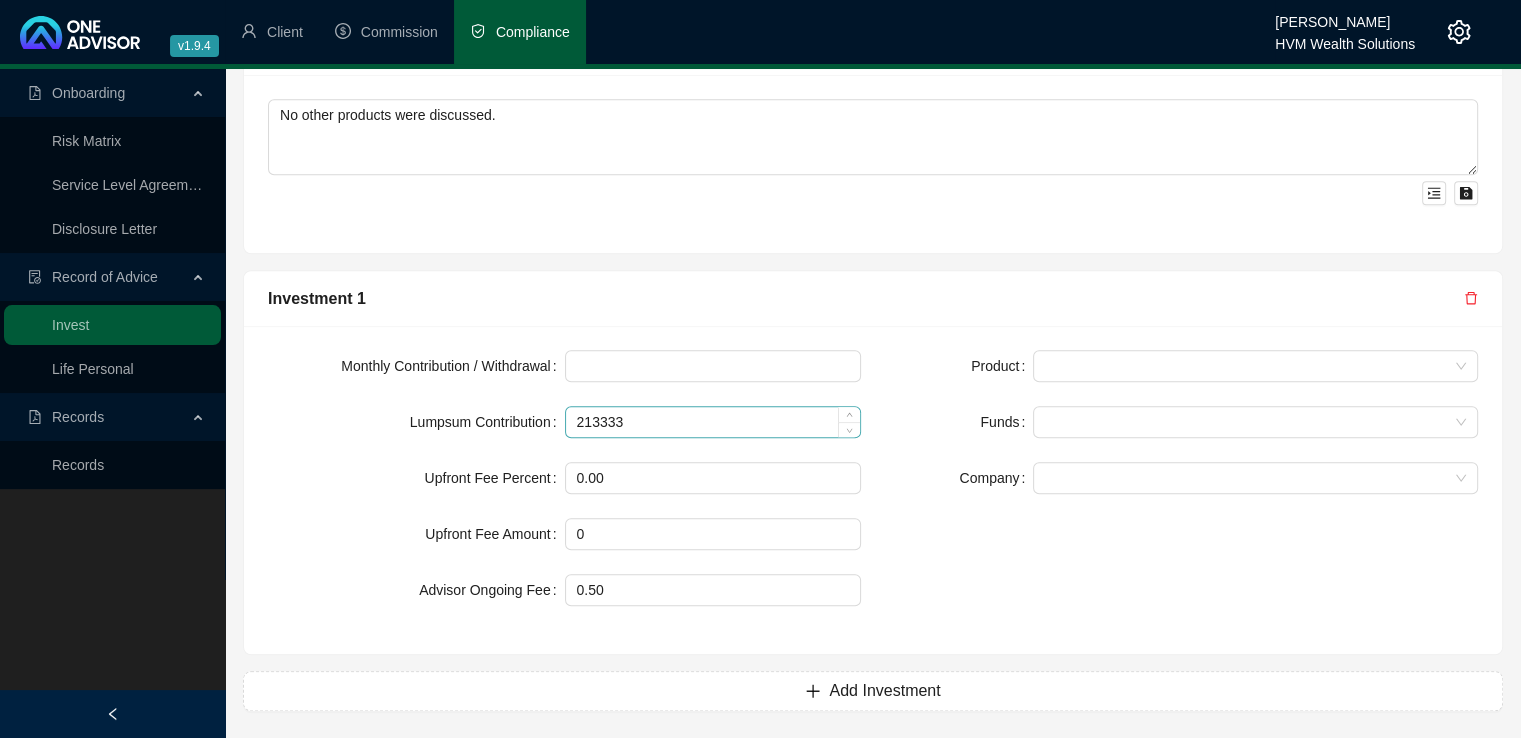 type on "You accepted the recommendation I provided." 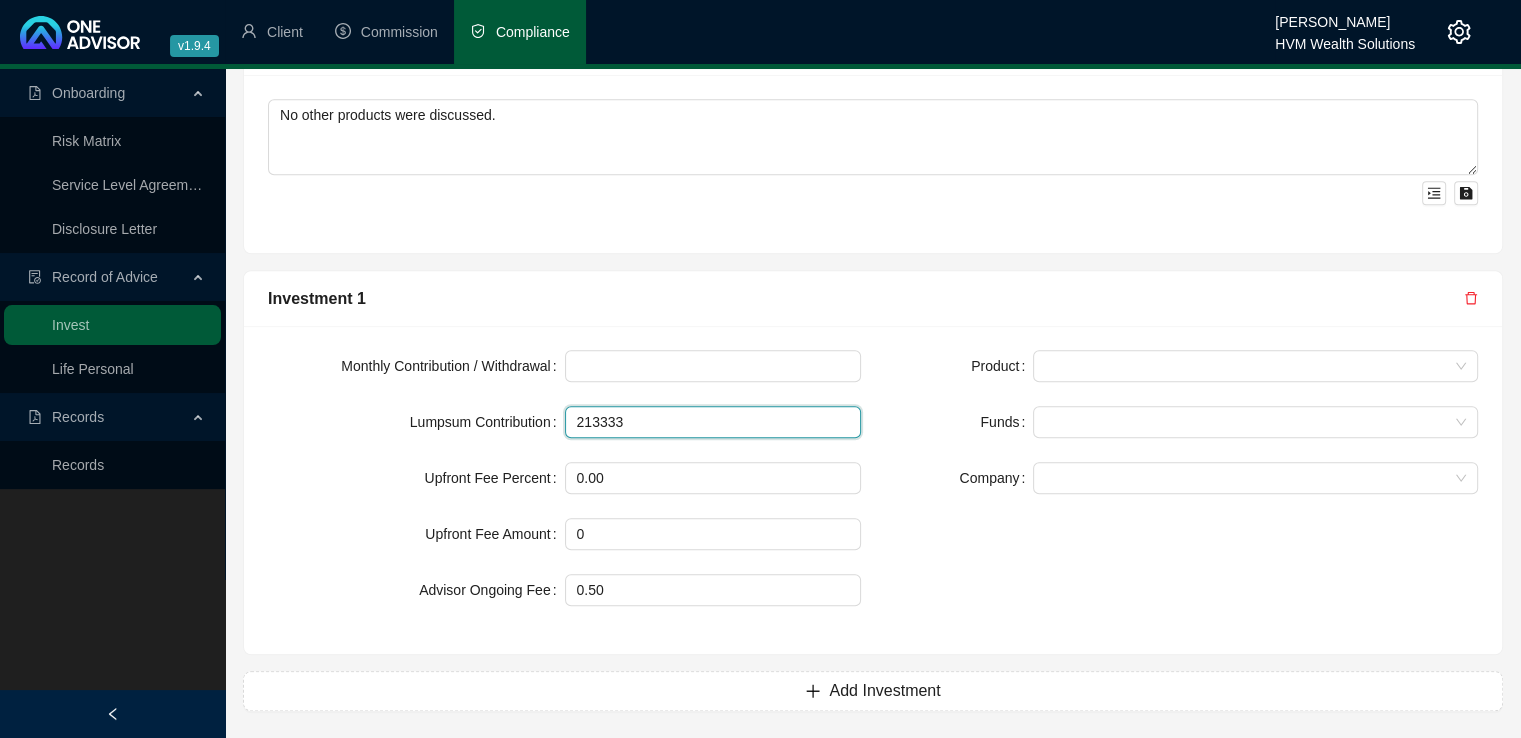 drag, startPoint x: 636, startPoint y: 417, endPoint x: 556, endPoint y: 417, distance: 80 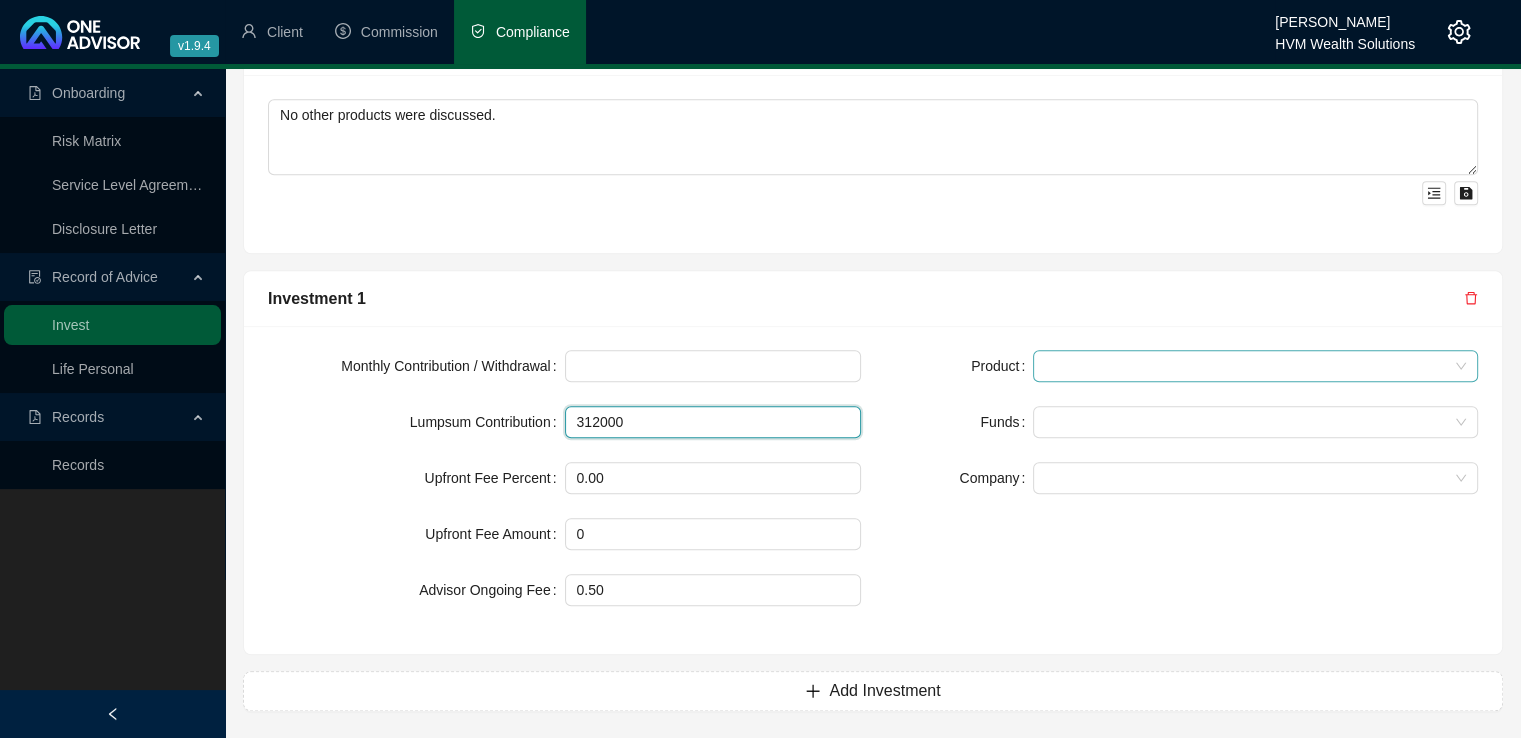 click at bounding box center [1255, 366] 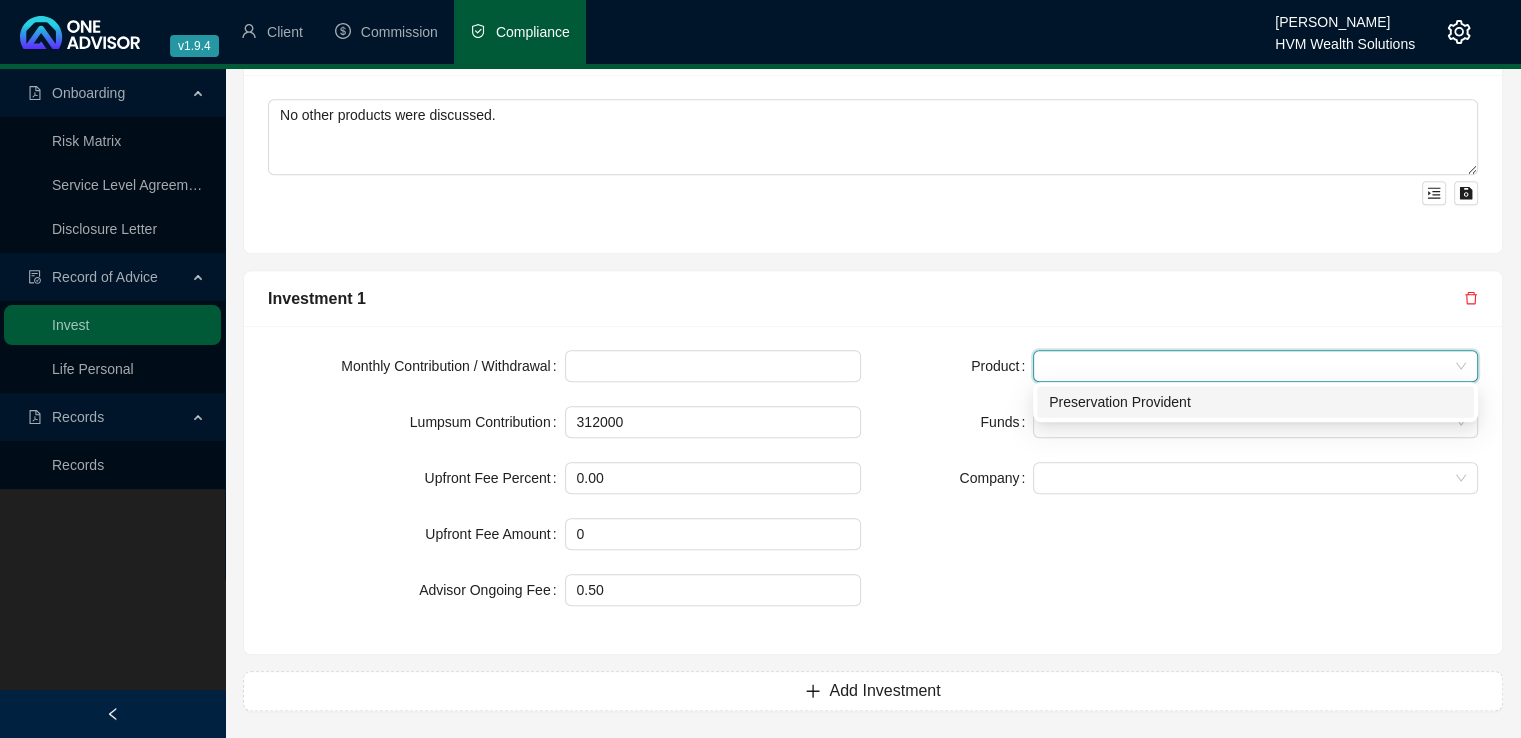 click on "Preservation Provident" at bounding box center (1255, 402) 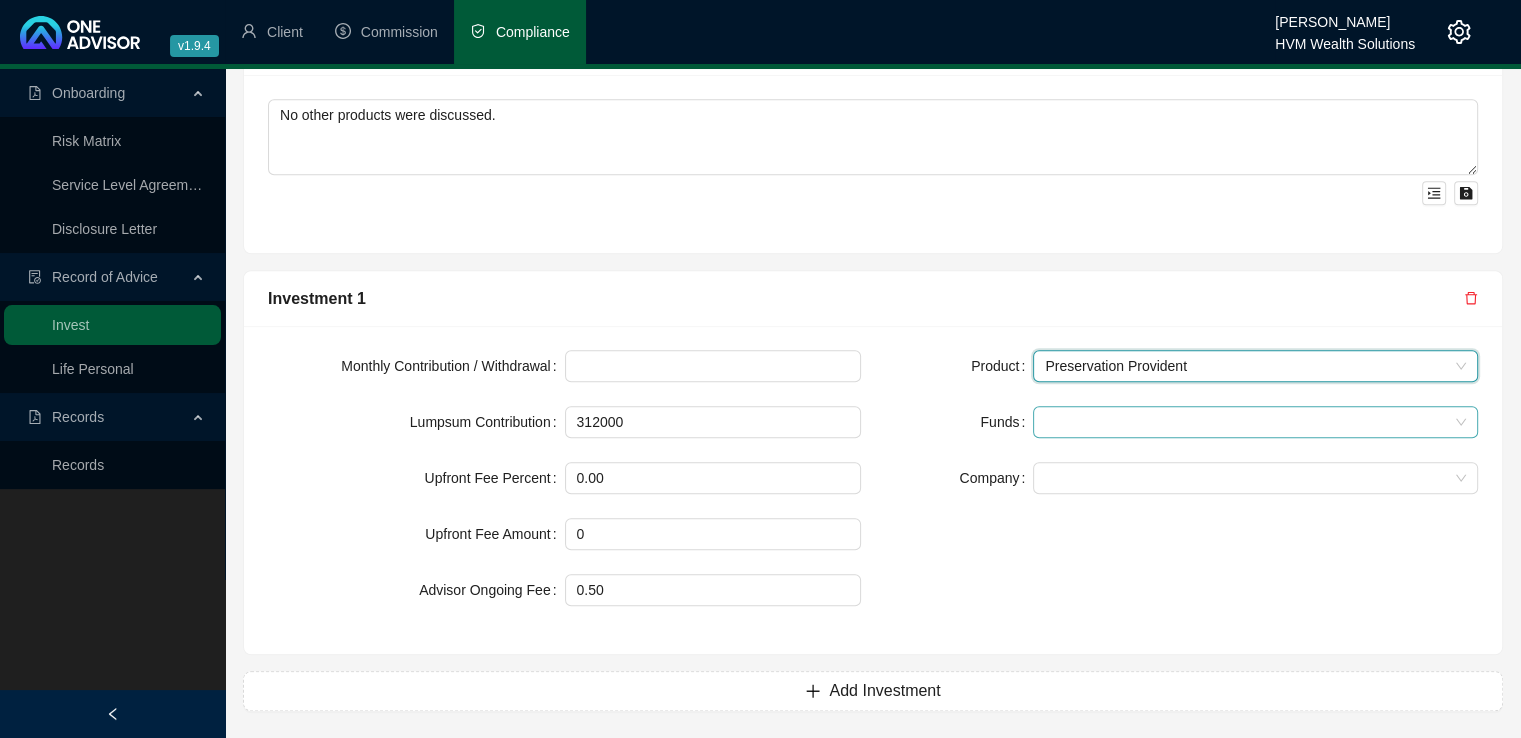 click at bounding box center [1245, 422] 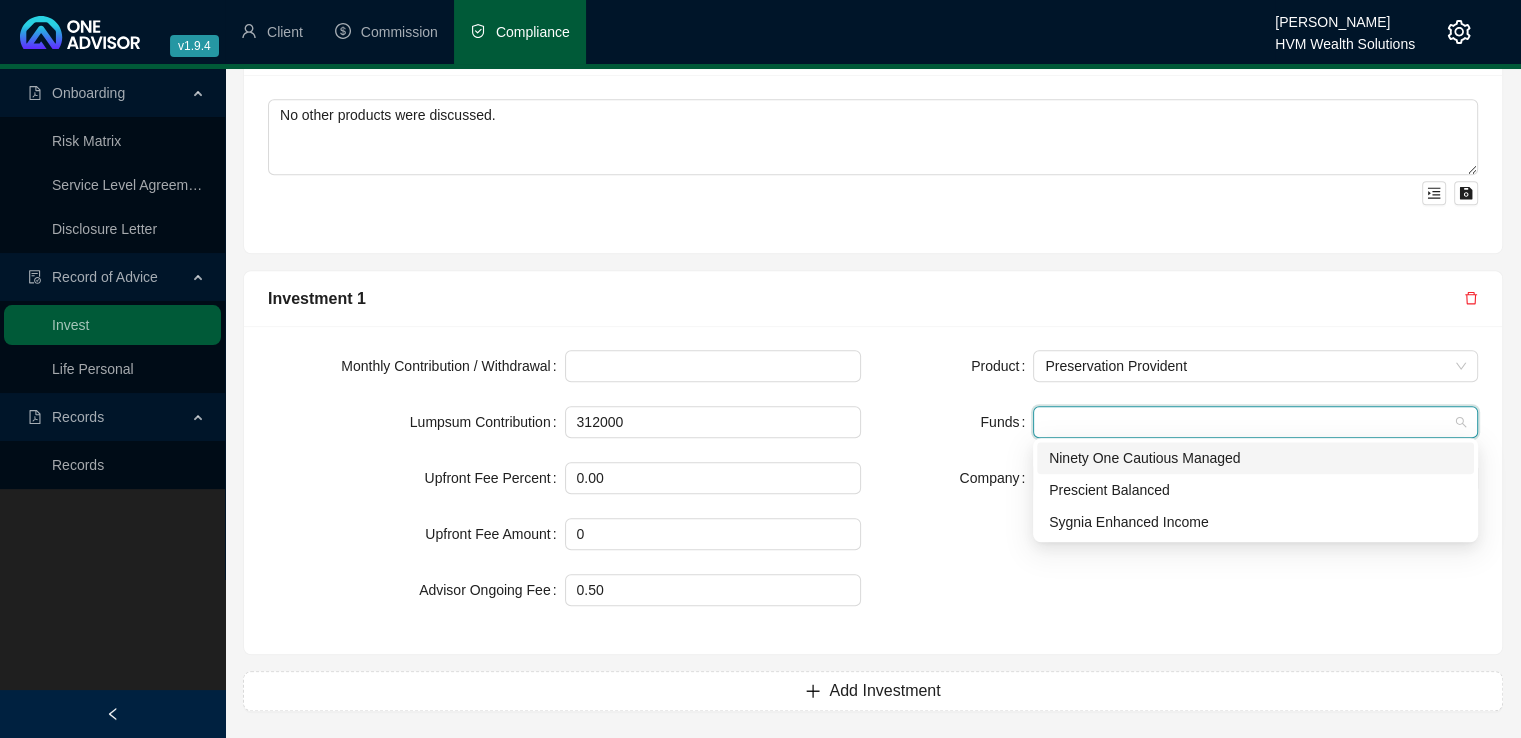 click on "Ninety One Cautious Managed" at bounding box center [1255, 458] 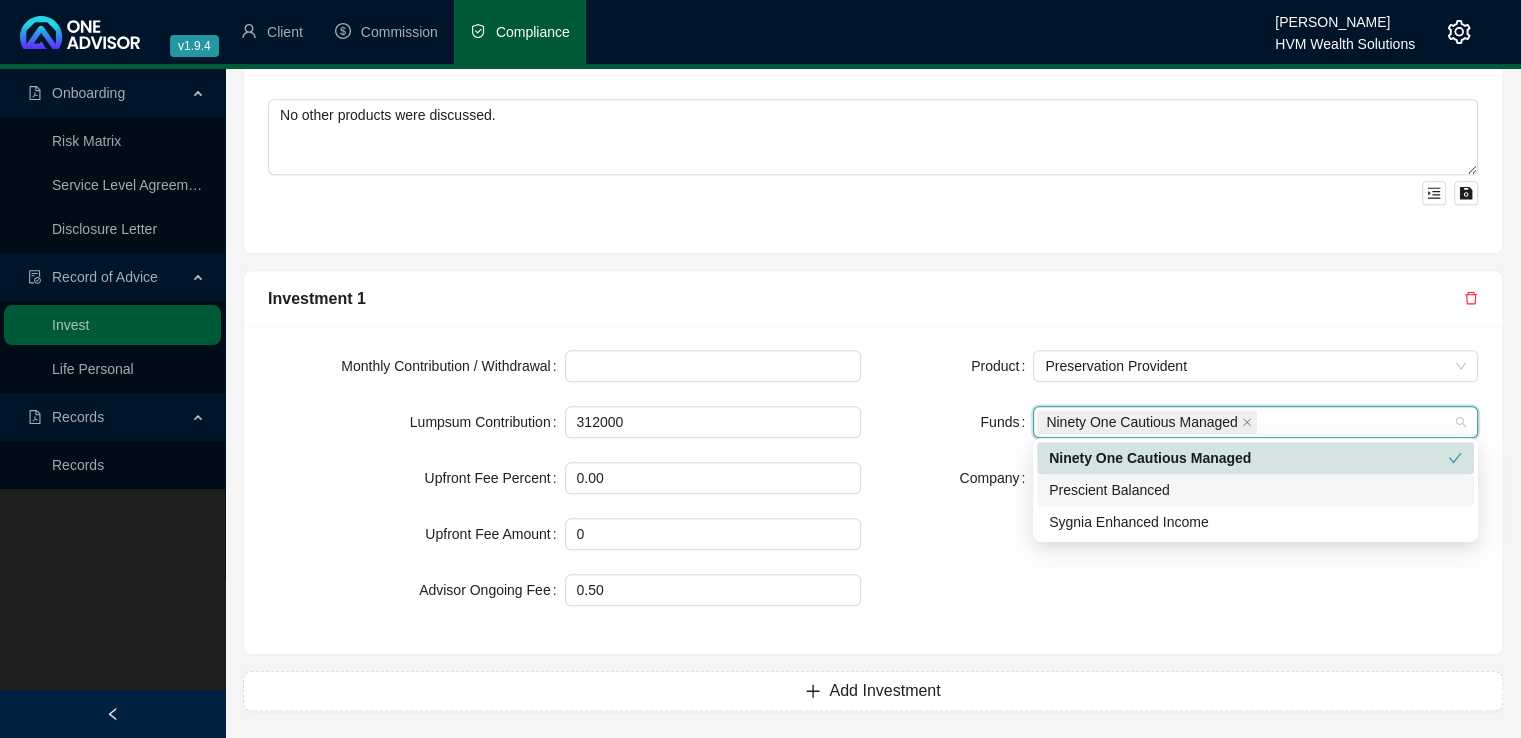 click on "Prescient Balanced" at bounding box center (1255, 490) 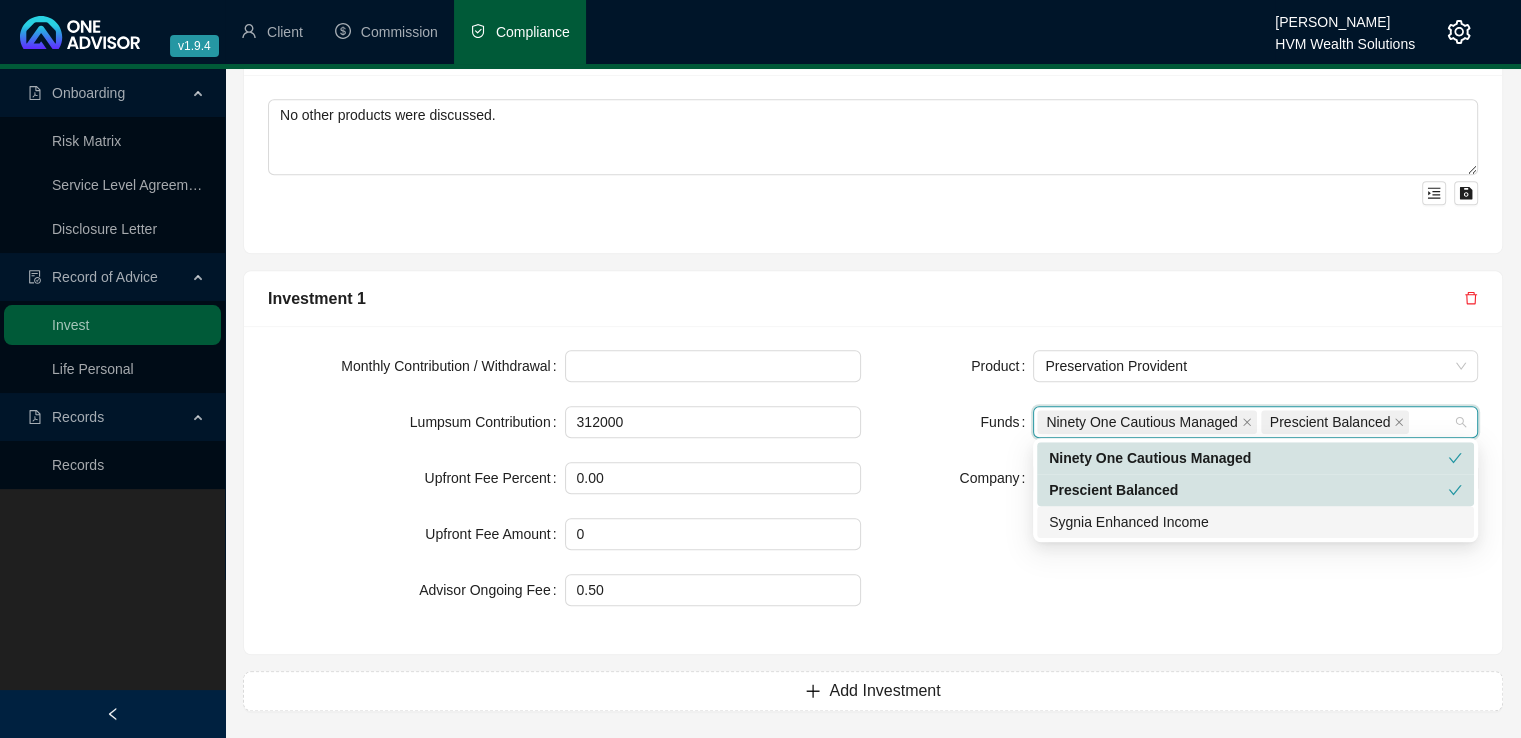 click on "Sygnia Enhanced Income" at bounding box center (1255, 522) 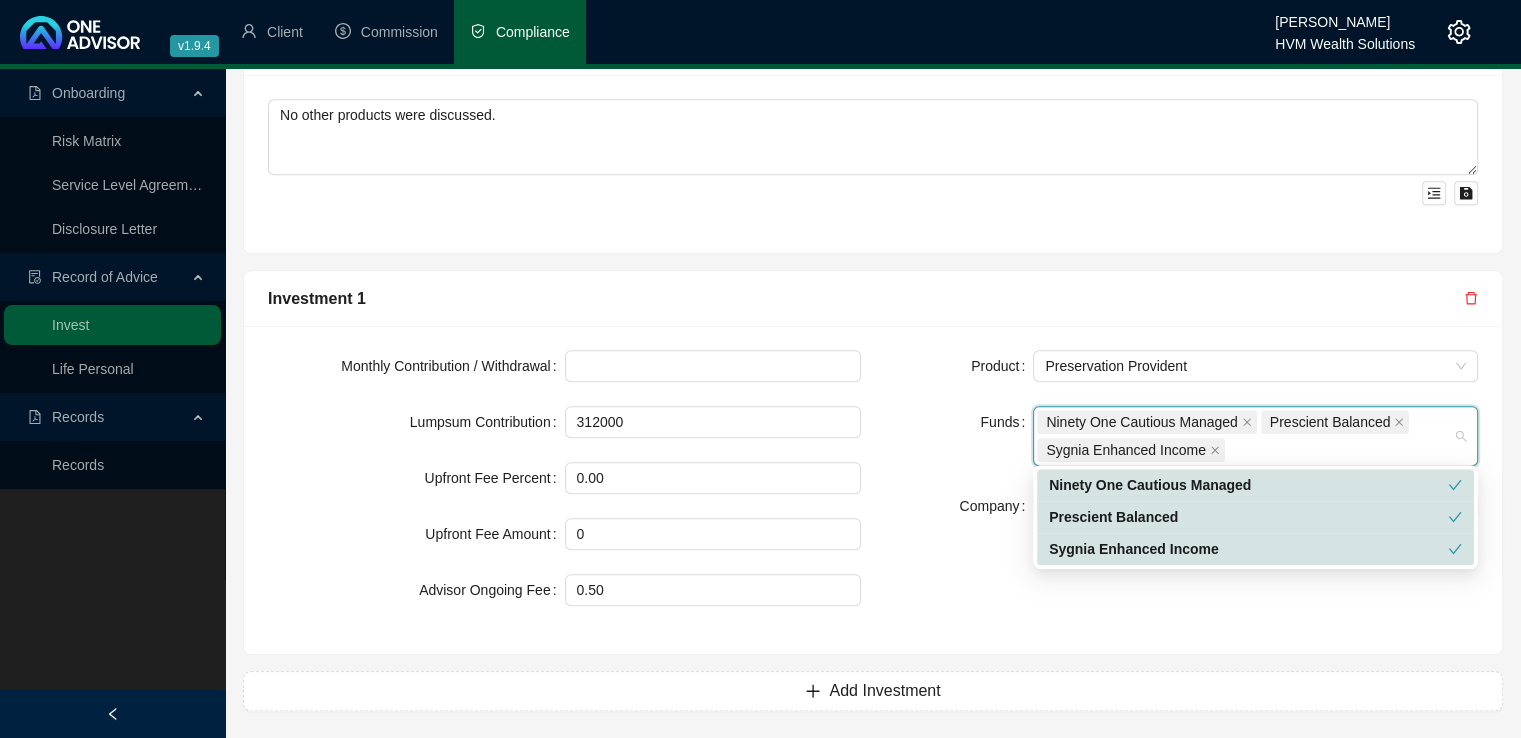 click on "Product Preservation Provident Funds Ninety One Cautious Managed Prescient Balanced Sygnia Enhanced Income   Company" at bounding box center (1181, 490) 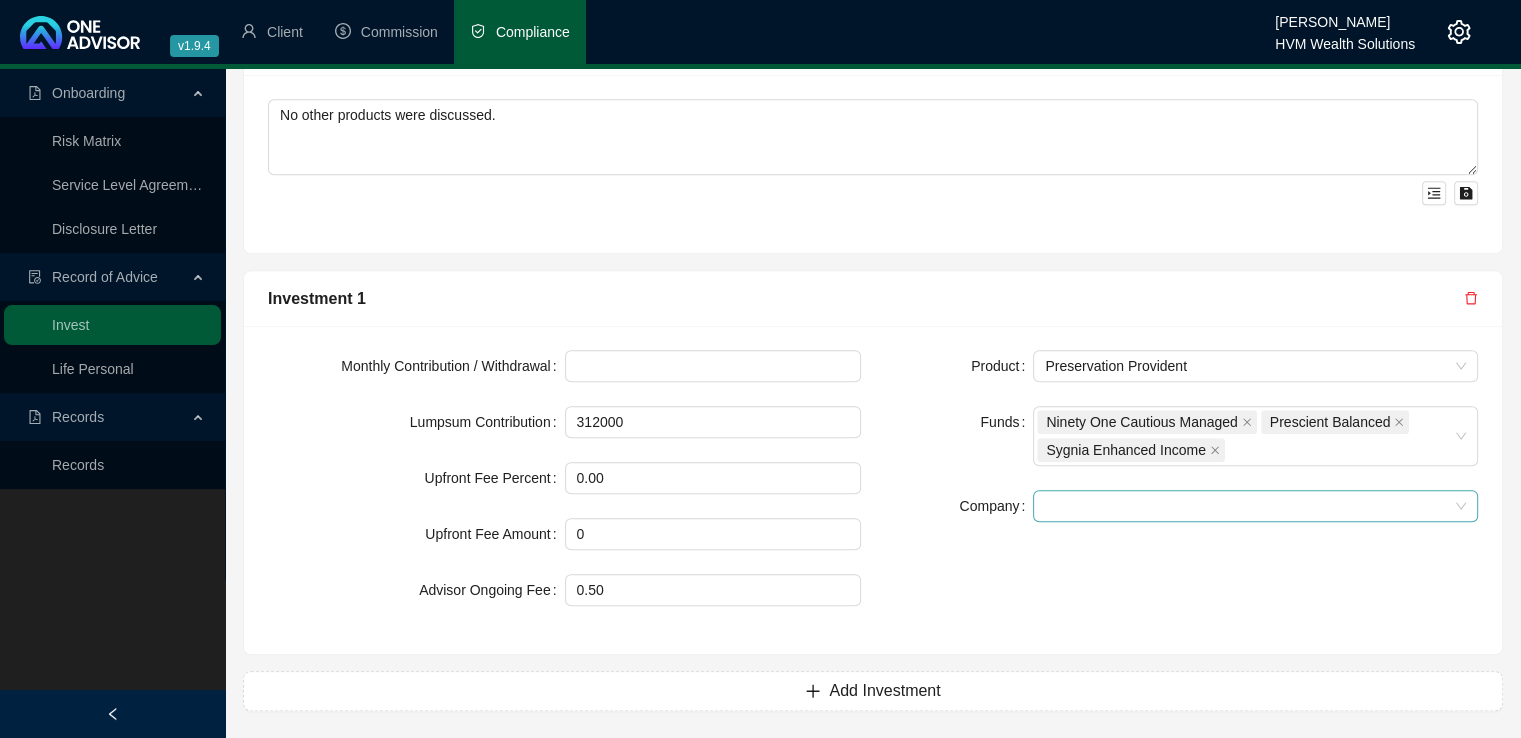click at bounding box center [1255, 506] 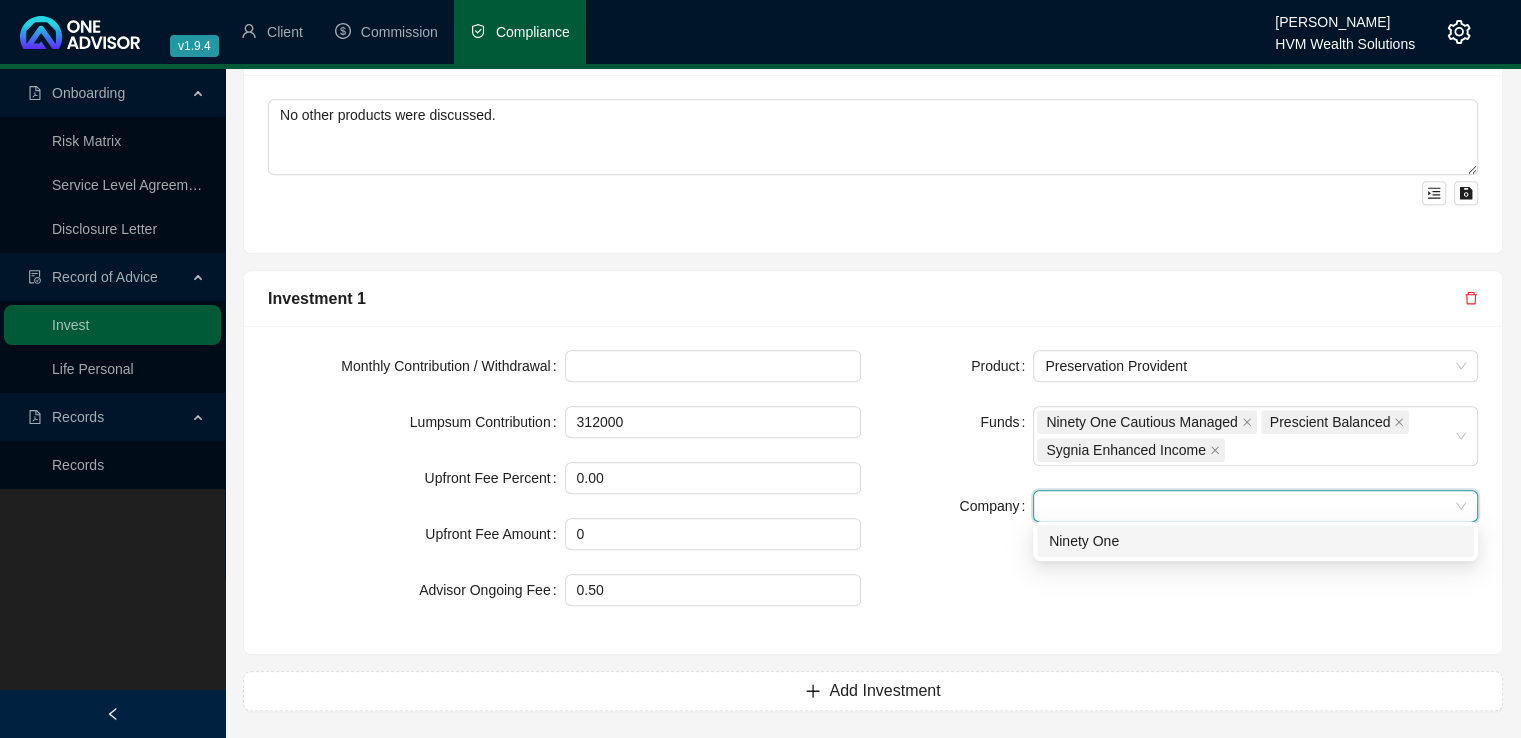 click on "Ninety One" at bounding box center [1255, 541] 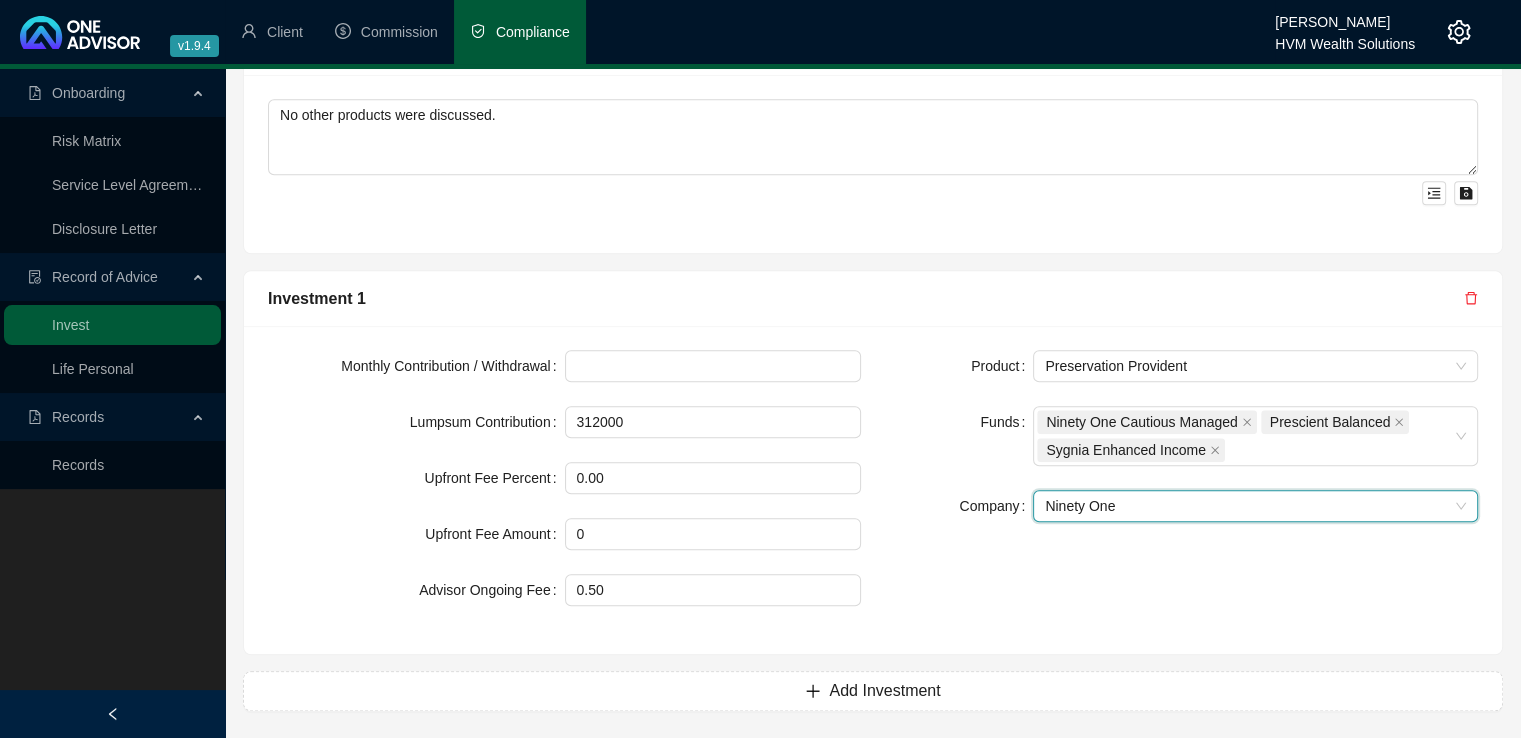 click on "Product Preservation Provident Funds Ninety One Cautious Managed Prescient Balanced Sygnia Enhanced Income   Company Ninety One Ninety One" at bounding box center (1181, 490) 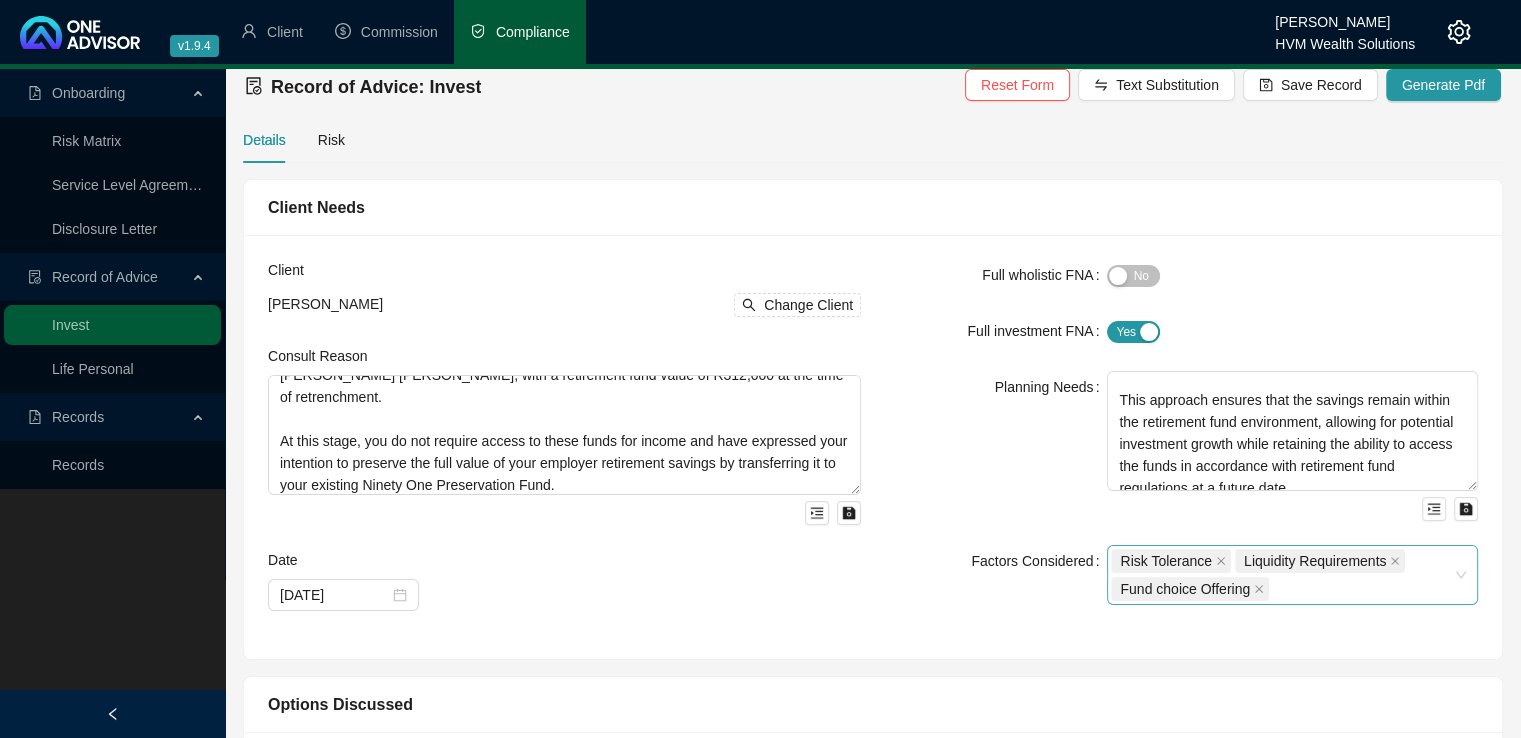 scroll, scrollTop: 4, scrollLeft: 0, axis: vertical 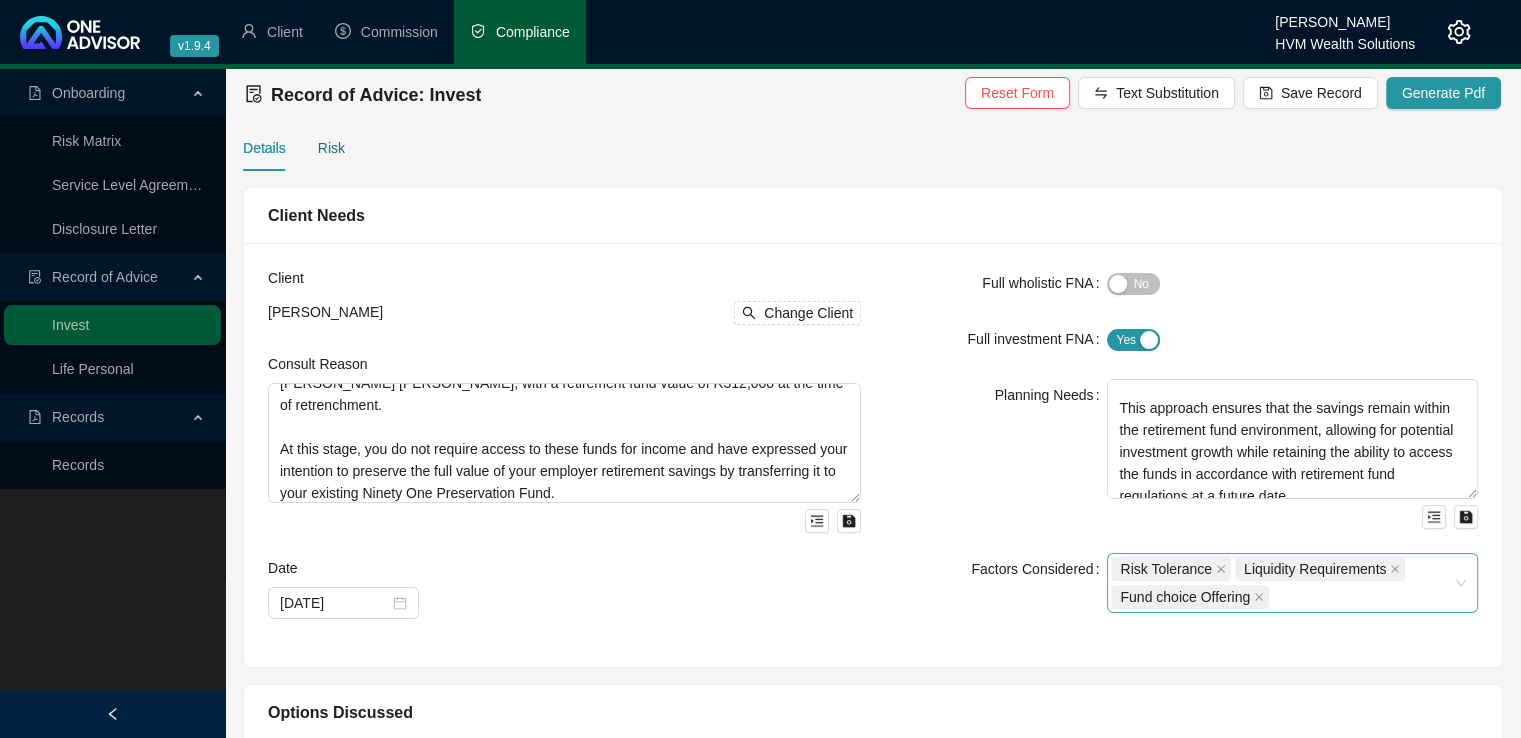 click on "Risk" at bounding box center [331, 148] 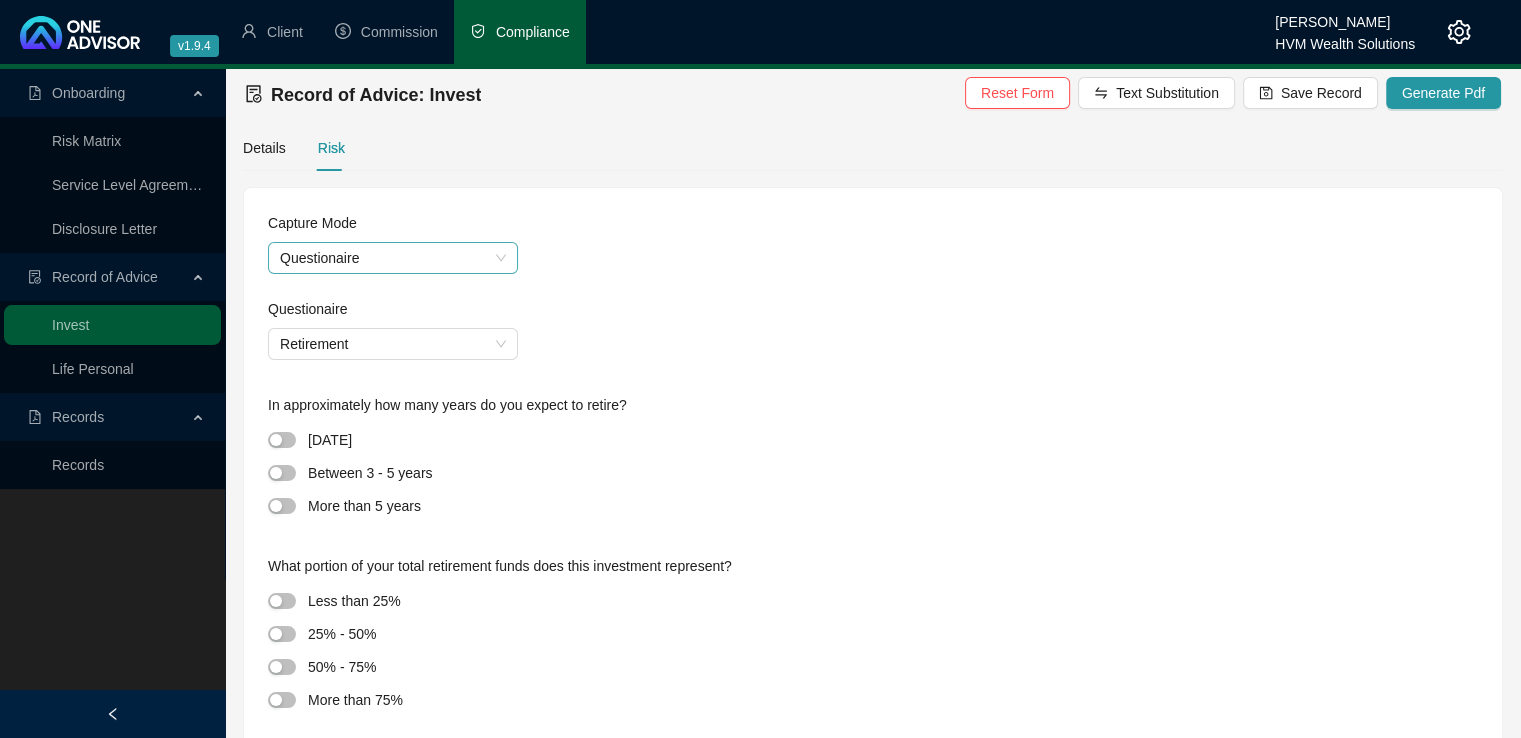 click on "Questionaire" at bounding box center [393, 258] 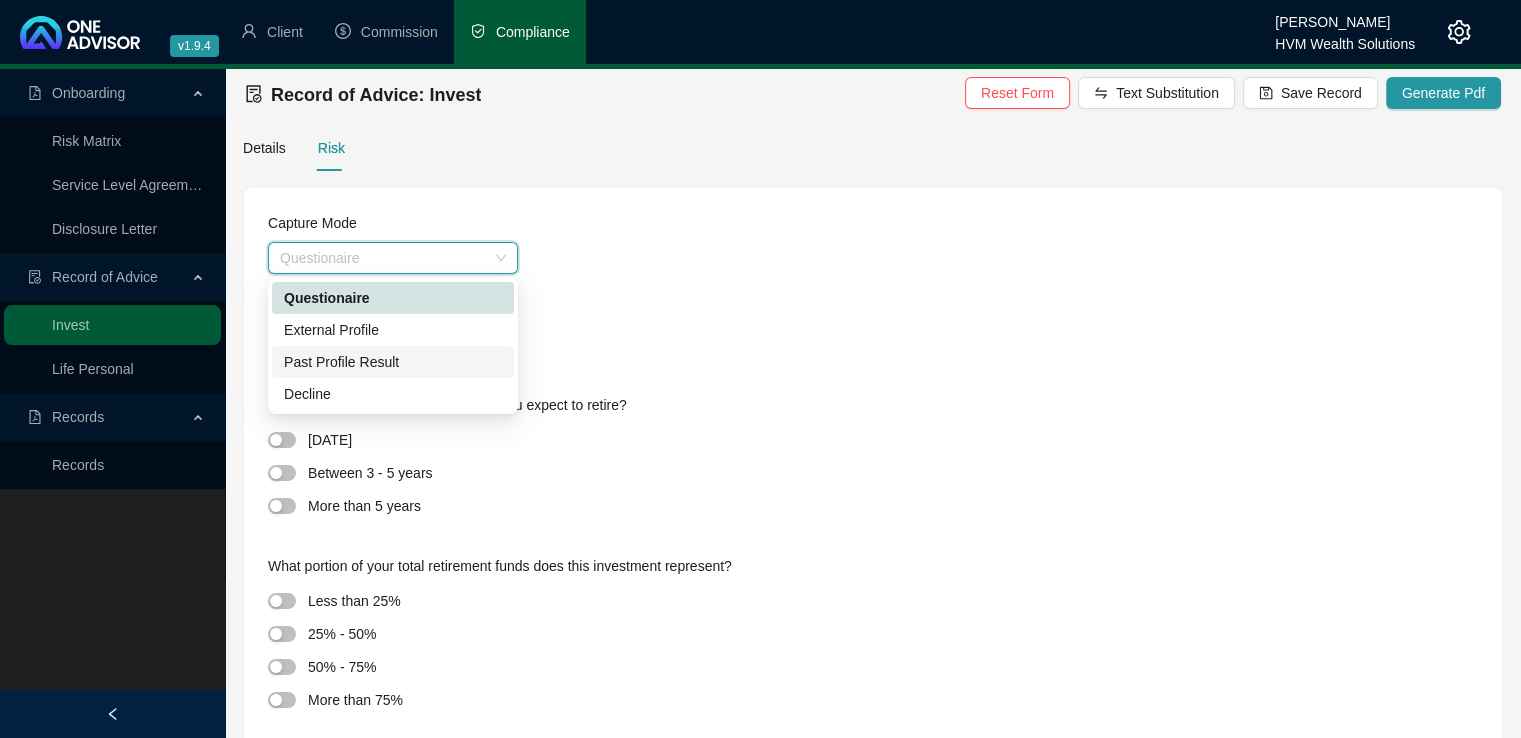 click on "Past Profile Result" at bounding box center [393, 362] 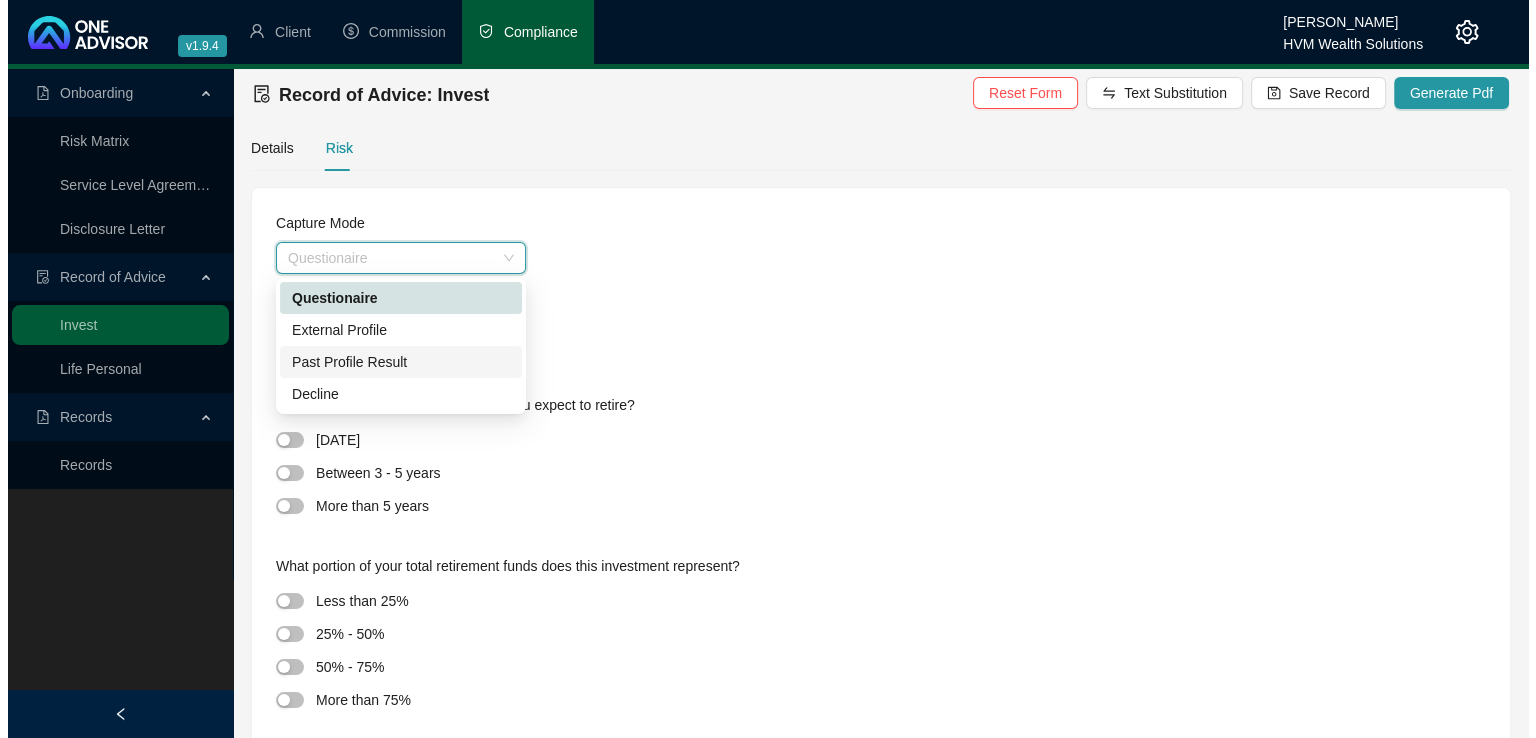 scroll, scrollTop: 0, scrollLeft: 0, axis: both 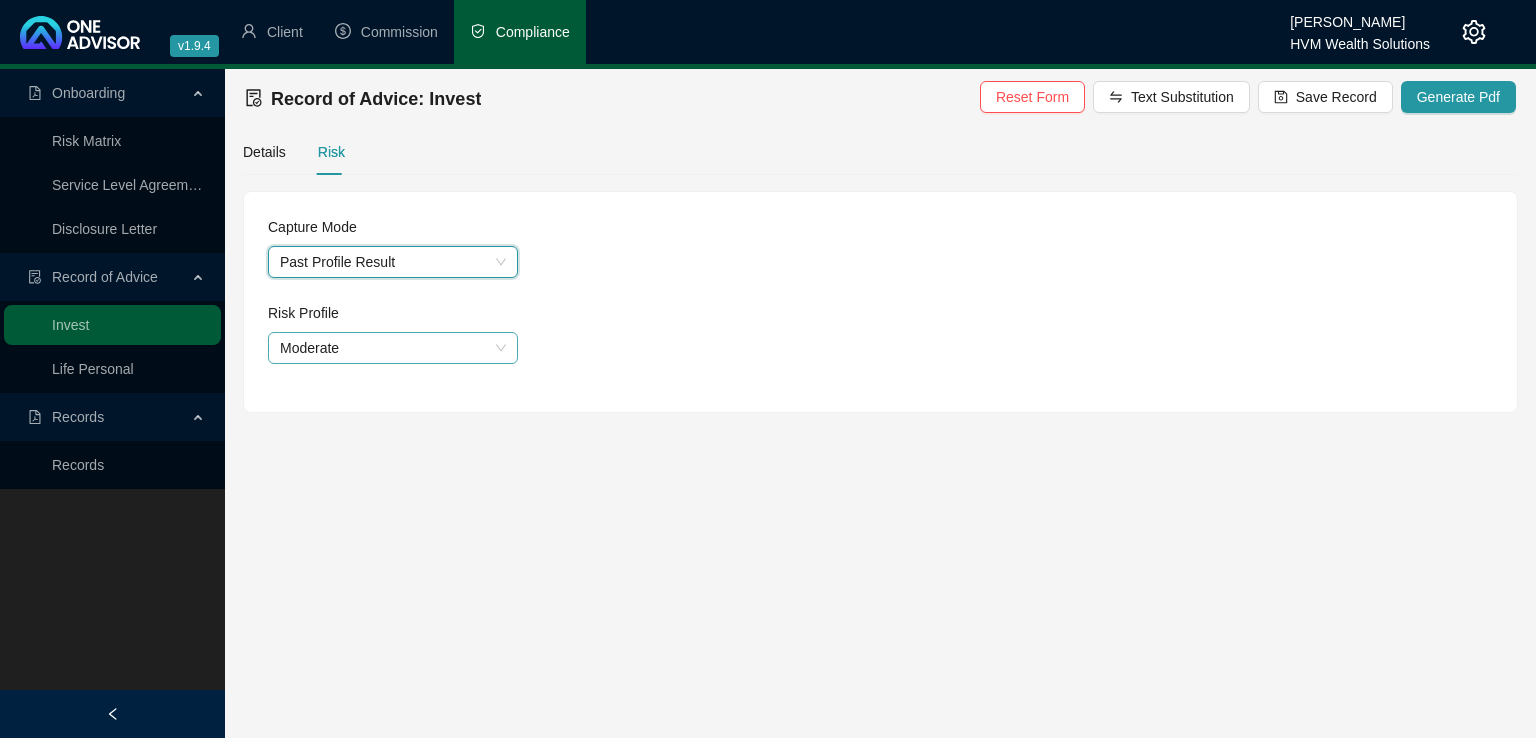 click on "Moderate" at bounding box center (393, 348) 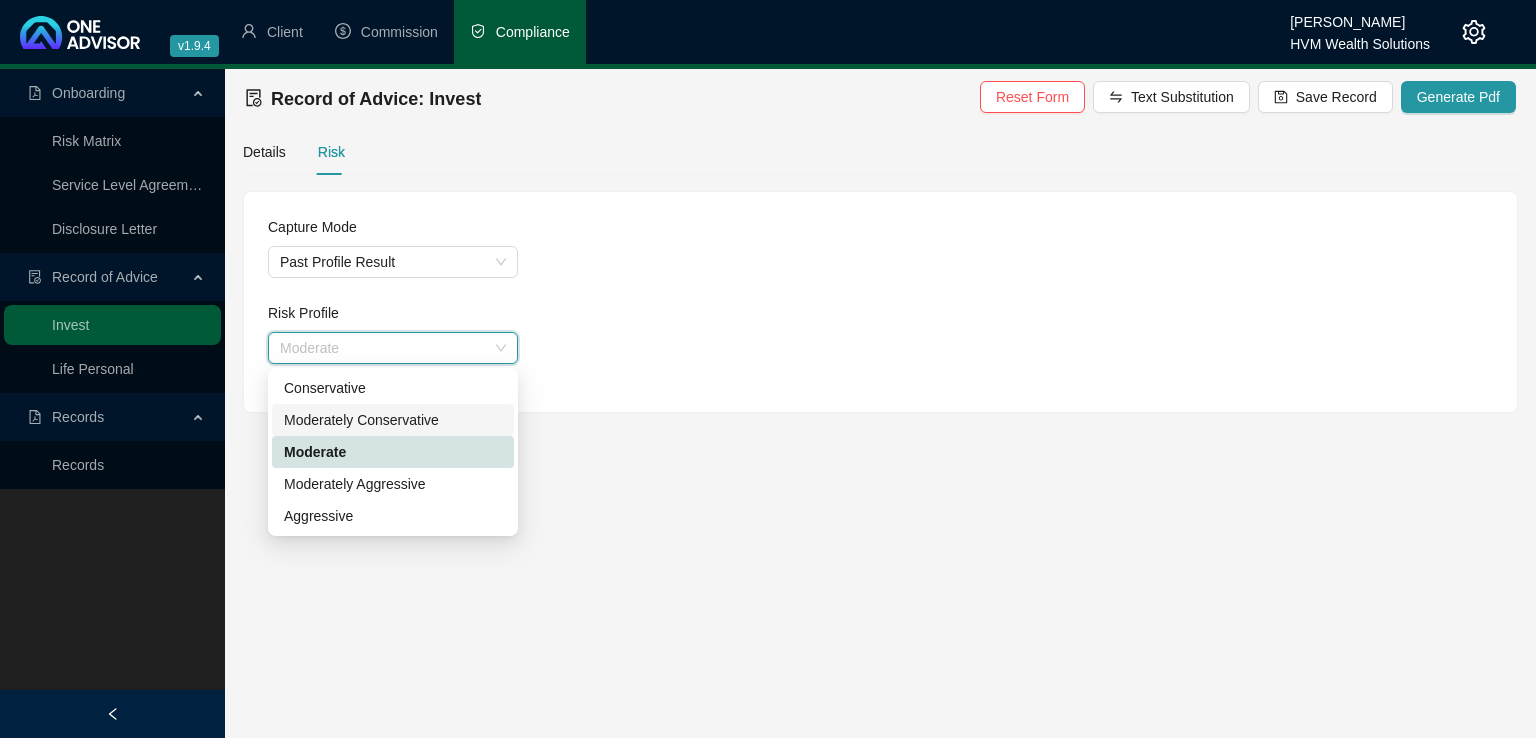 click on "Moderately Conservative" at bounding box center (393, 420) 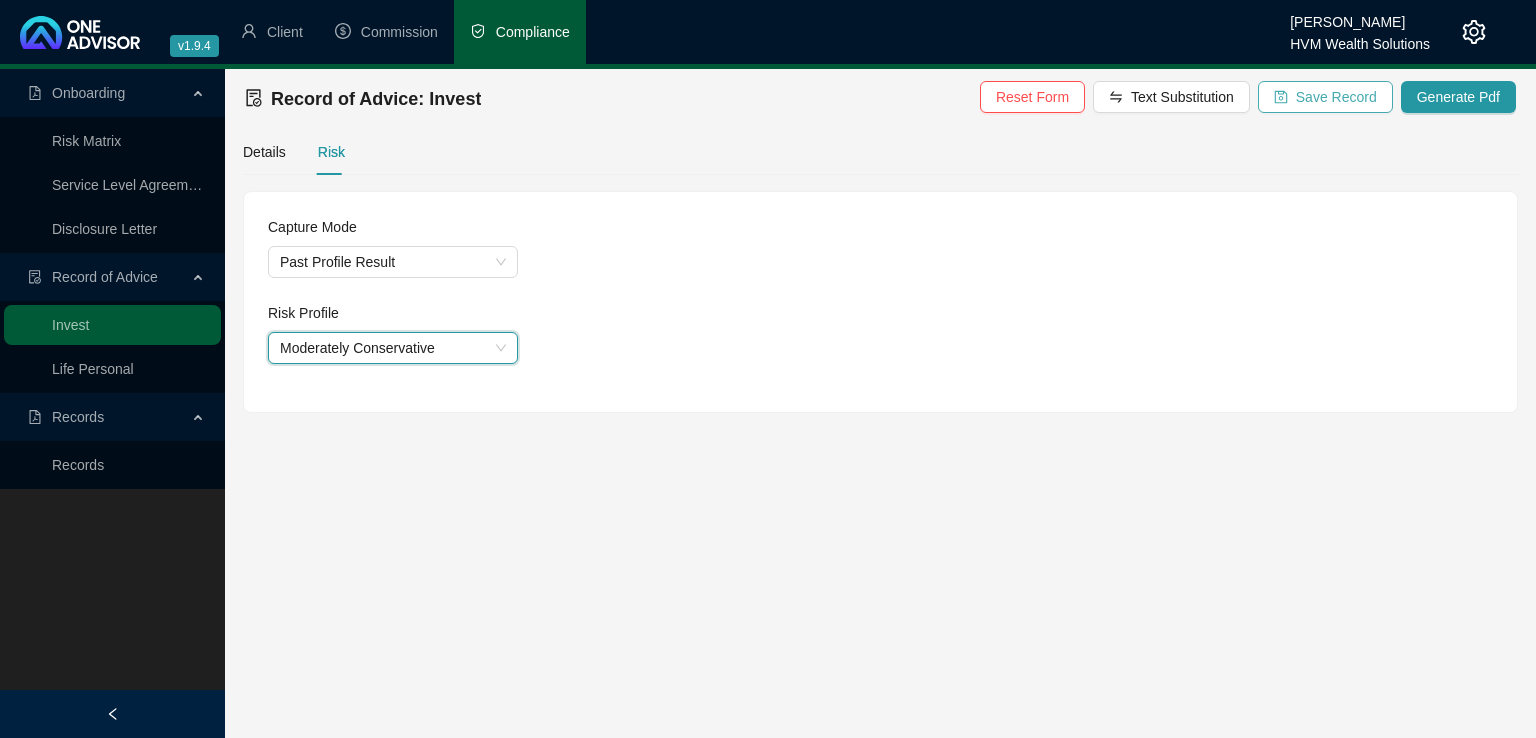 click on "Save Record" at bounding box center (1336, 97) 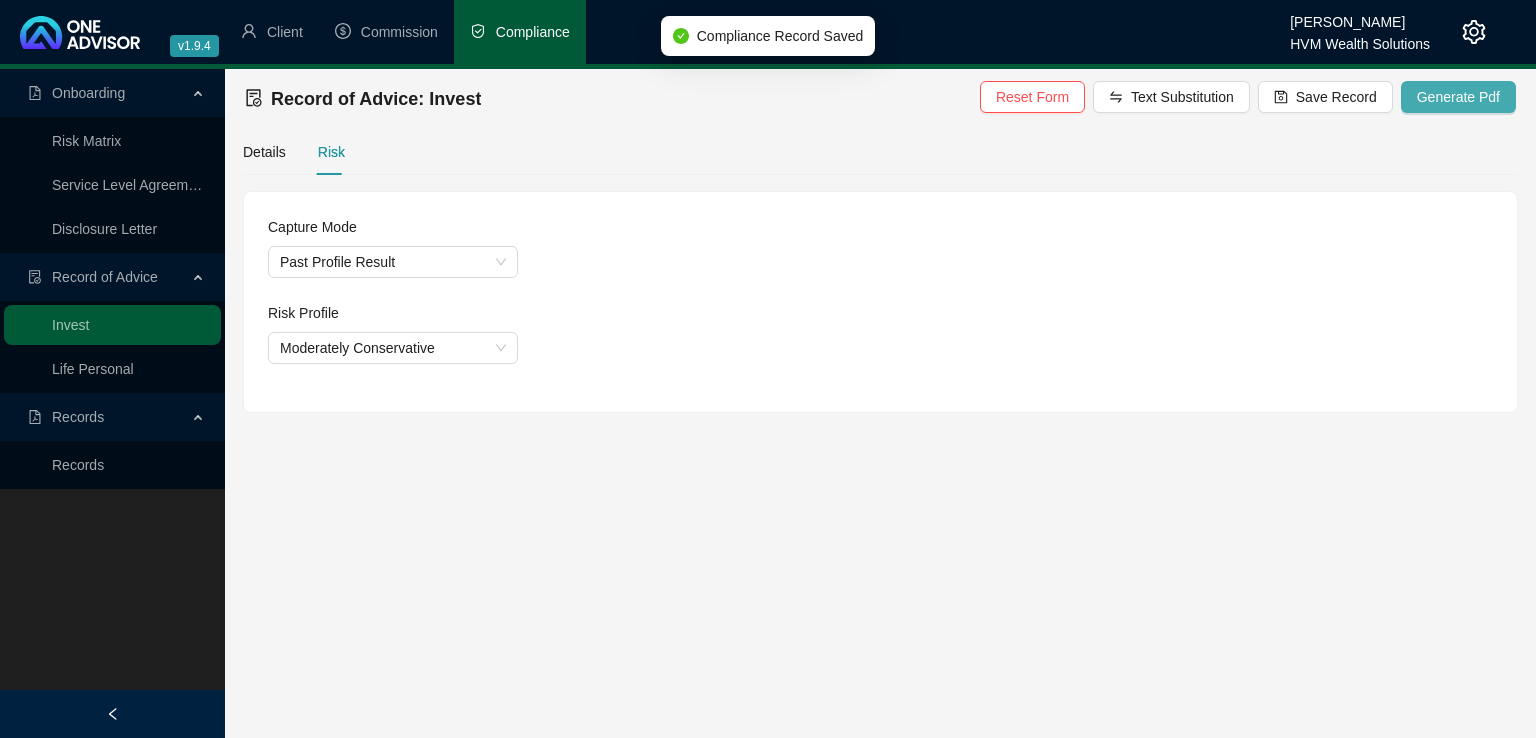 click on "Generate Pdf" at bounding box center (1458, 97) 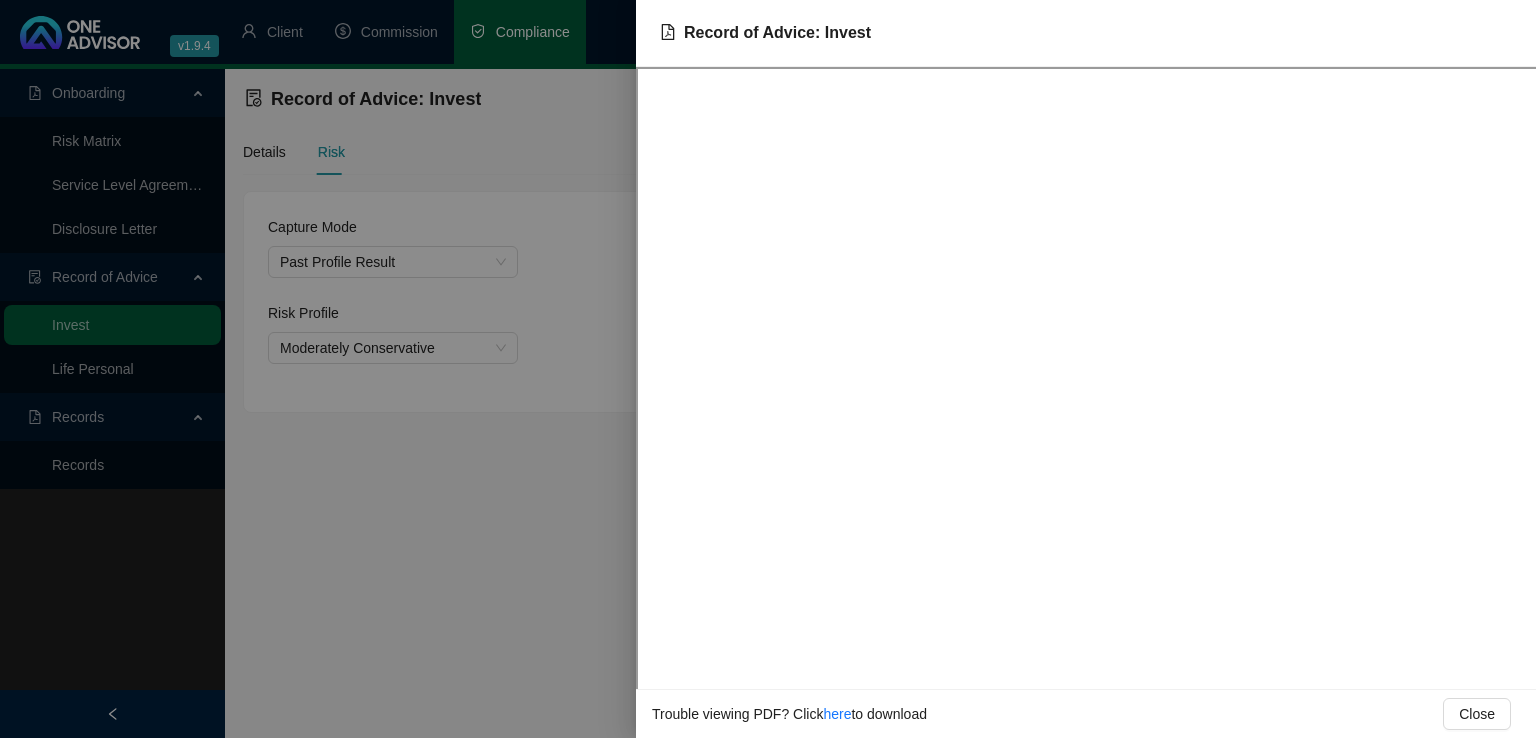 click at bounding box center (768, 369) 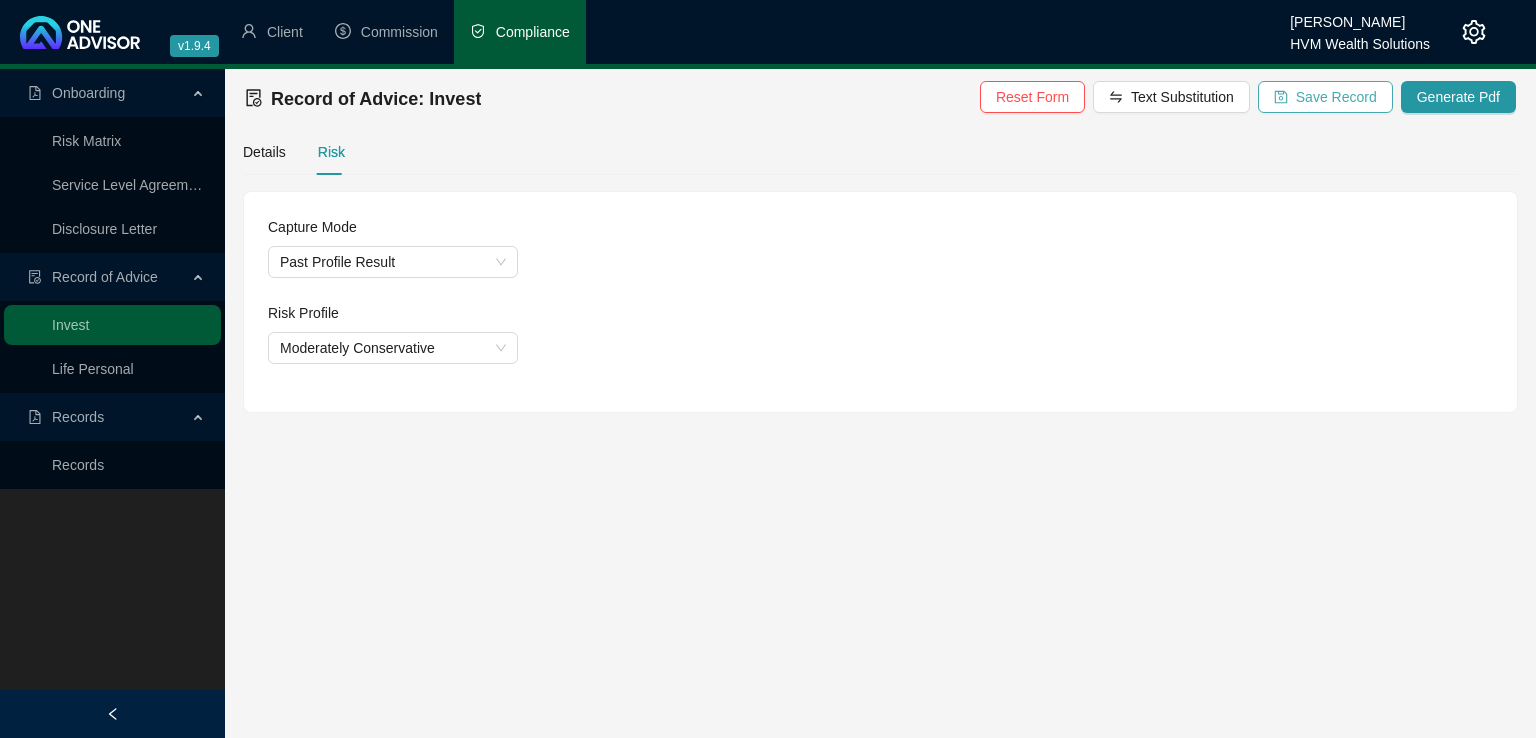 click on "Save Record" at bounding box center [1336, 97] 